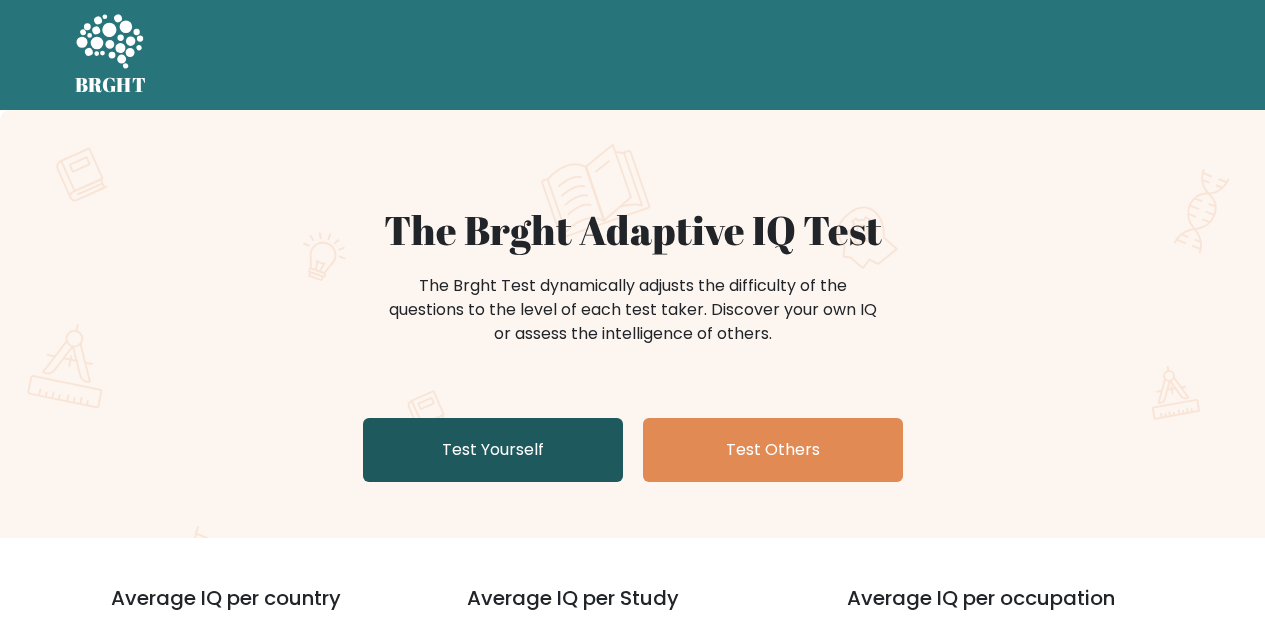 scroll, scrollTop: 0, scrollLeft: 0, axis: both 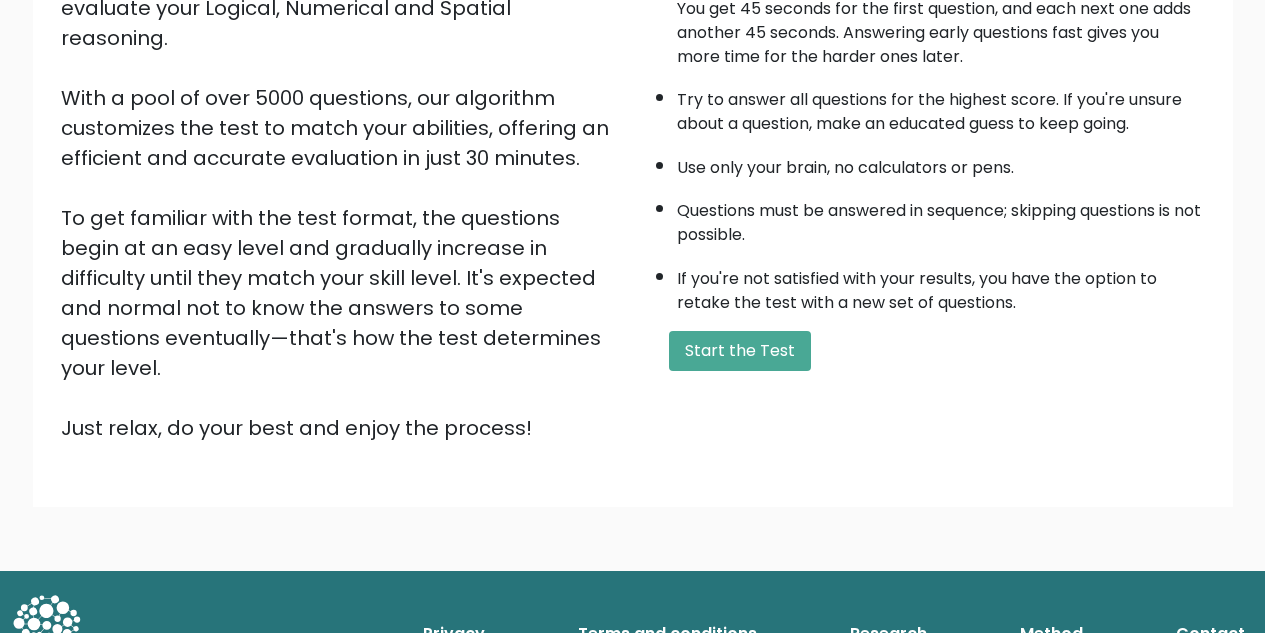 click on "If you're not satisfied with your results, you have the option to retake the test with a new set of questions." at bounding box center [941, 286] 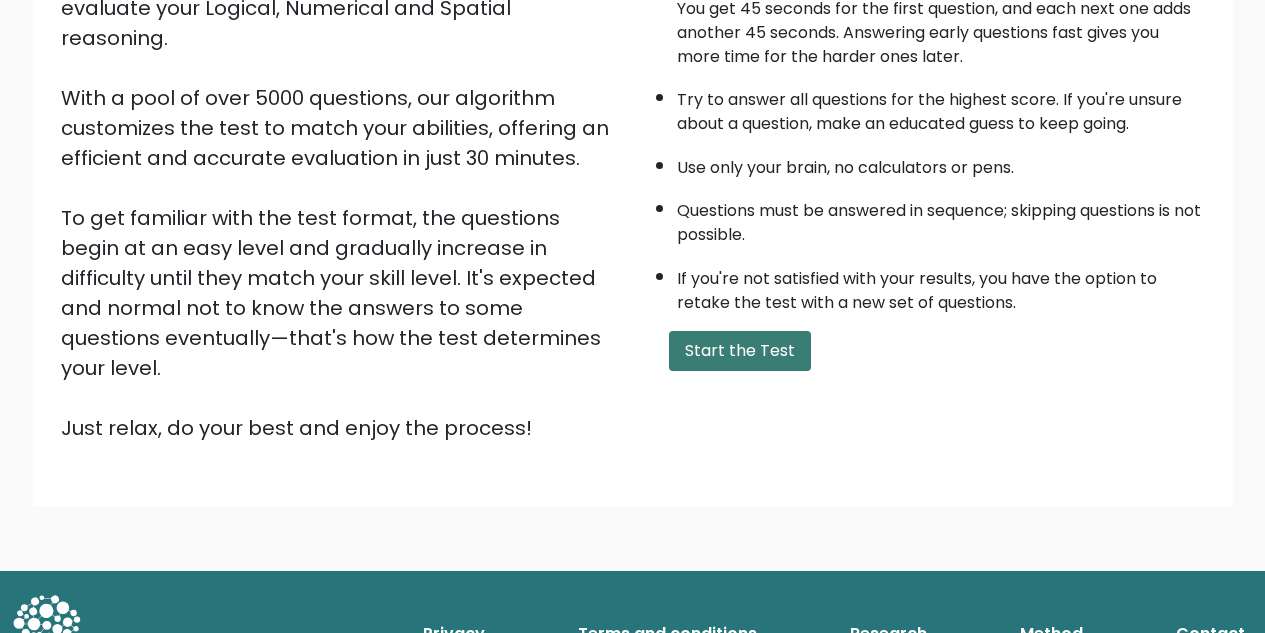 click on "Start the Test" at bounding box center (740, 351) 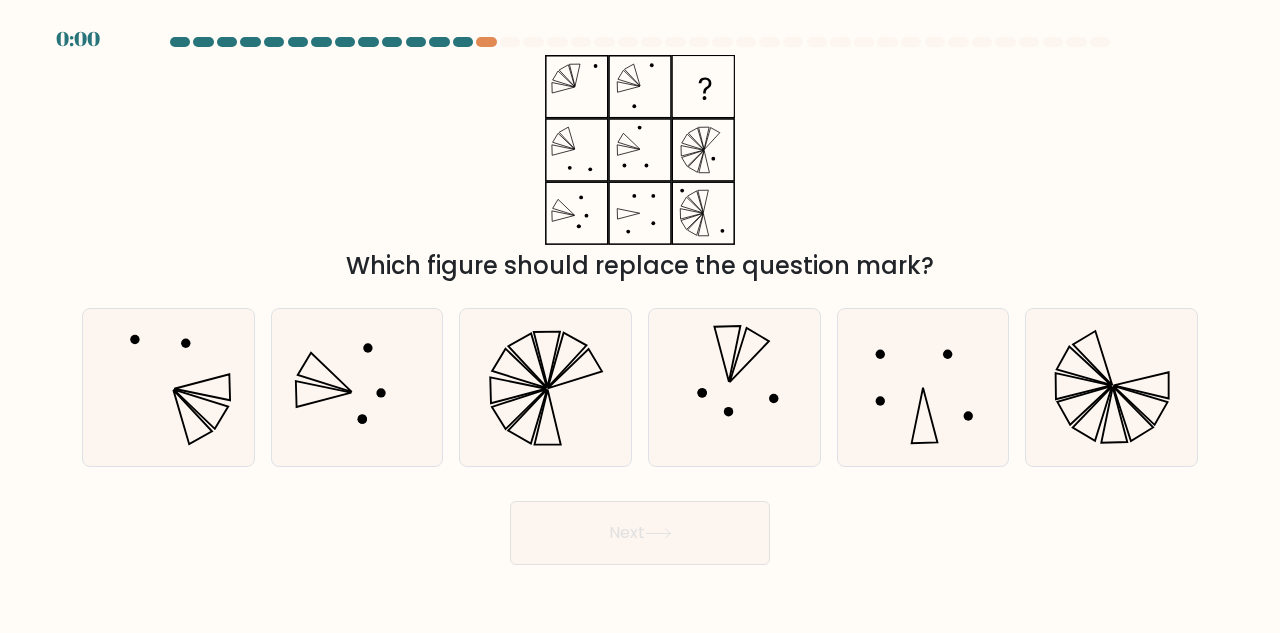 scroll, scrollTop: 0, scrollLeft: 0, axis: both 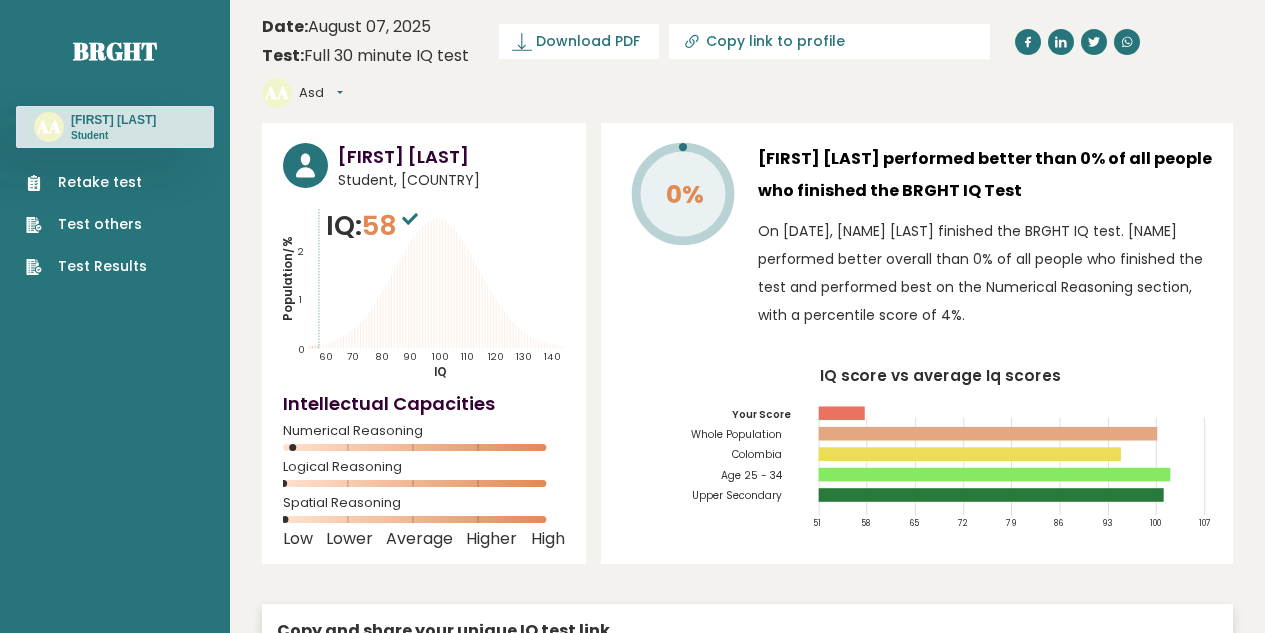 click on "Retake test
Test others
Test Results" at bounding box center (115, 212) 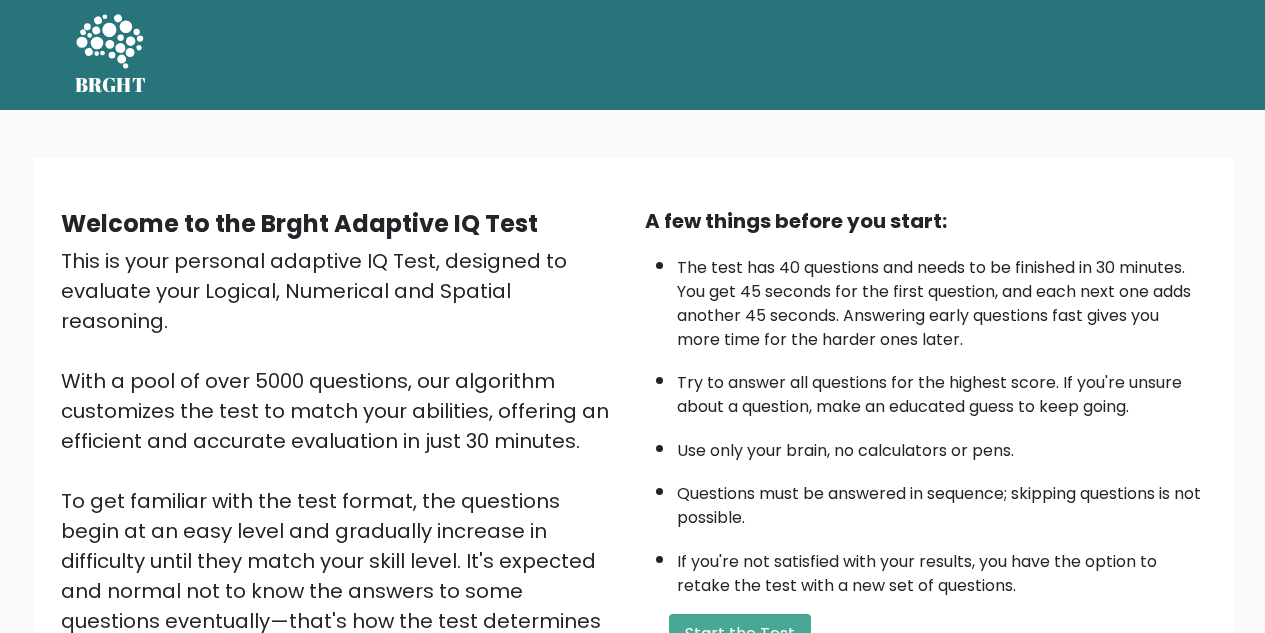 scroll, scrollTop: 283, scrollLeft: 0, axis: vertical 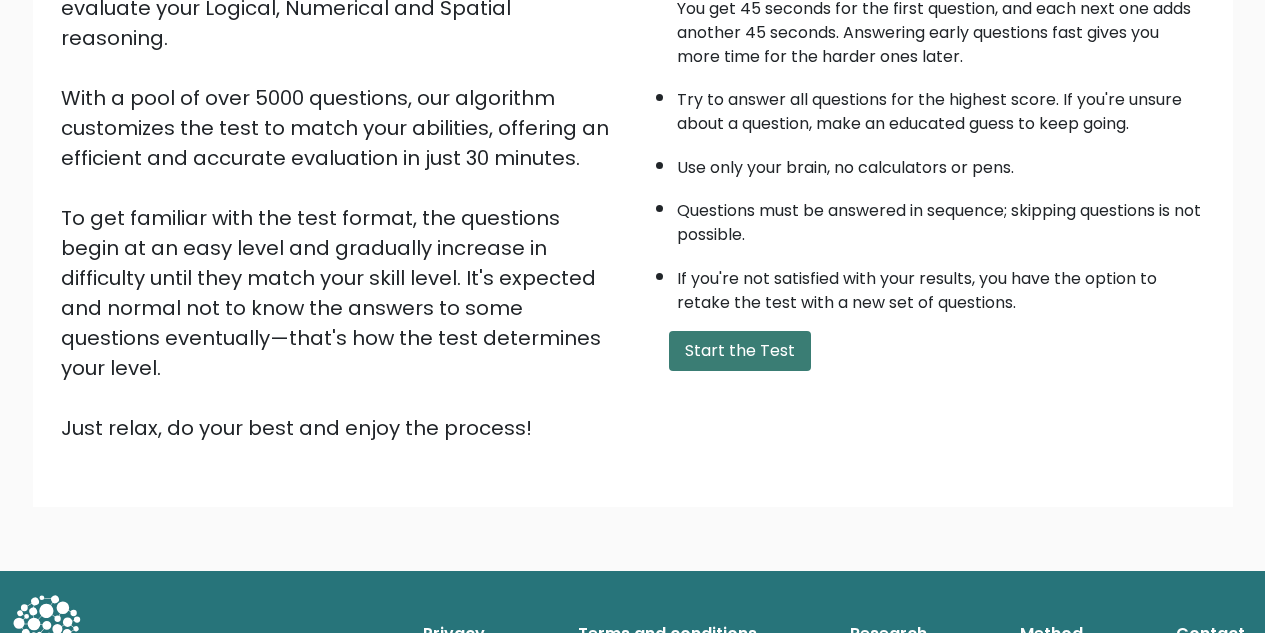 click on "Start the Test" at bounding box center (740, 351) 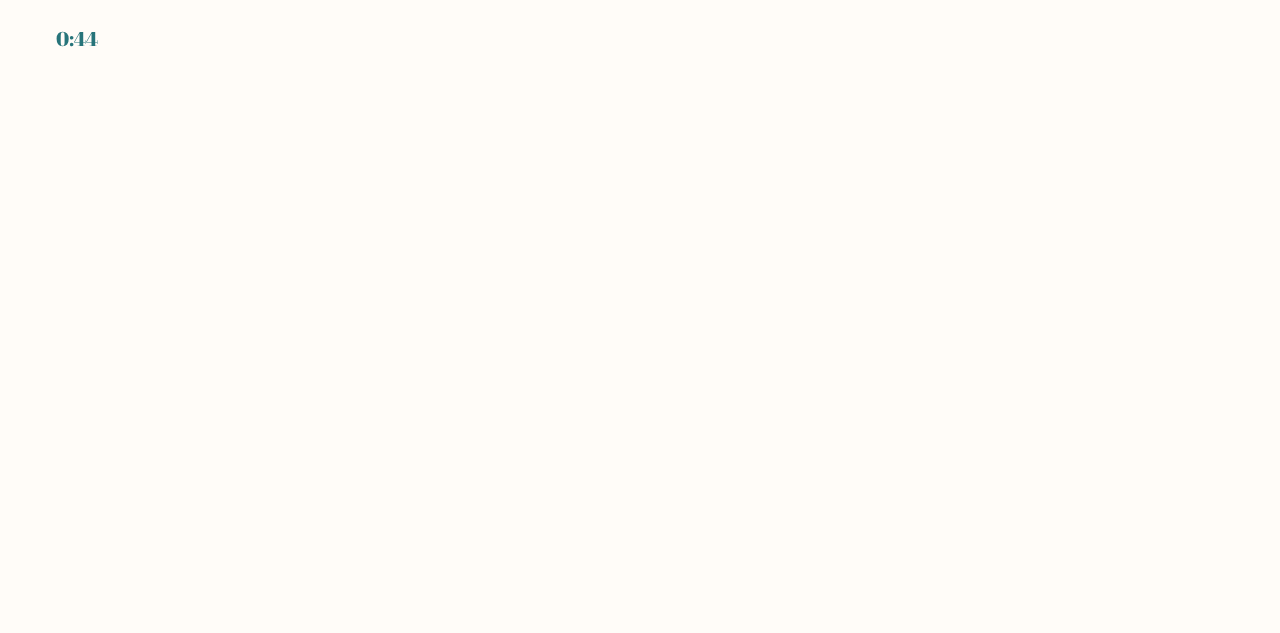 scroll, scrollTop: 0, scrollLeft: 0, axis: both 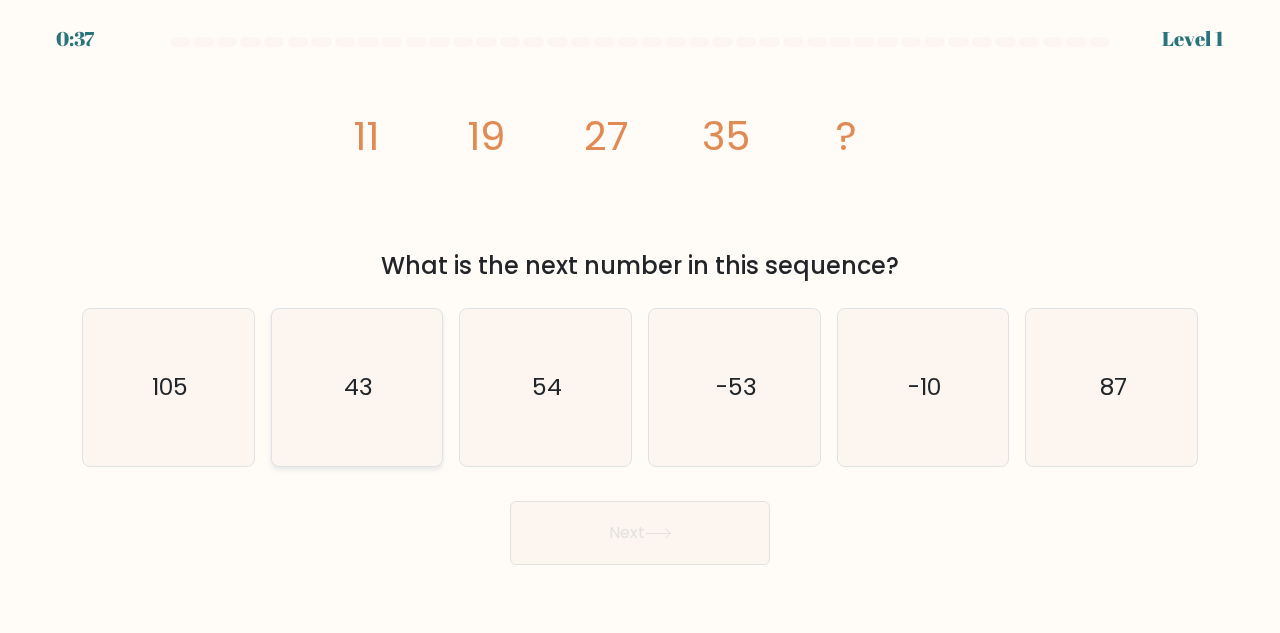 click on "43" 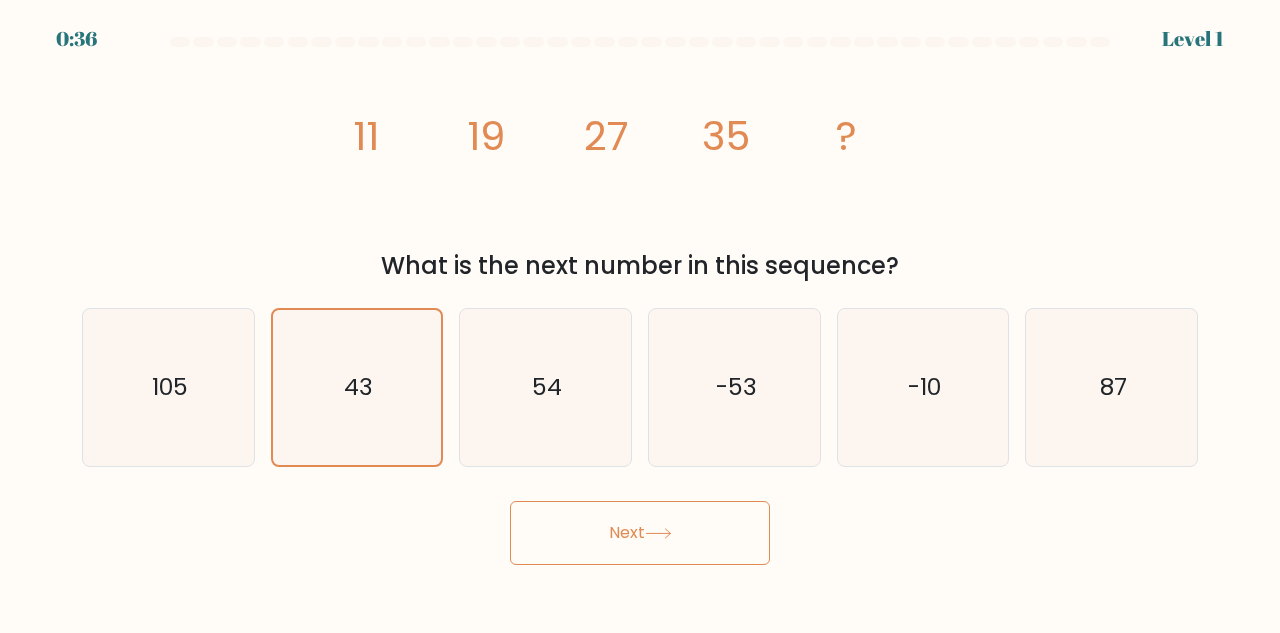 click on "0:36
Level 1" at bounding box center [640, 316] 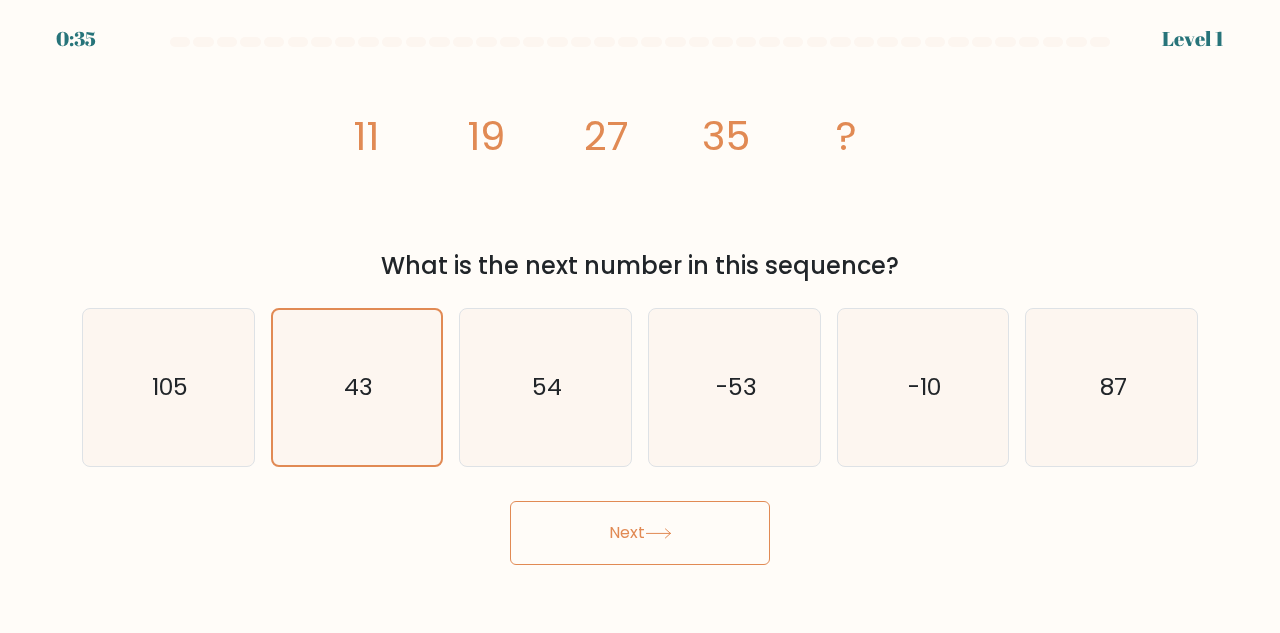 click on "Next" at bounding box center [640, 533] 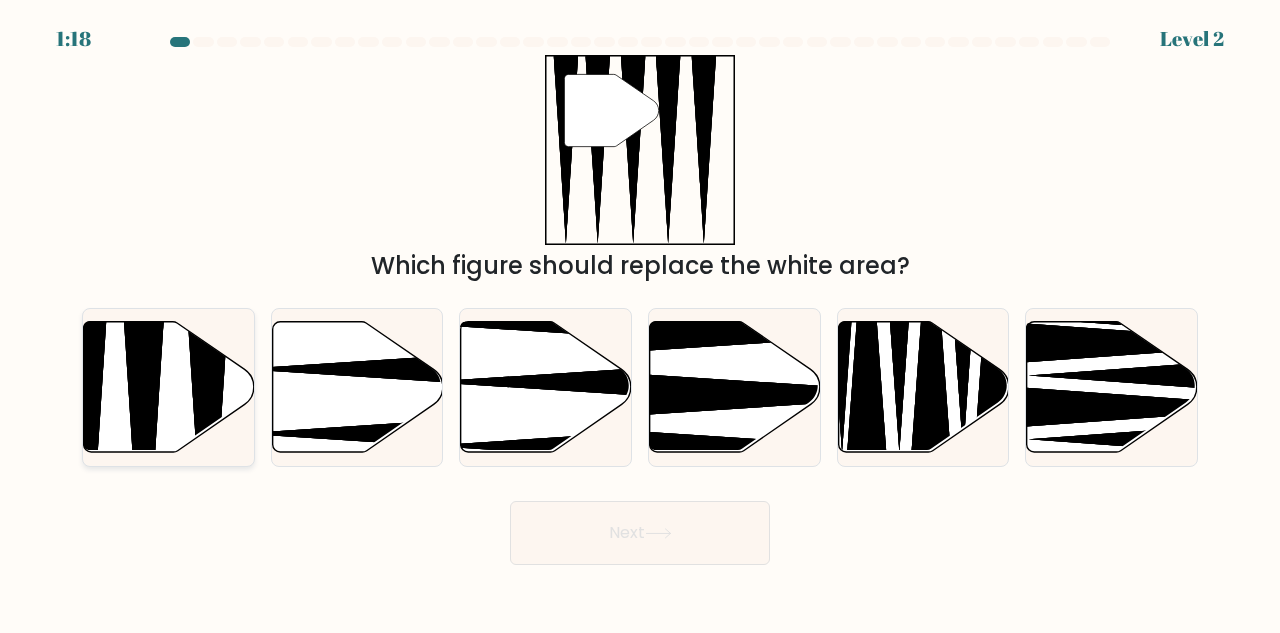 click 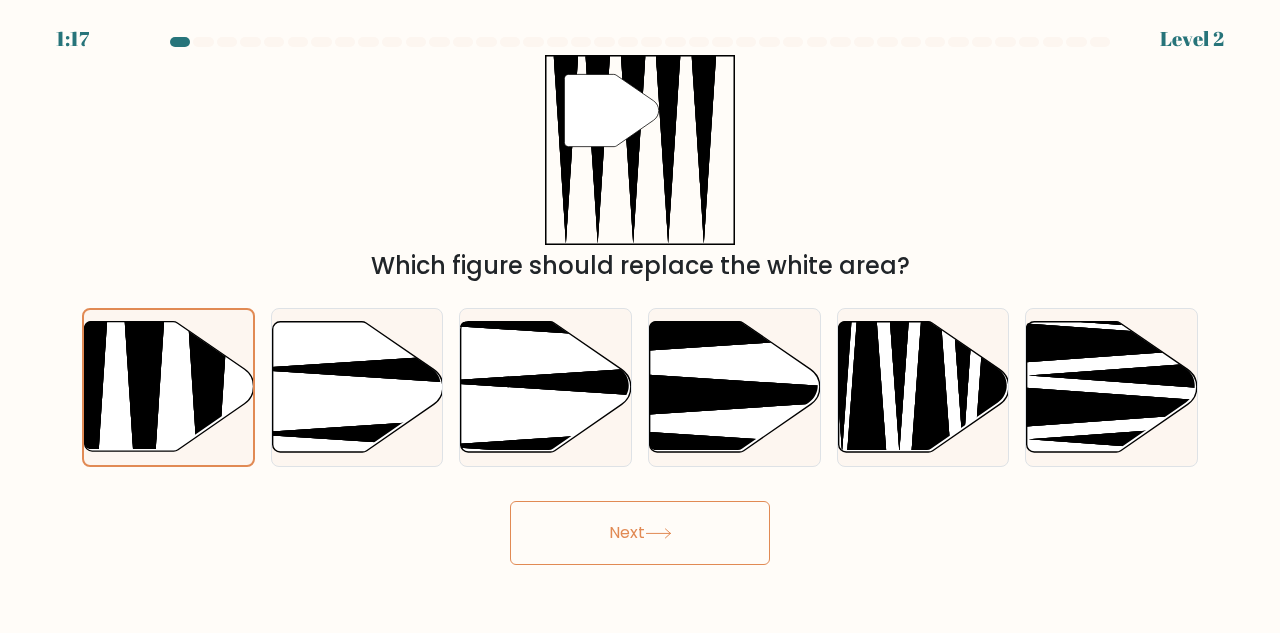 click on "Next" at bounding box center [640, 533] 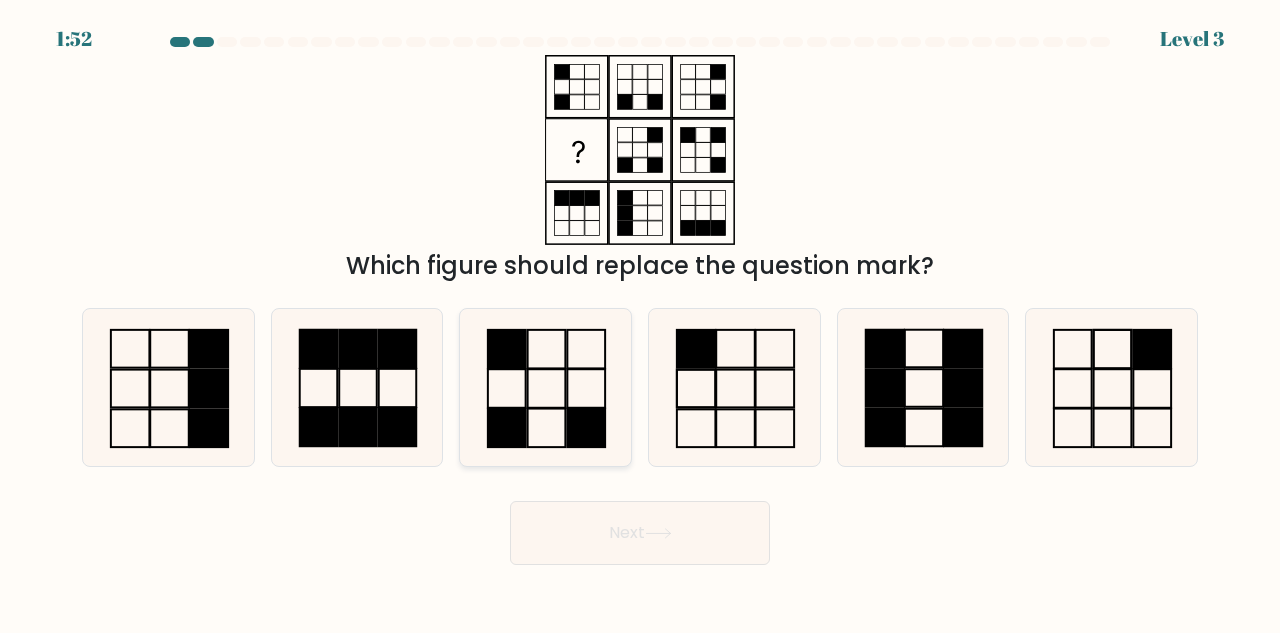 click 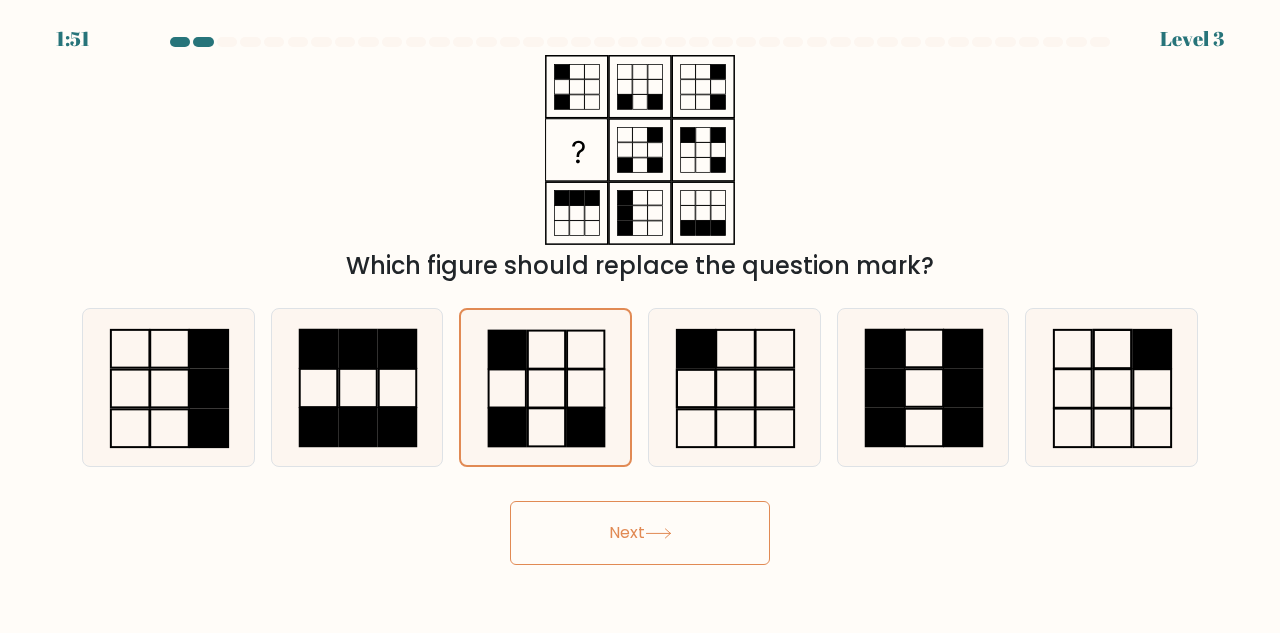 click on "Next" at bounding box center (640, 533) 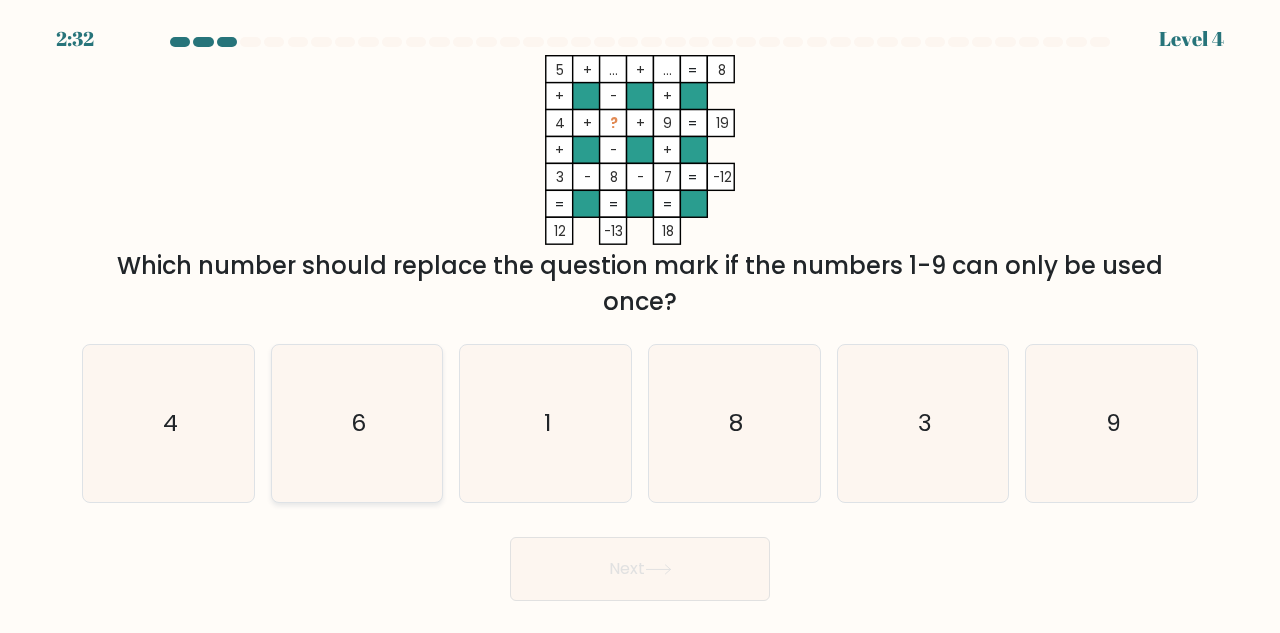 click on "6" 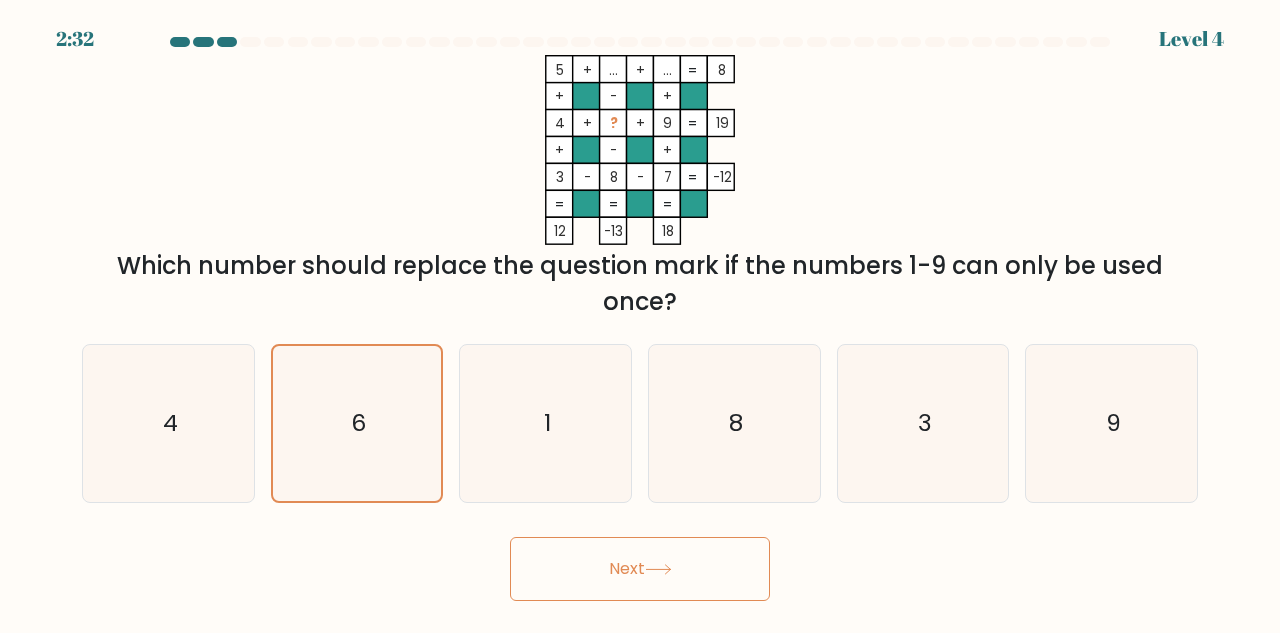 click on "Next" at bounding box center [640, 569] 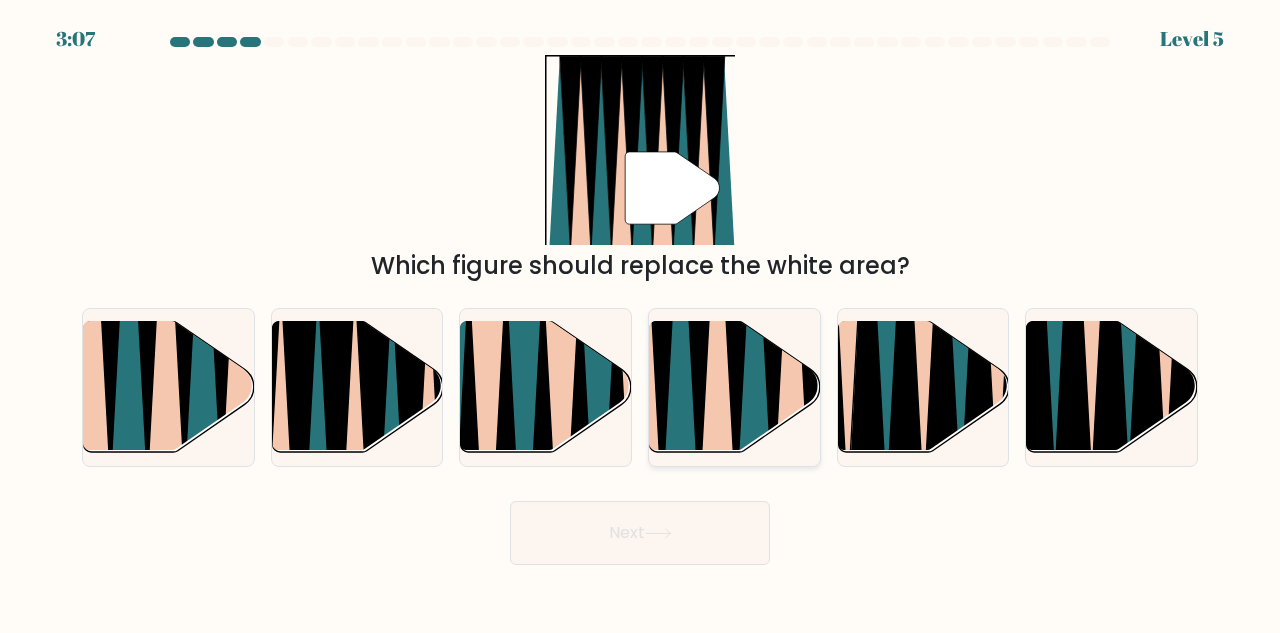 click 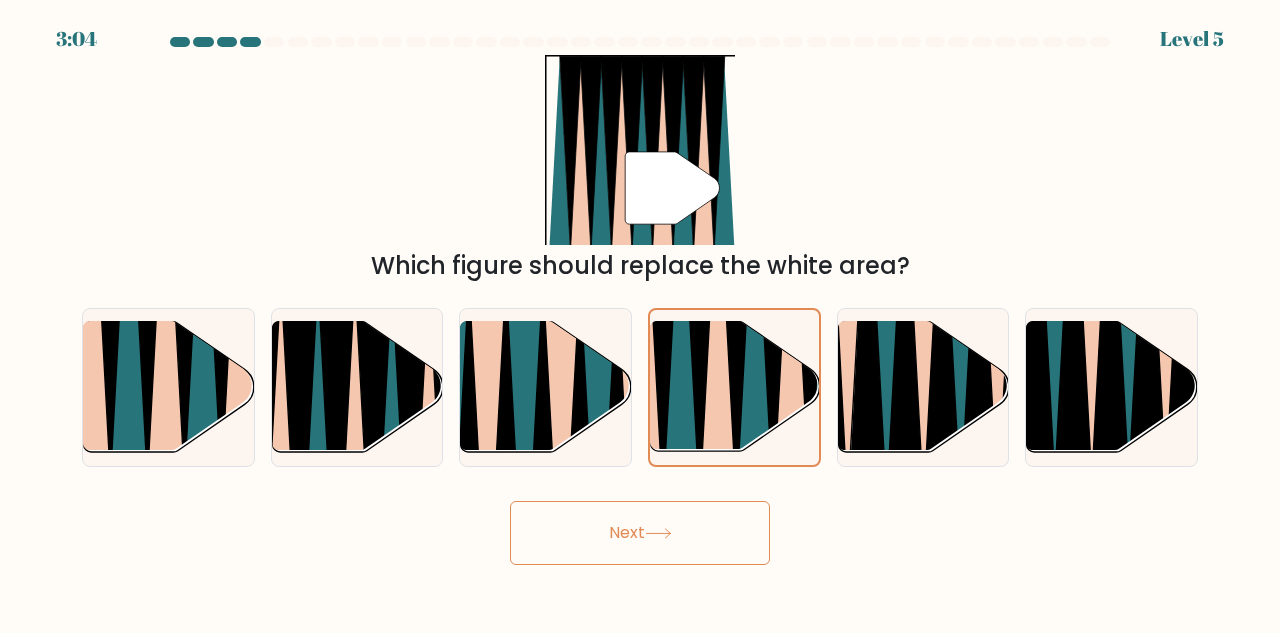 click on "Next" at bounding box center (640, 533) 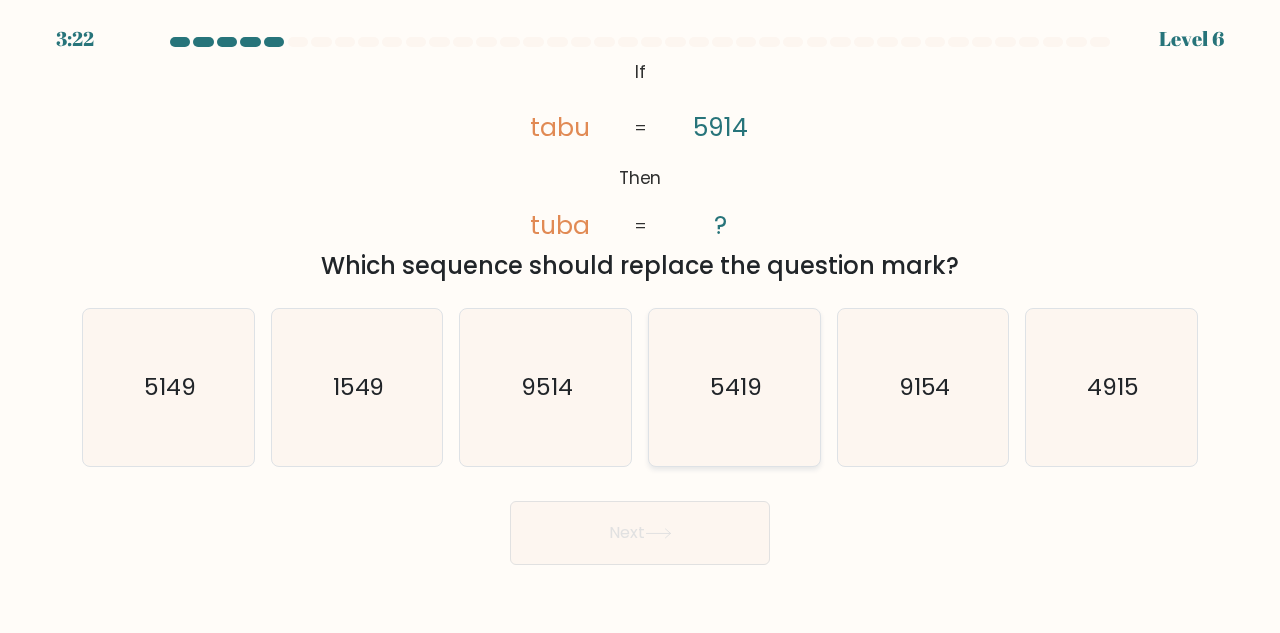 click on "5419" 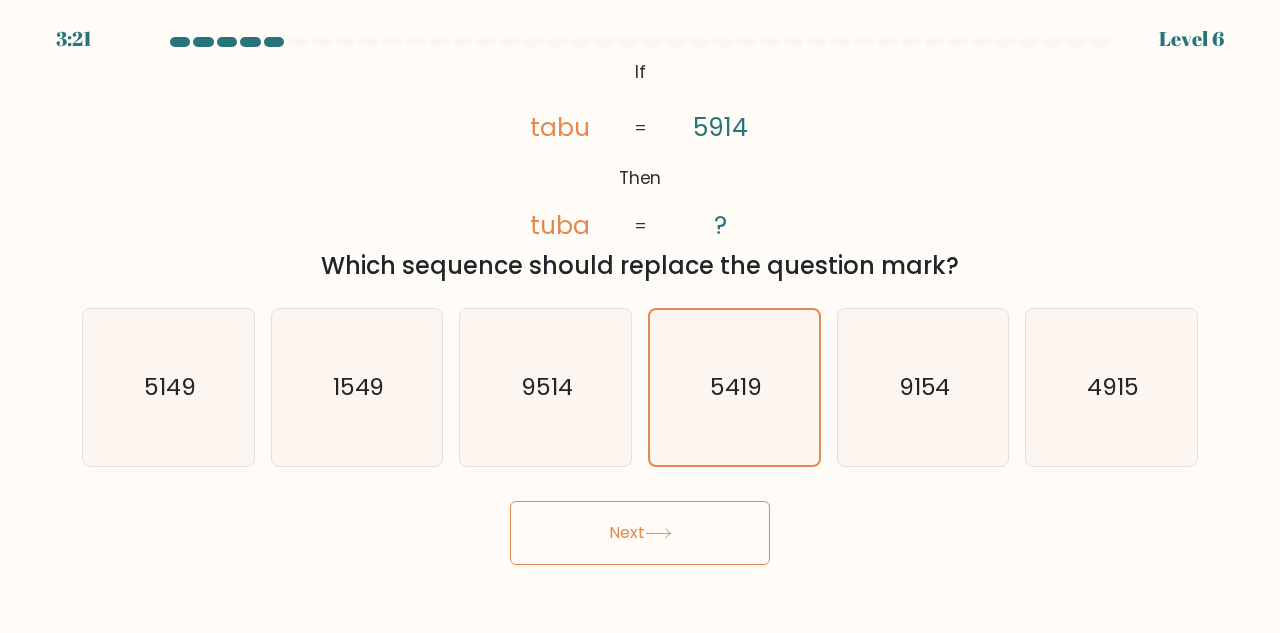 click on "Next" at bounding box center (640, 533) 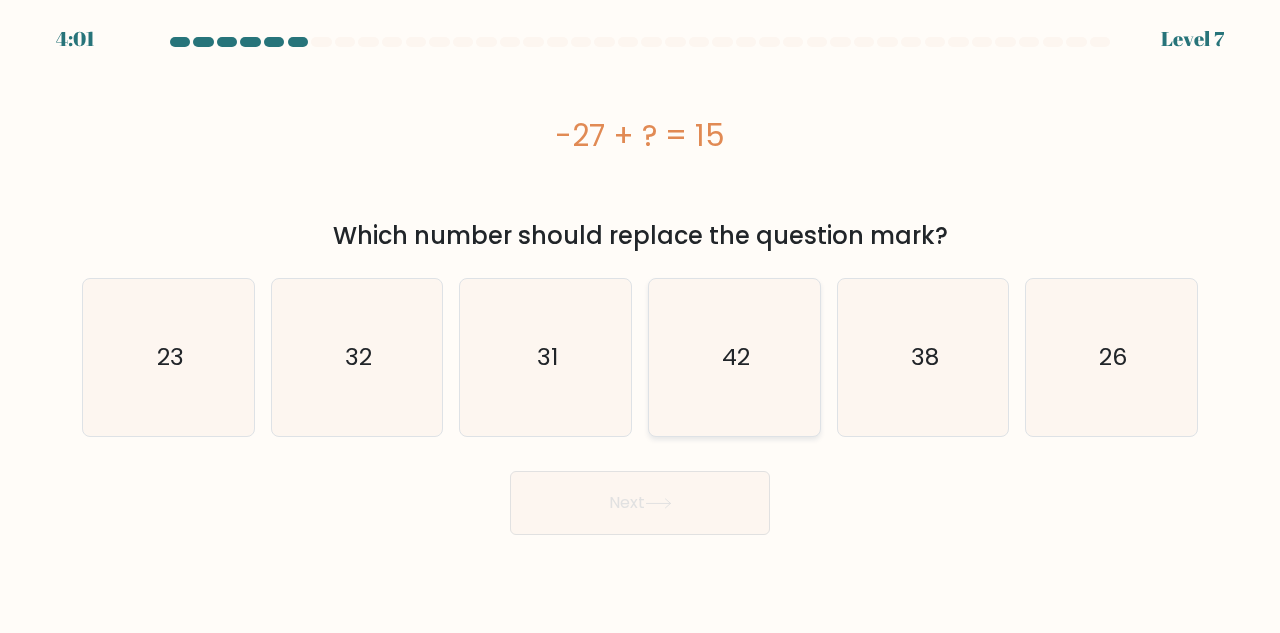 click on "42" 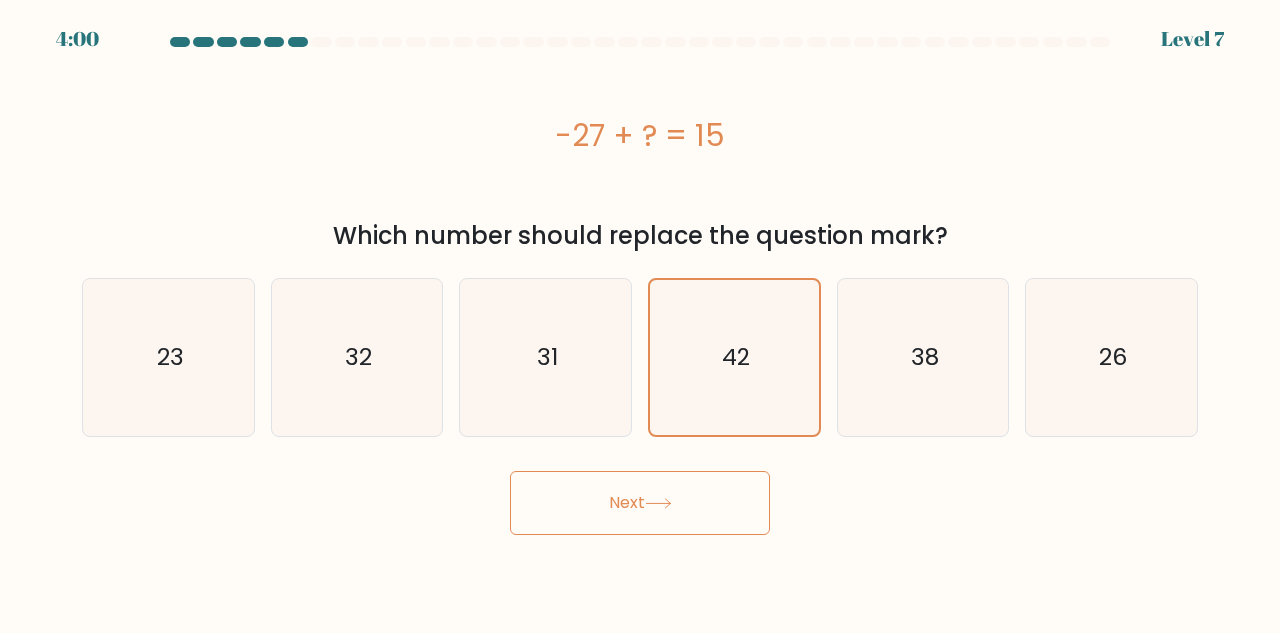 click 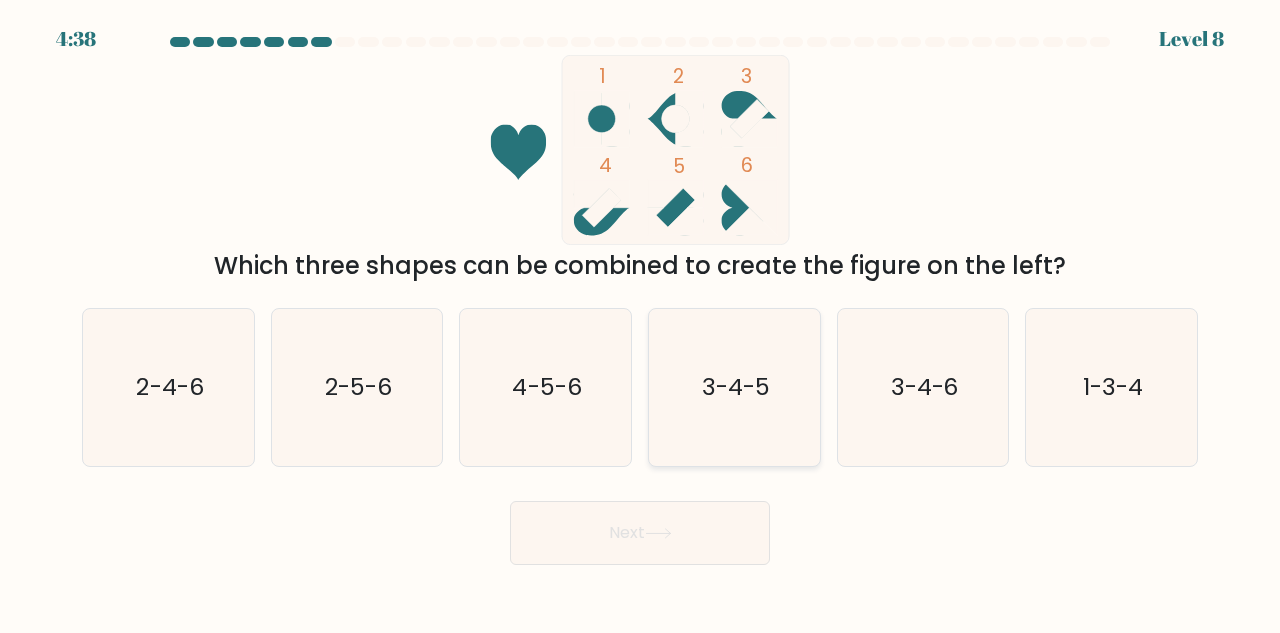 click on "3-4-5" 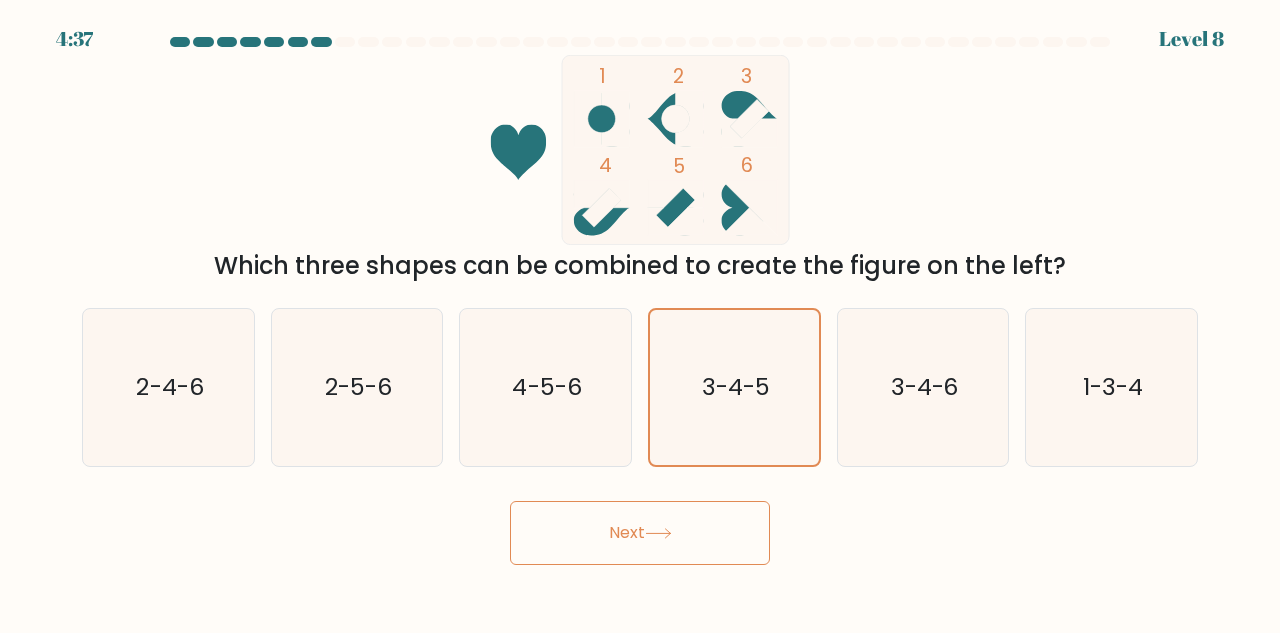 click 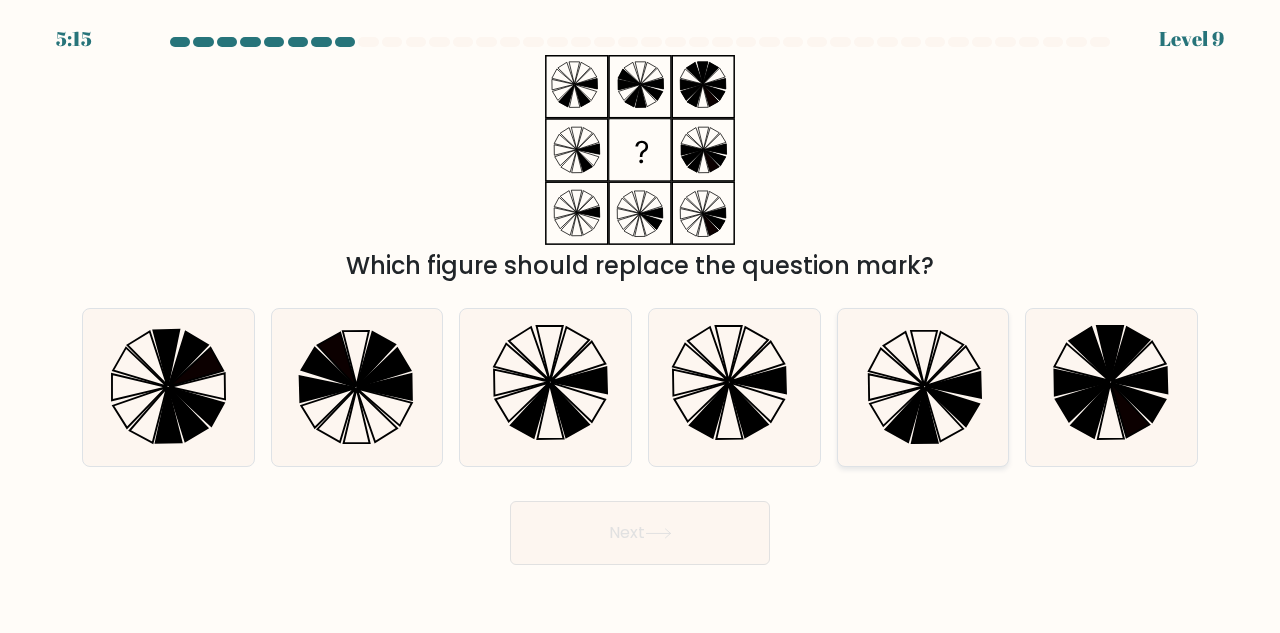click 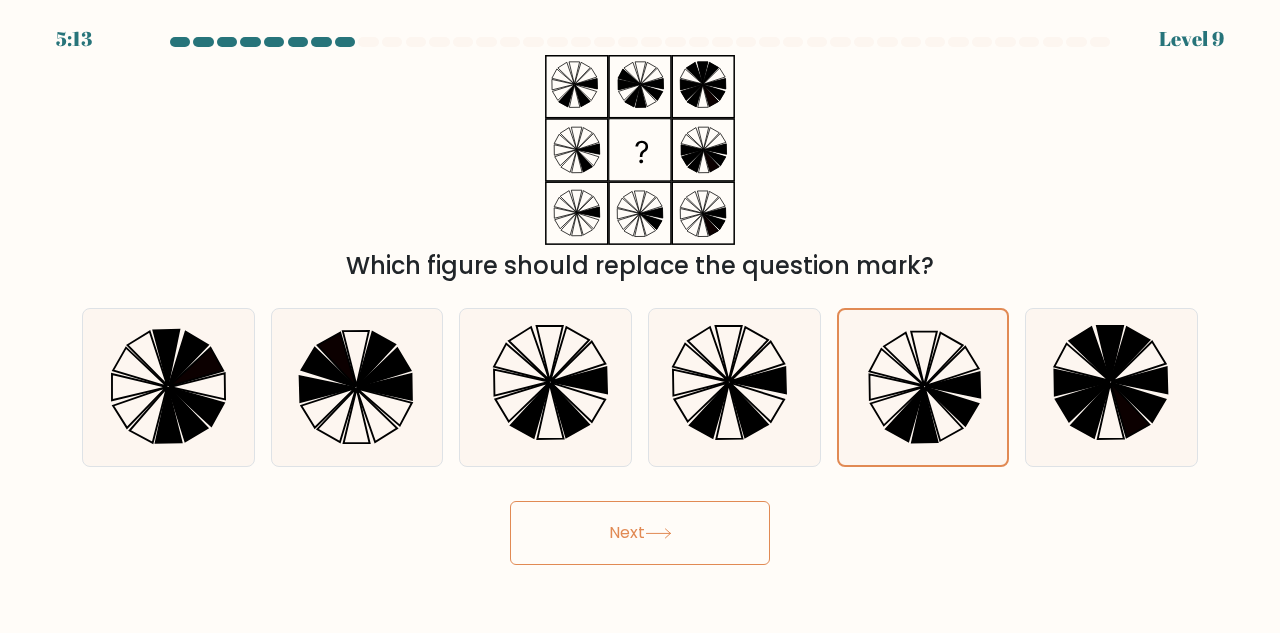 click on "Next" at bounding box center (640, 533) 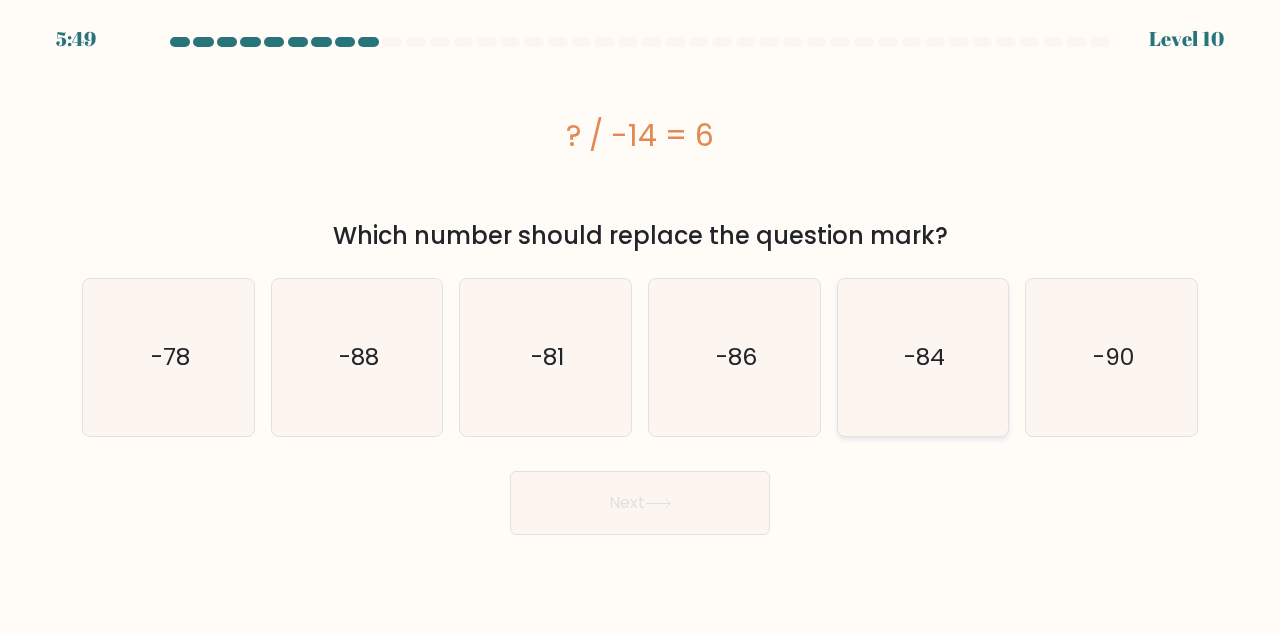 click on "-84" 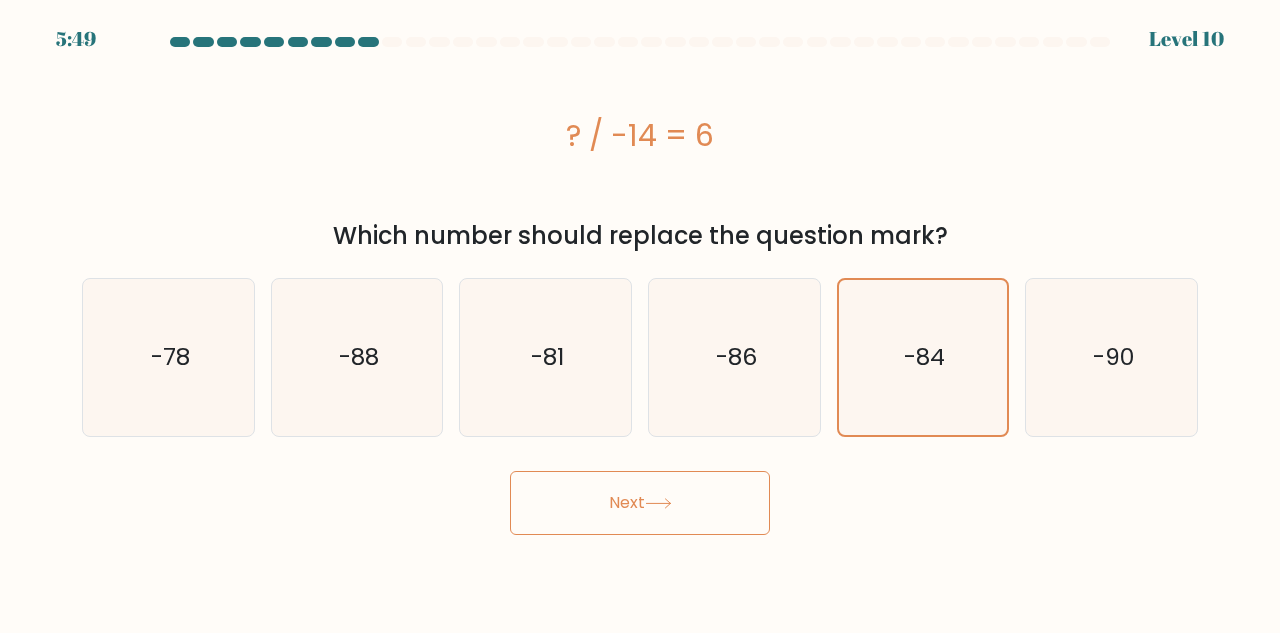 click on "Next" at bounding box center (640, 503) 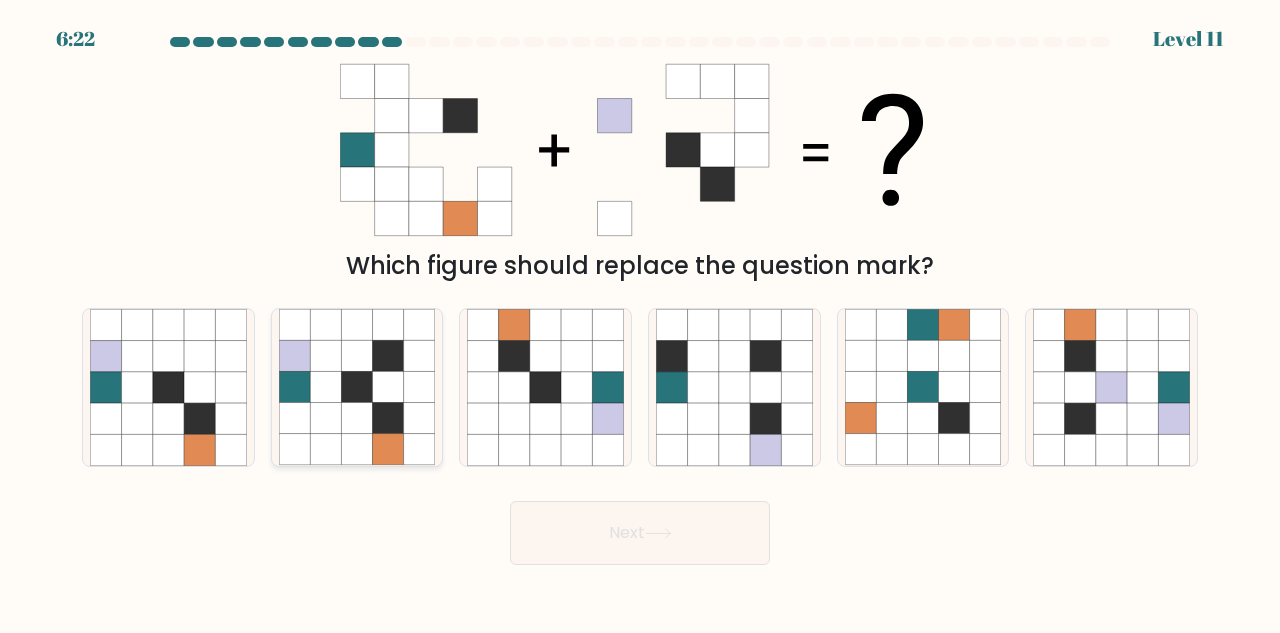 click 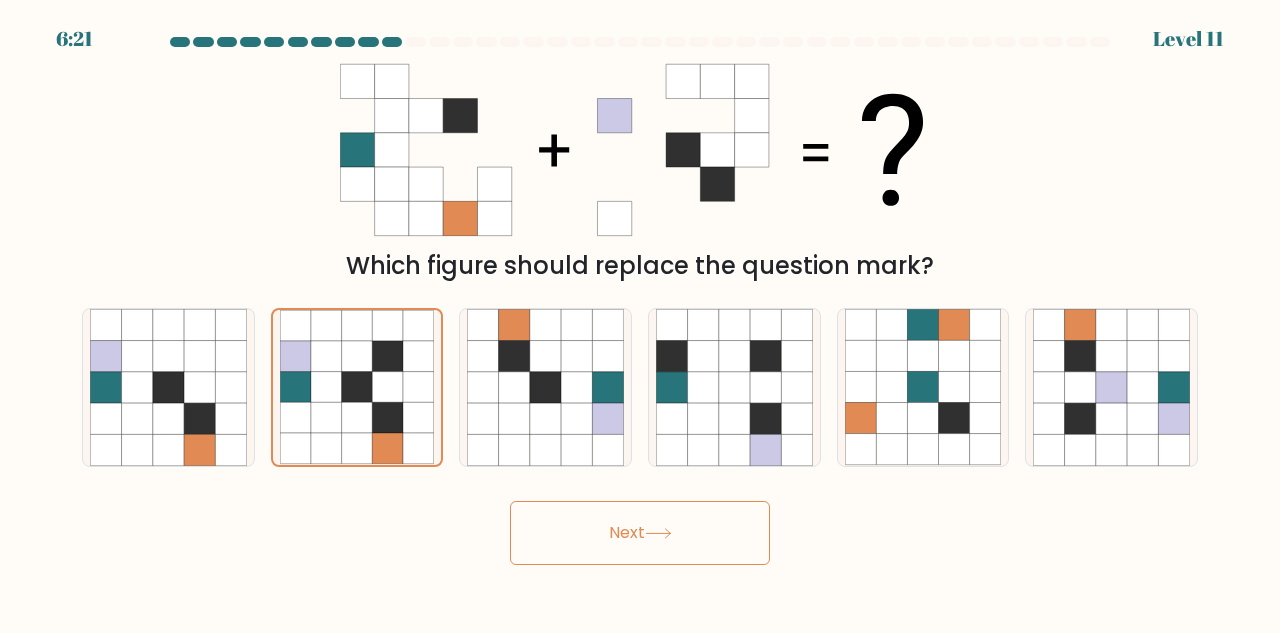 click on "Next" at bounding box center [640, 533] 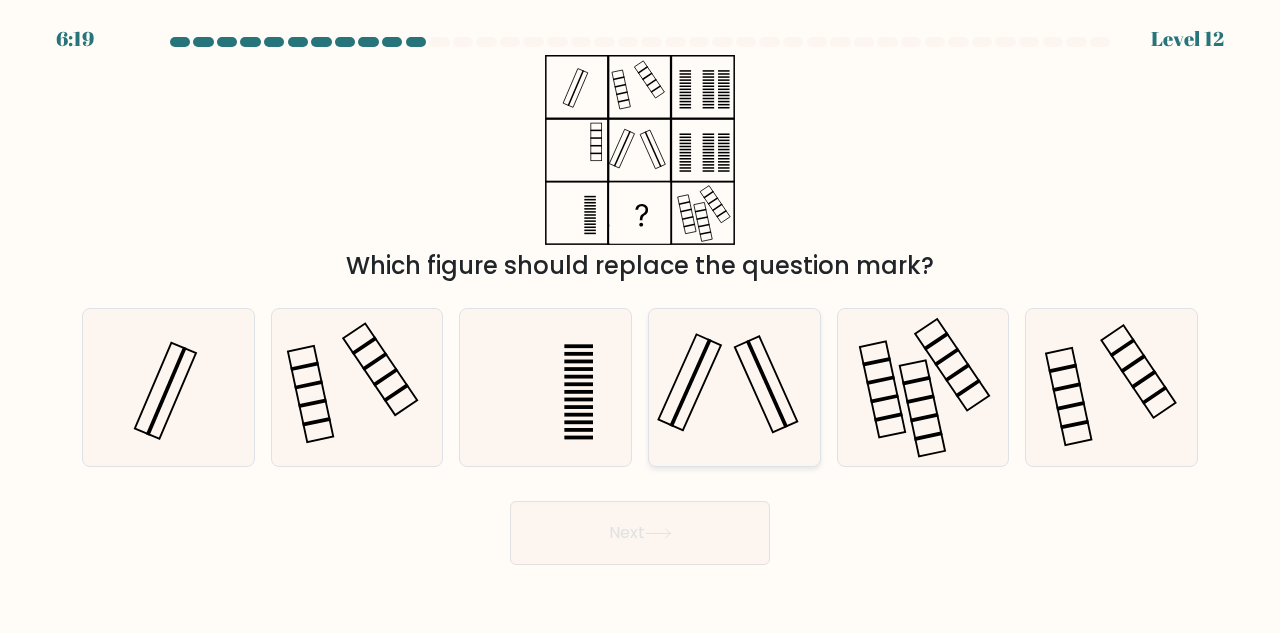 click 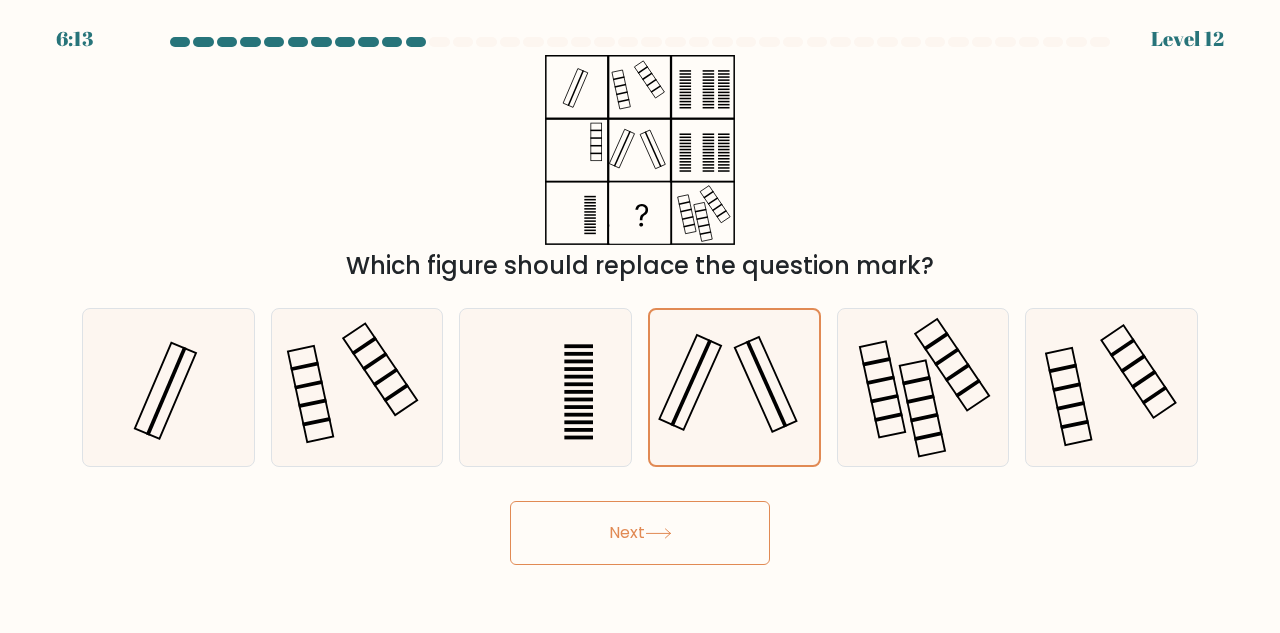 click on "Next" at bounding box center [640, 533] 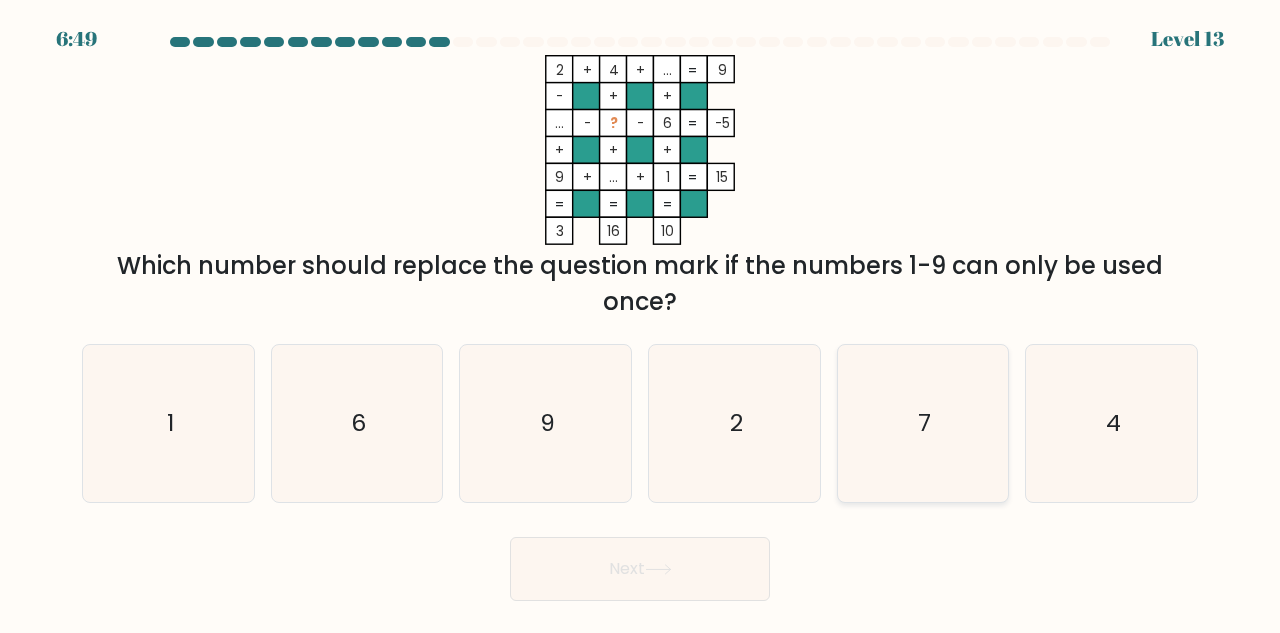 click on "7" 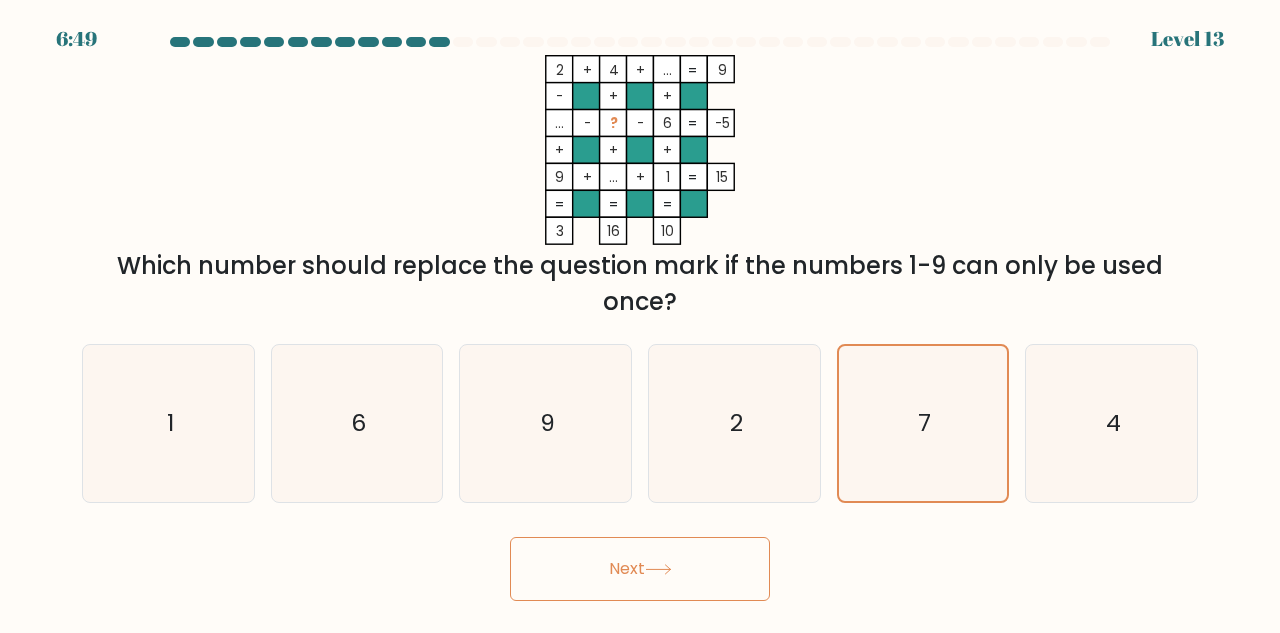 click on "Next" at bounding box center (640, 569) 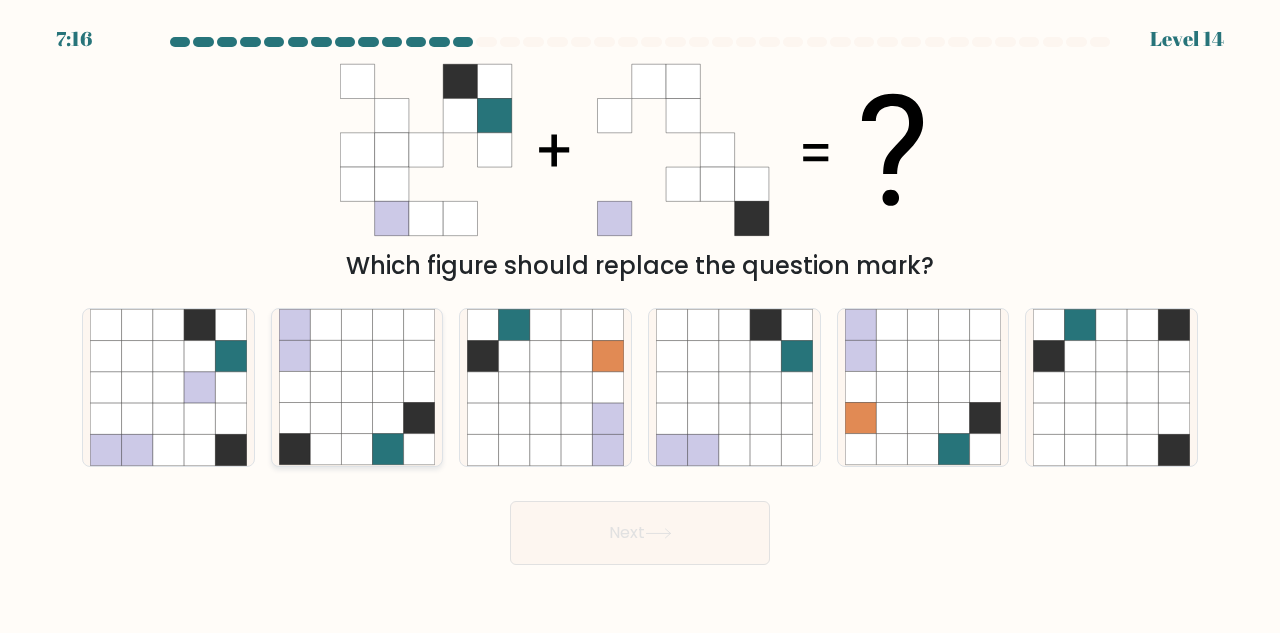 click 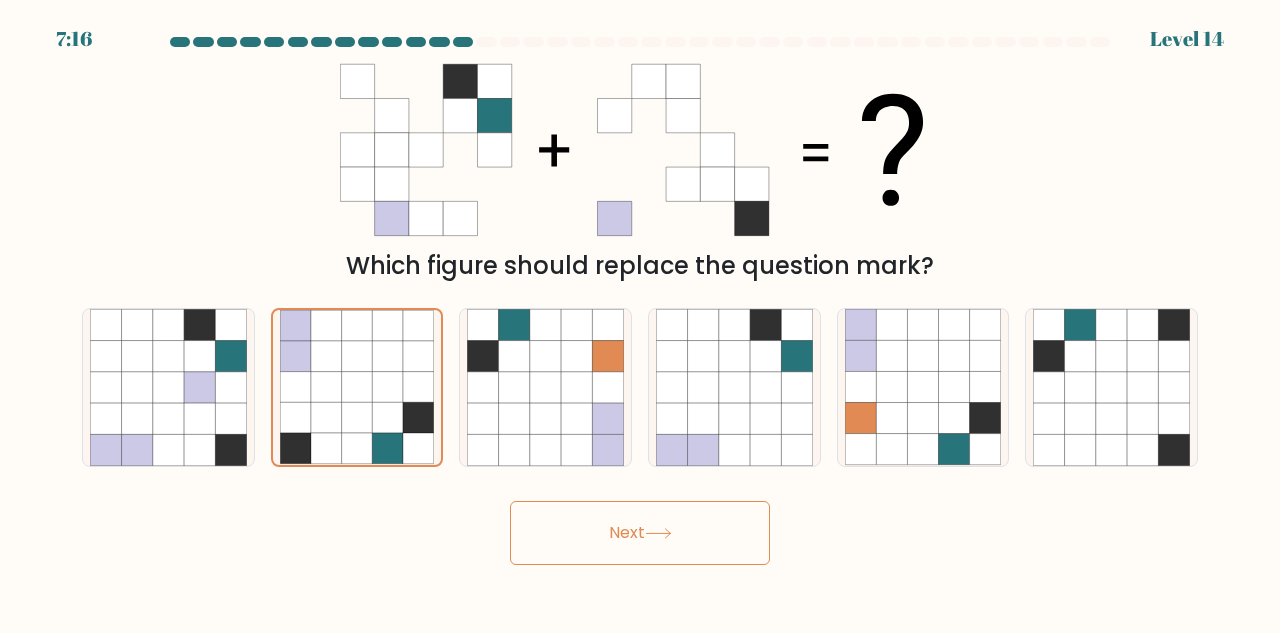 click on "Next" at bounding box center (640, 533) 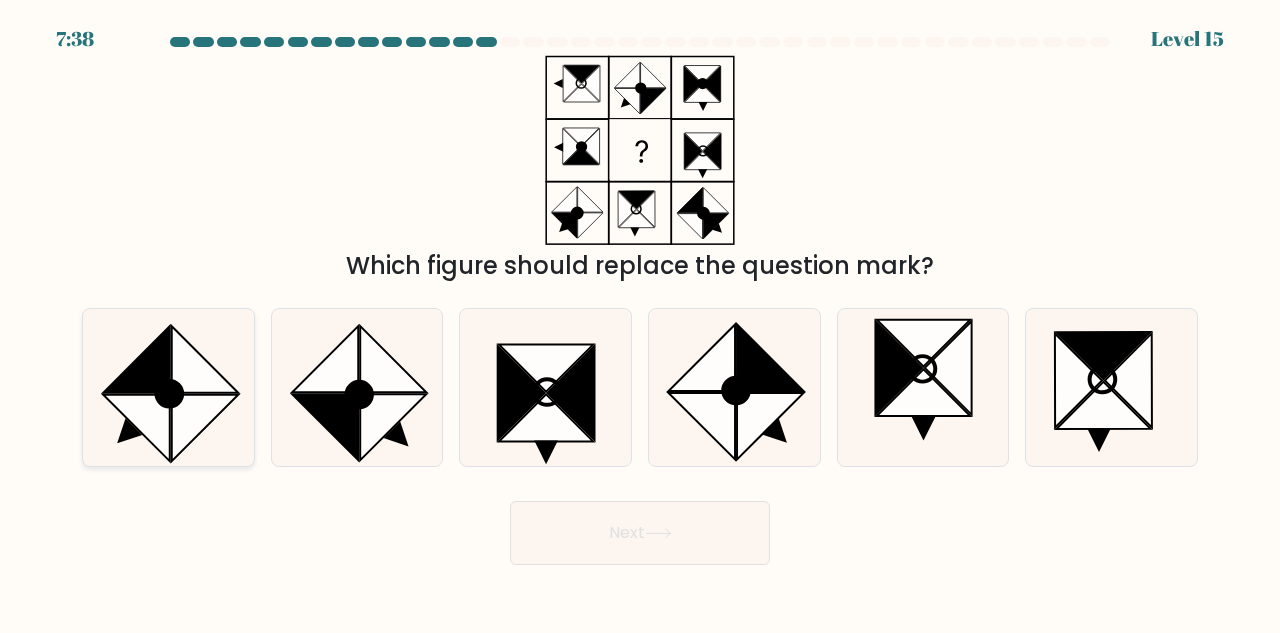 click 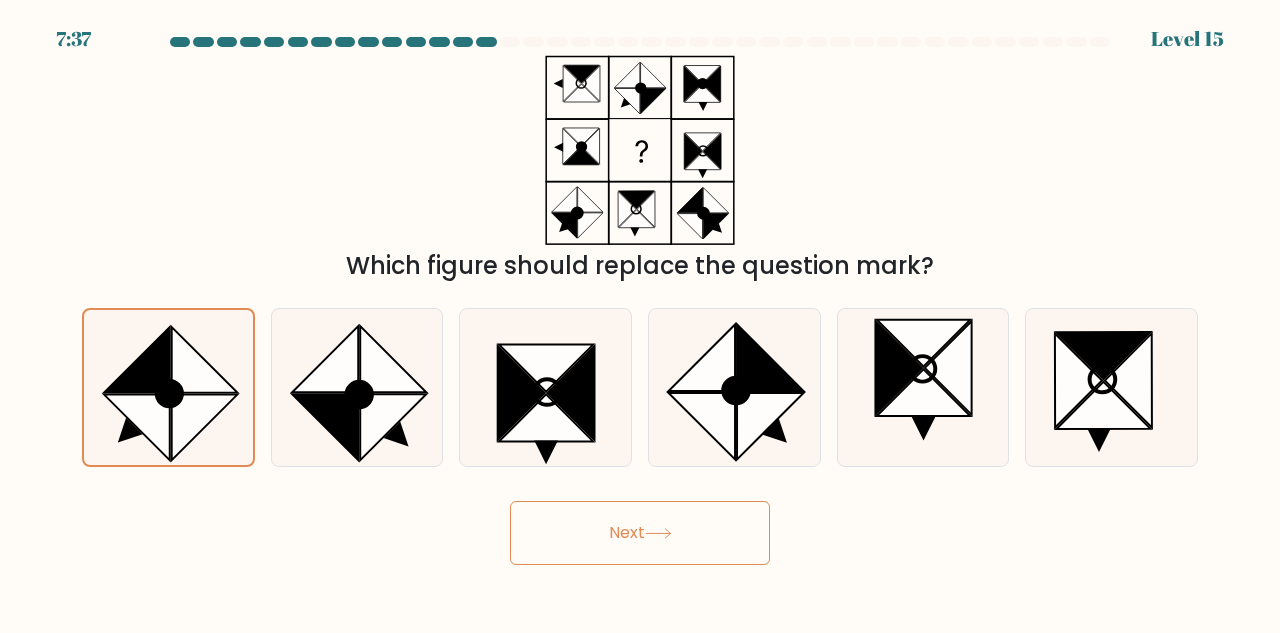 click on "Next" at bounding box center (640, 533) 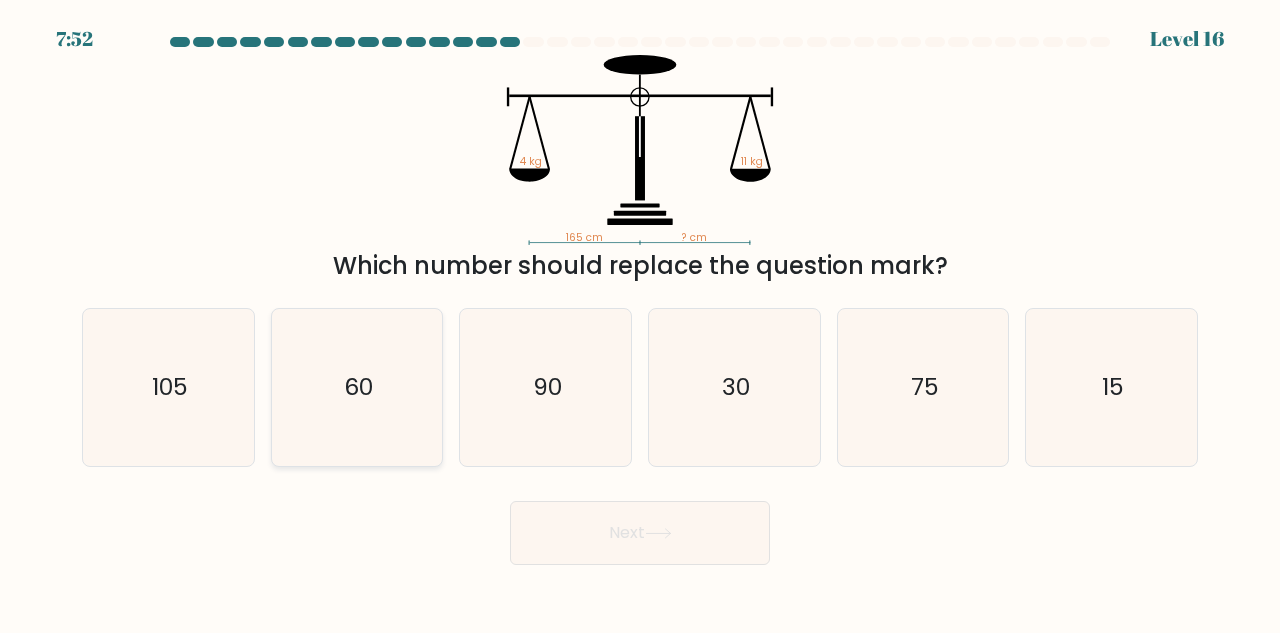 click on "60" 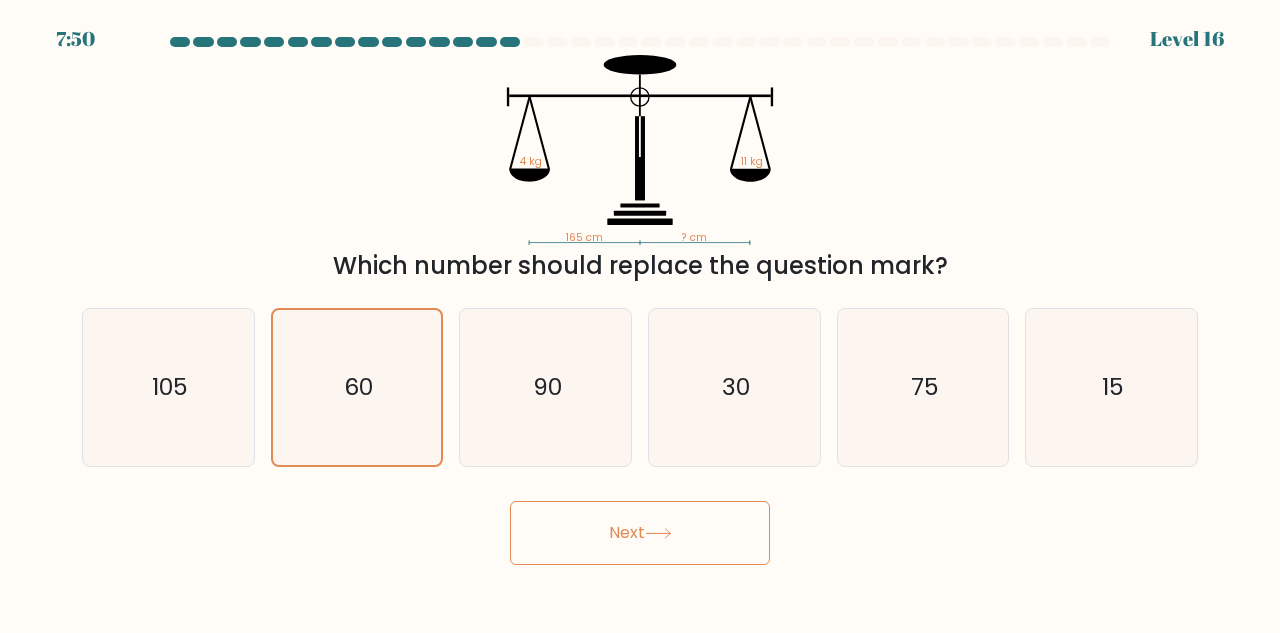 click on "Next" at bounding box center [640, 533] 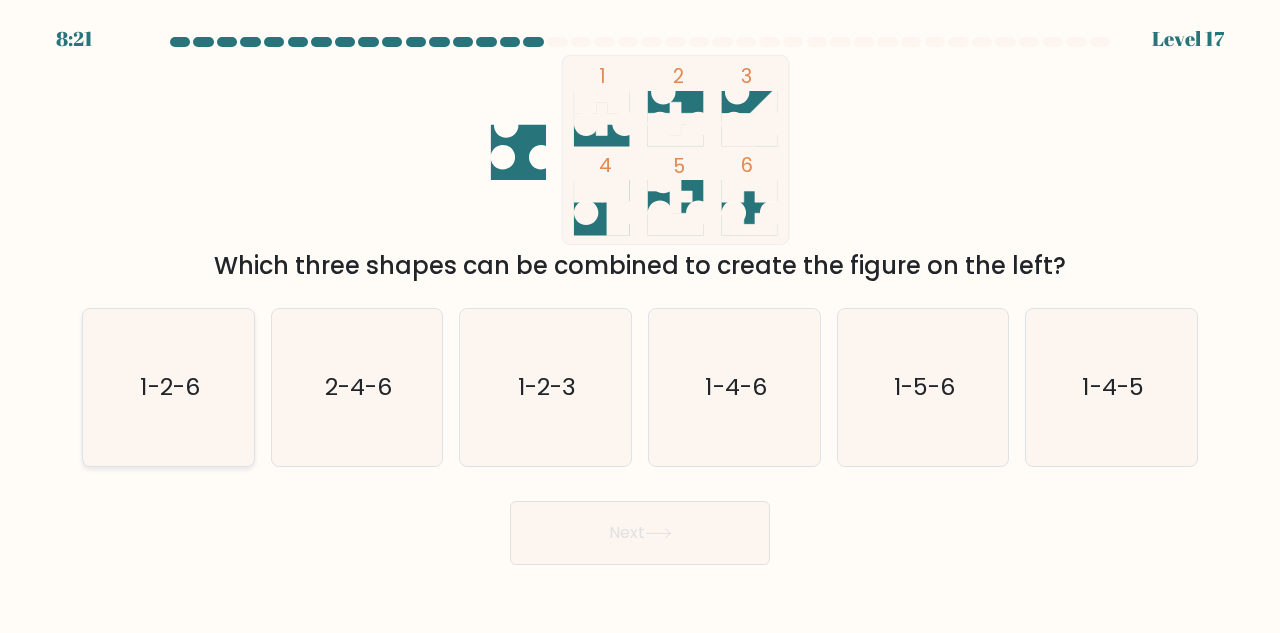 click on "1-2-6" 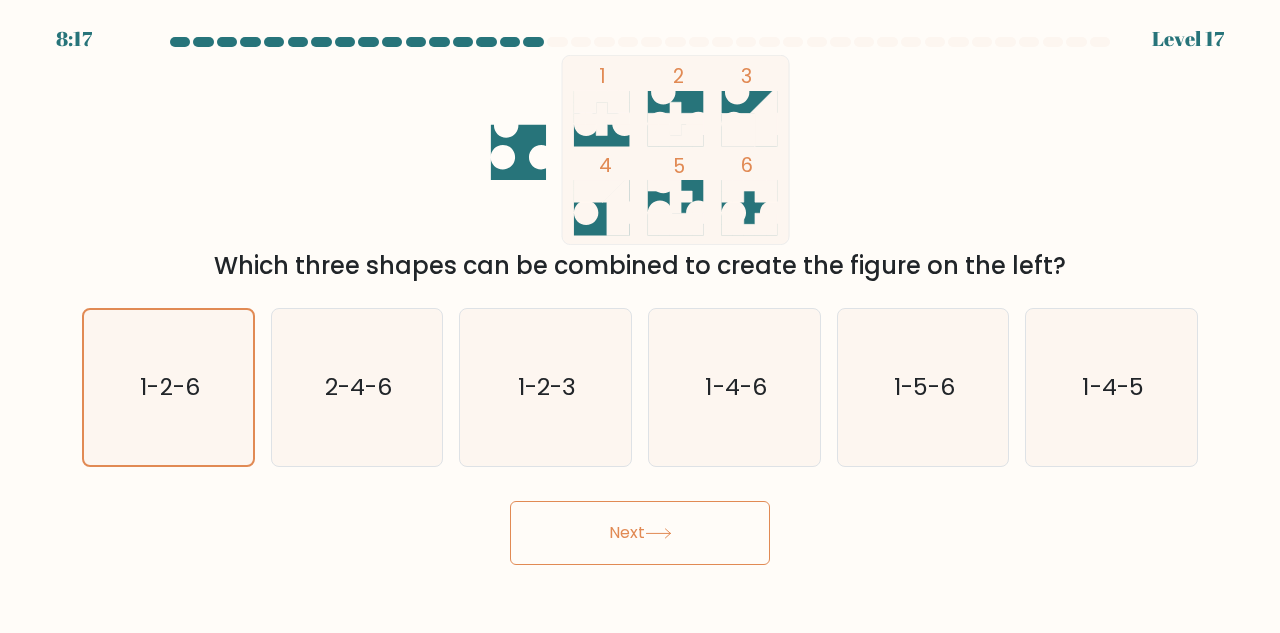 click on "Next" at bounding box center (640, 533) 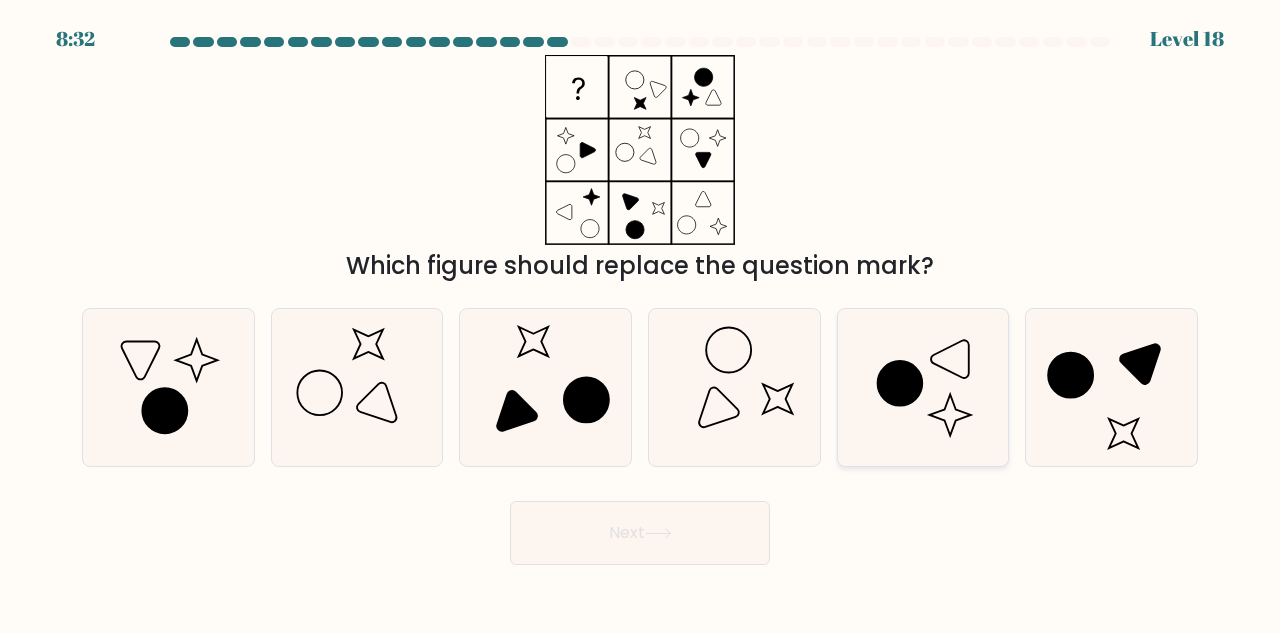 click 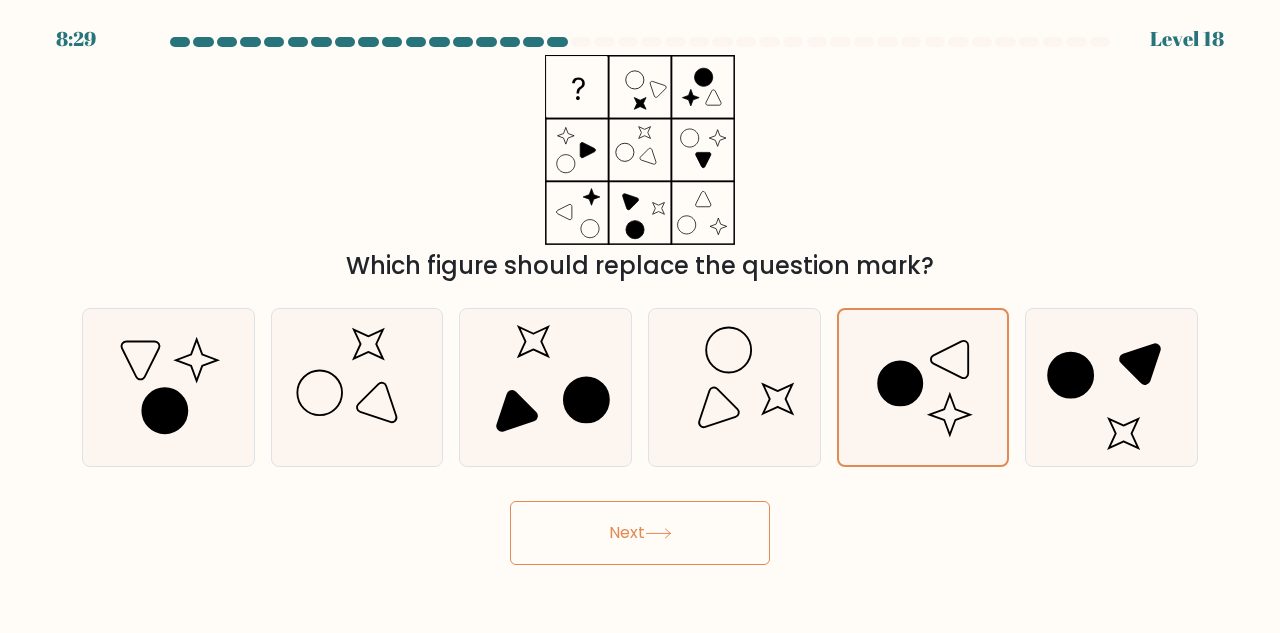 click on "Next" at bounding box center (640, 533) 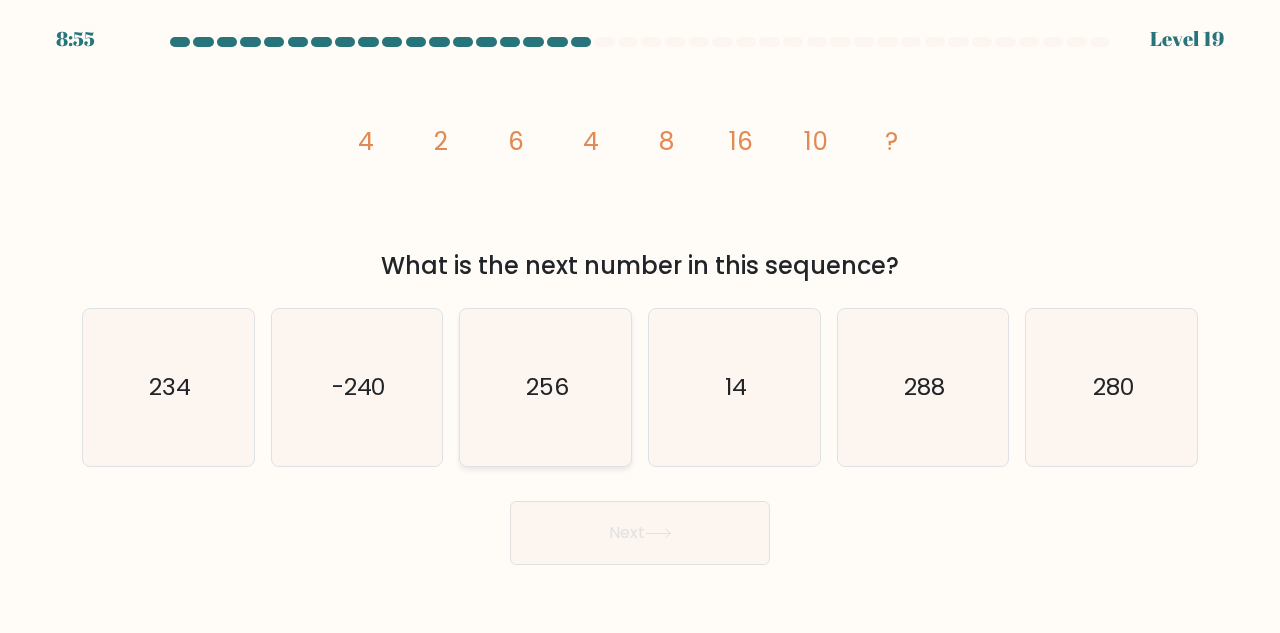 click on "256" 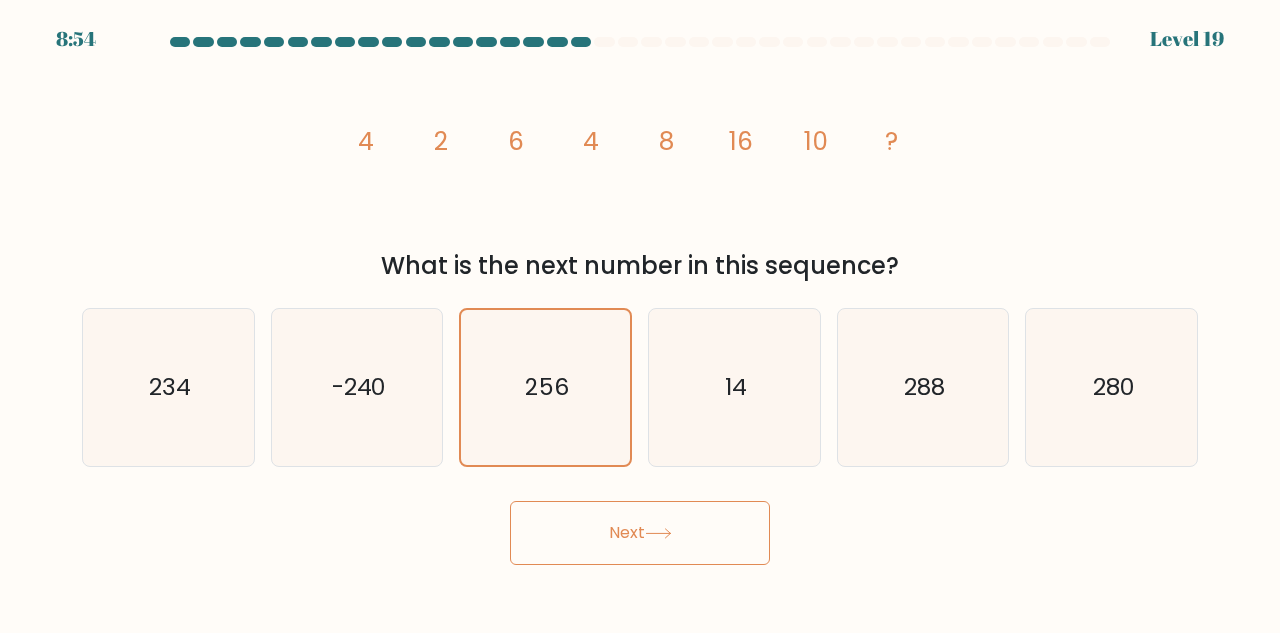 click 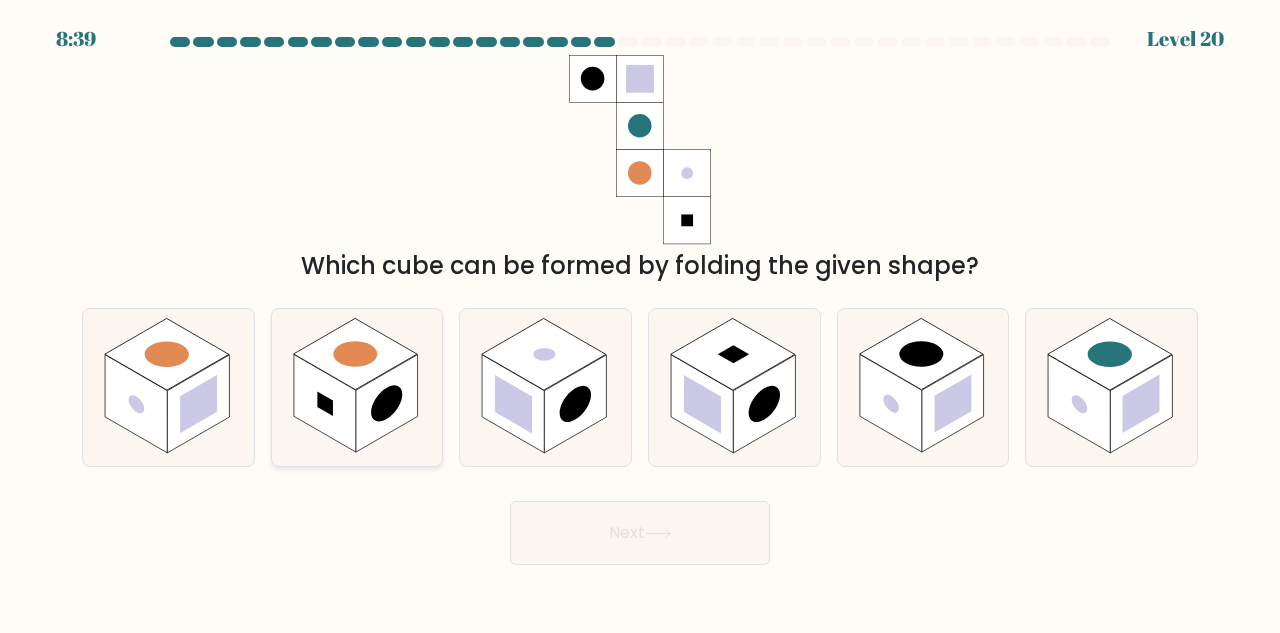 click 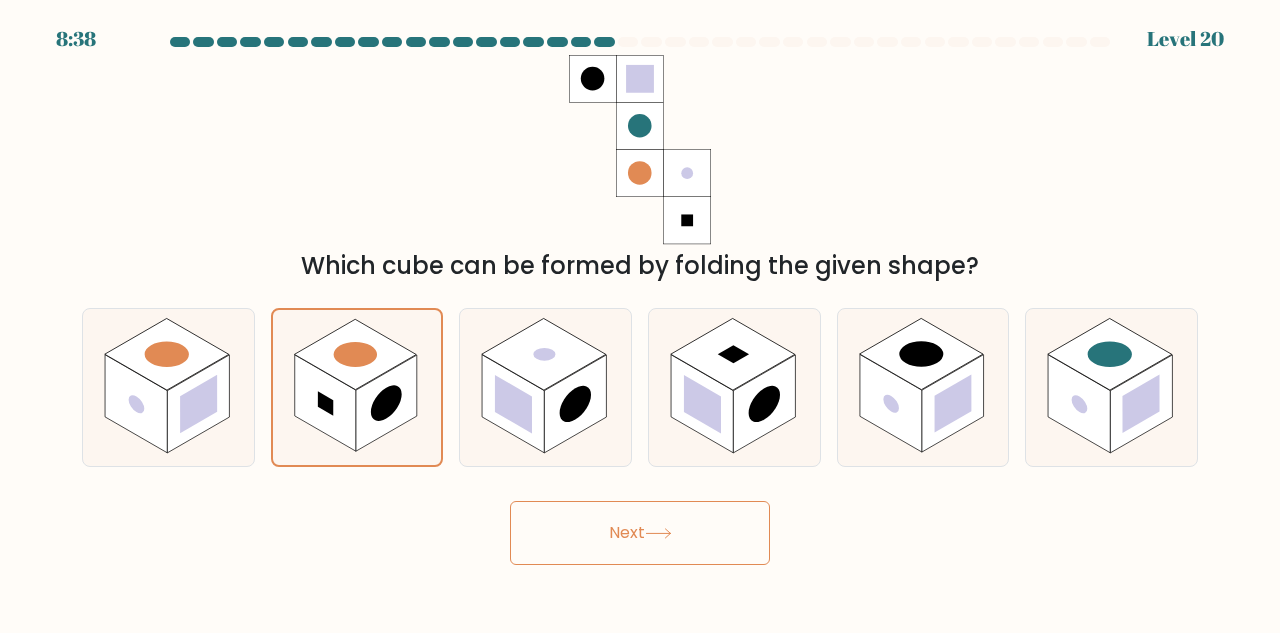 click on "Next" at bounding box center [640, 533] 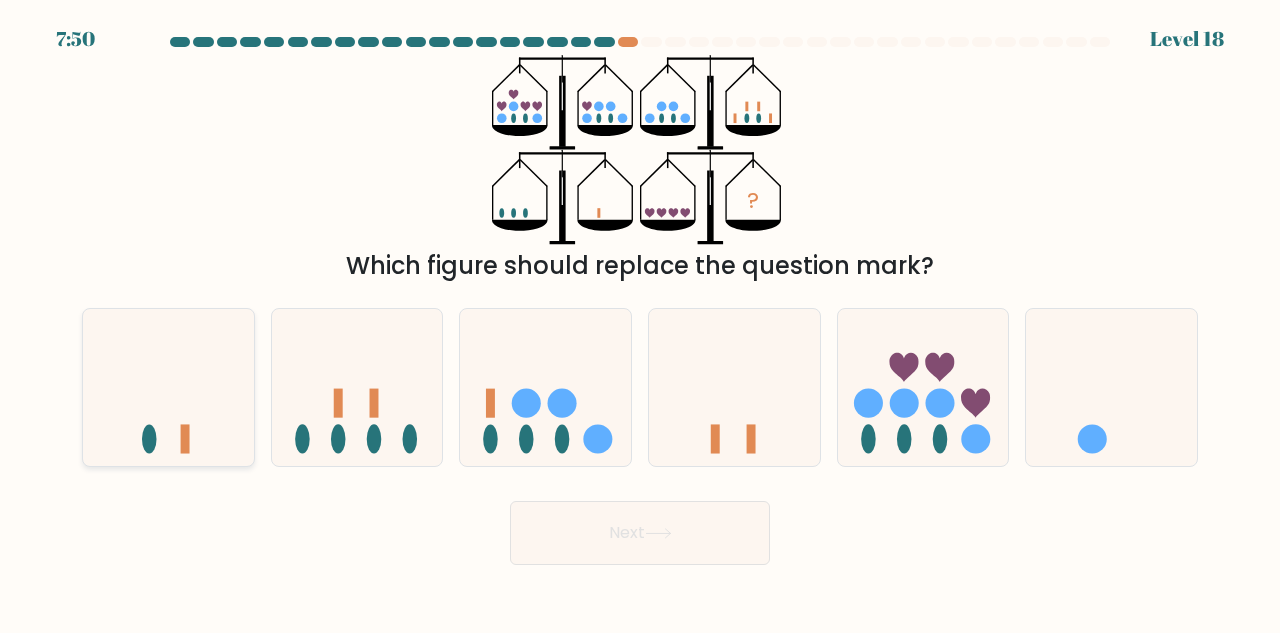 click 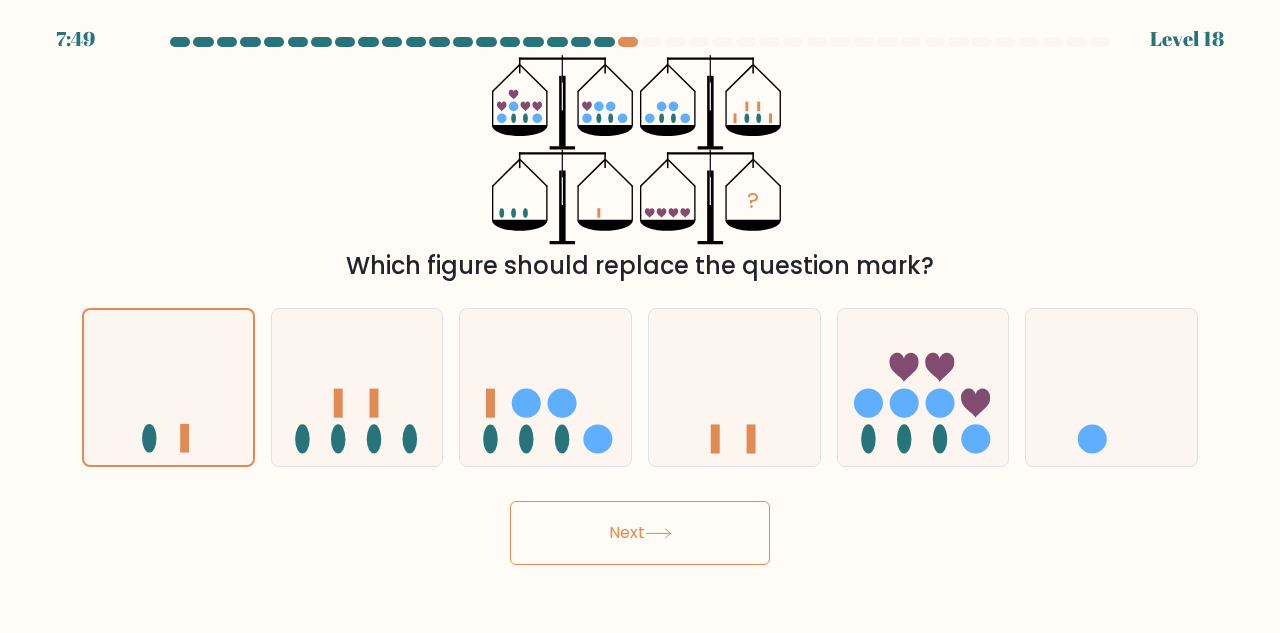 click on "Next" at bounding box center (640, 533) 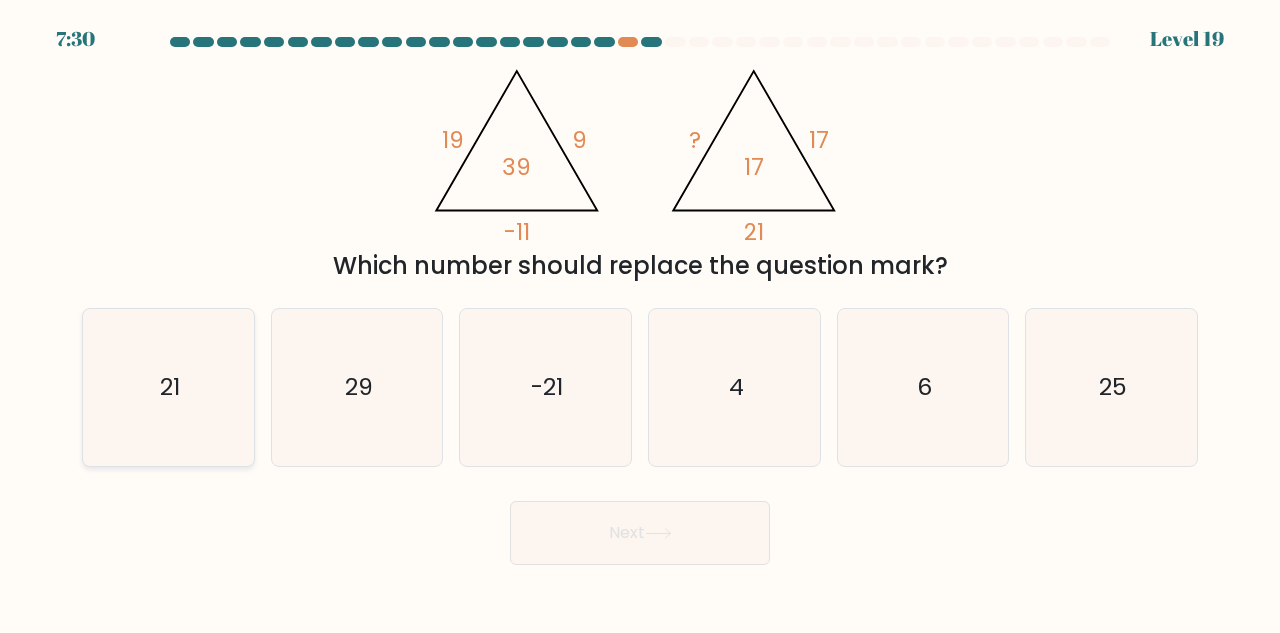 click on "21" 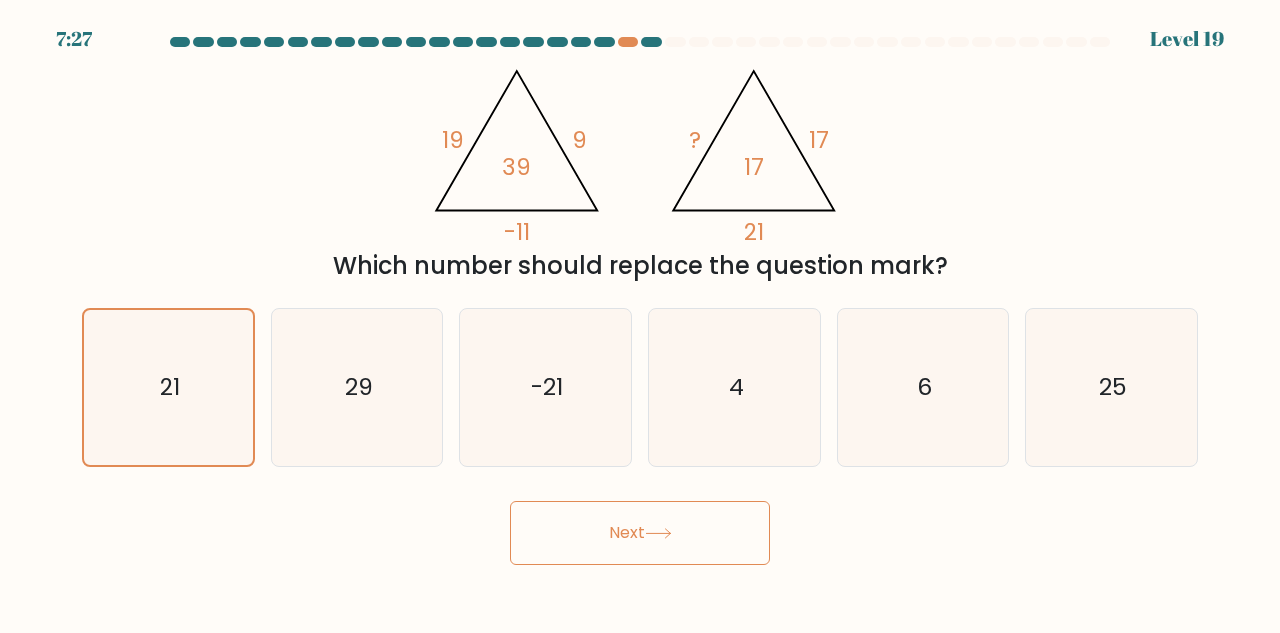 click on "Next" at bounding box center (640, 533) 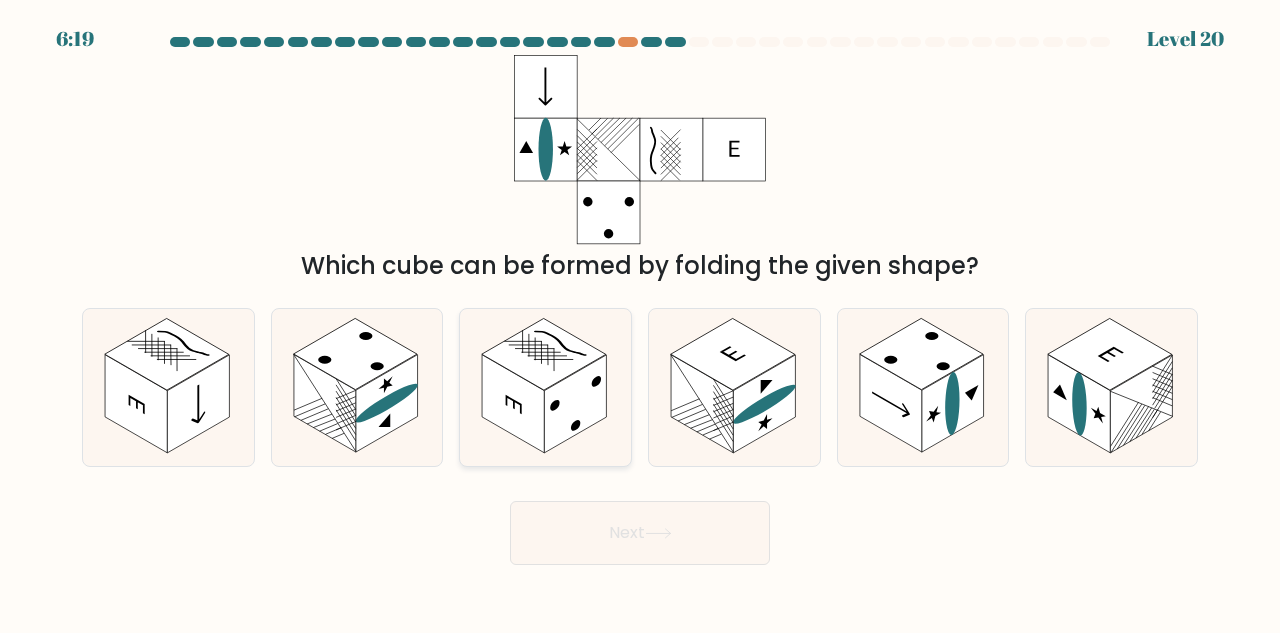 click 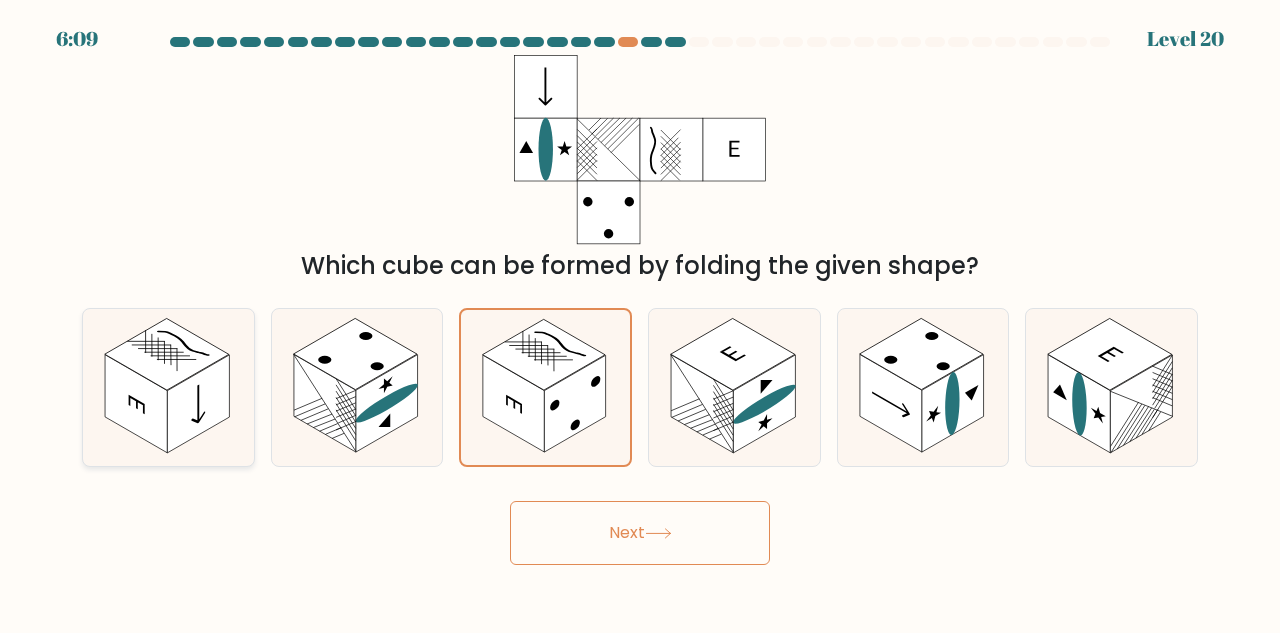 click 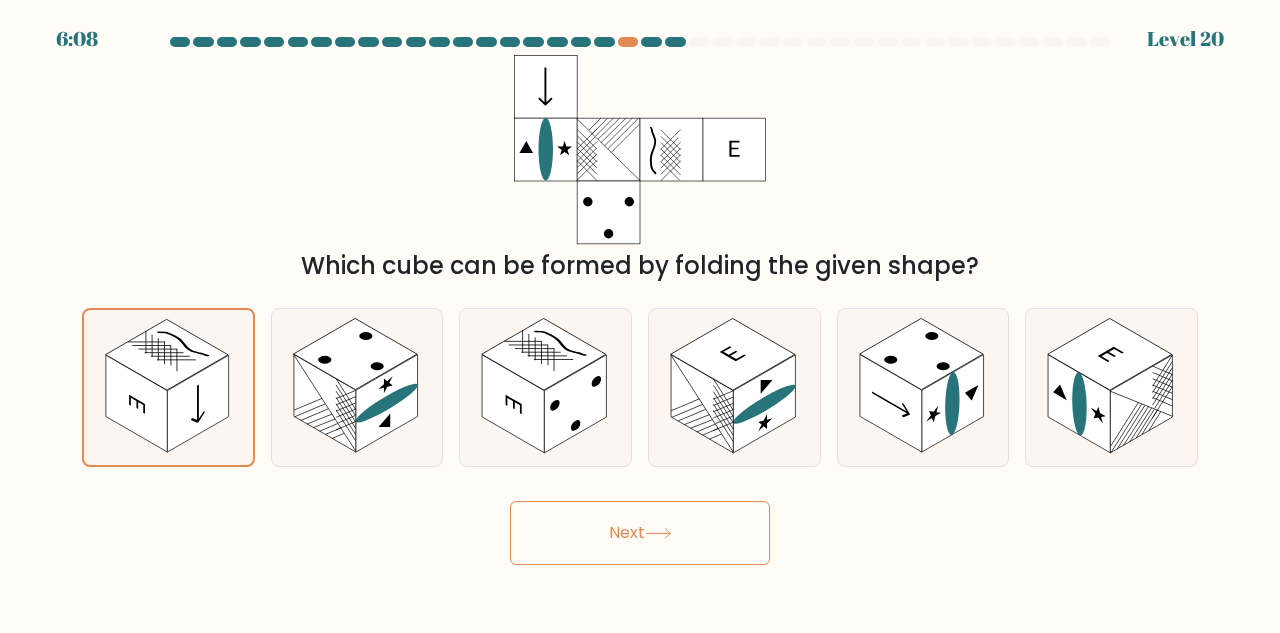 click on "6:08
Level 20" at bounding box center [640, 316] 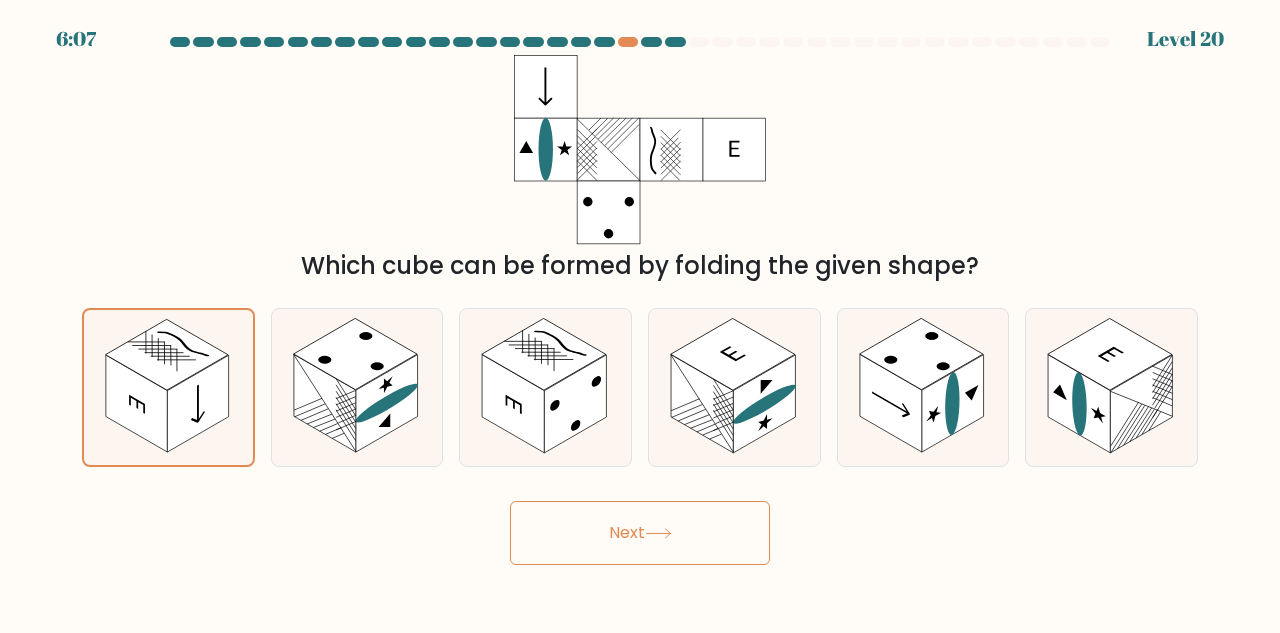 click on "Next" at bounding box center [640, 533] 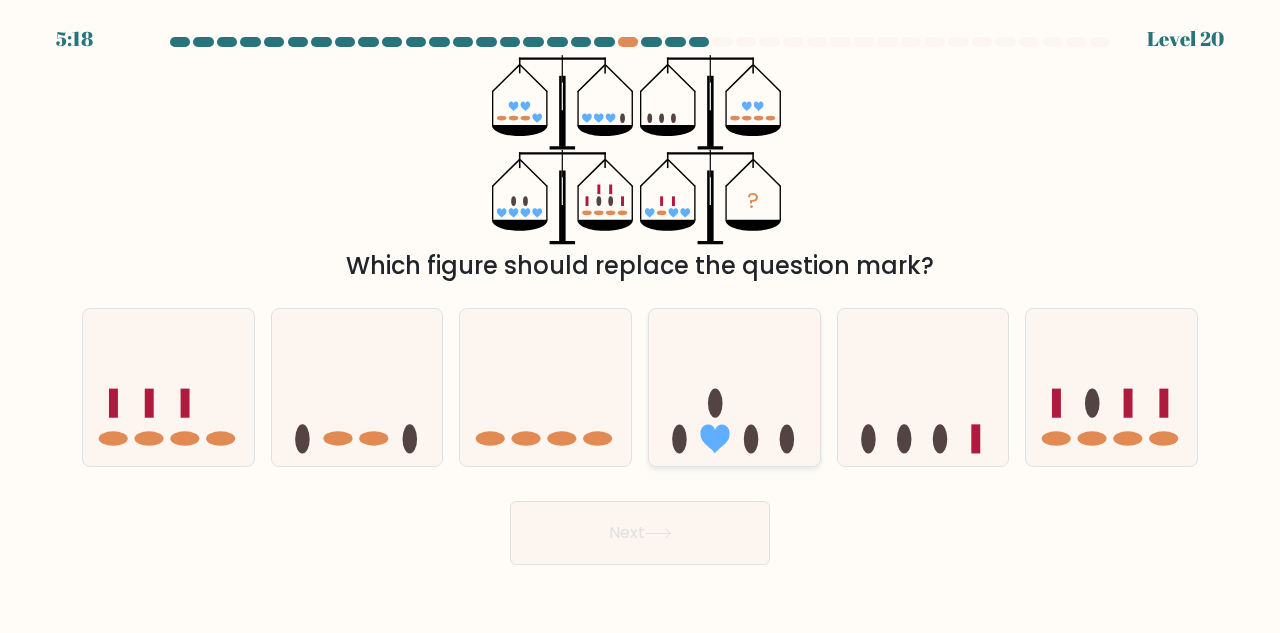 click 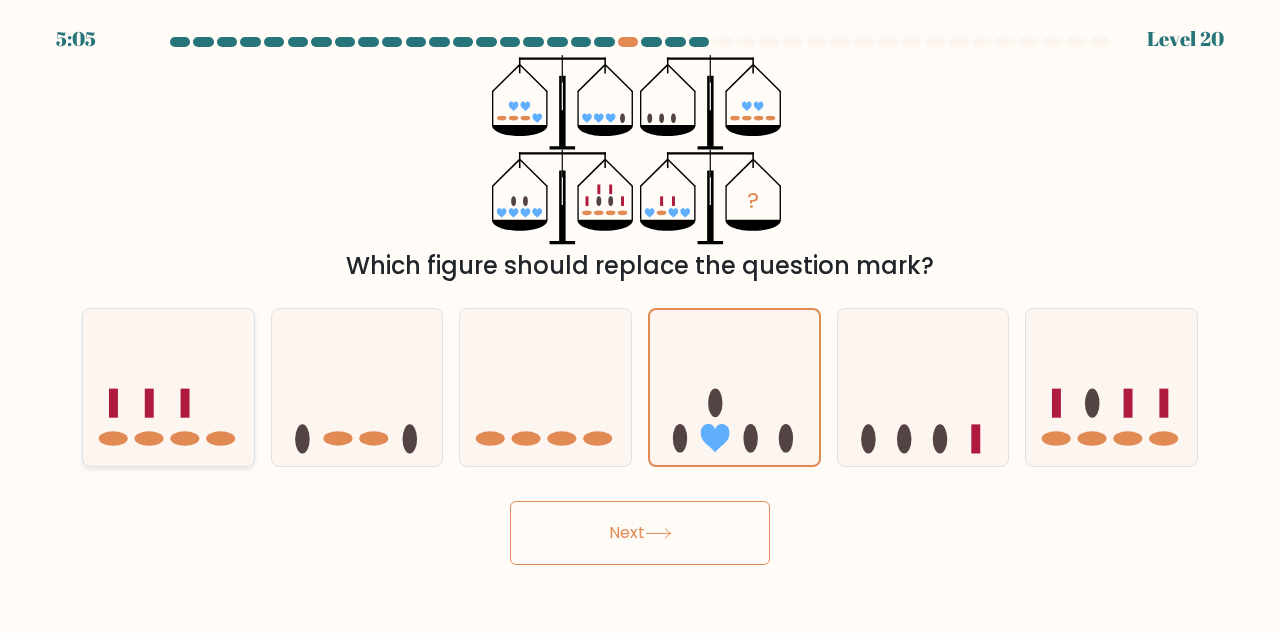 click 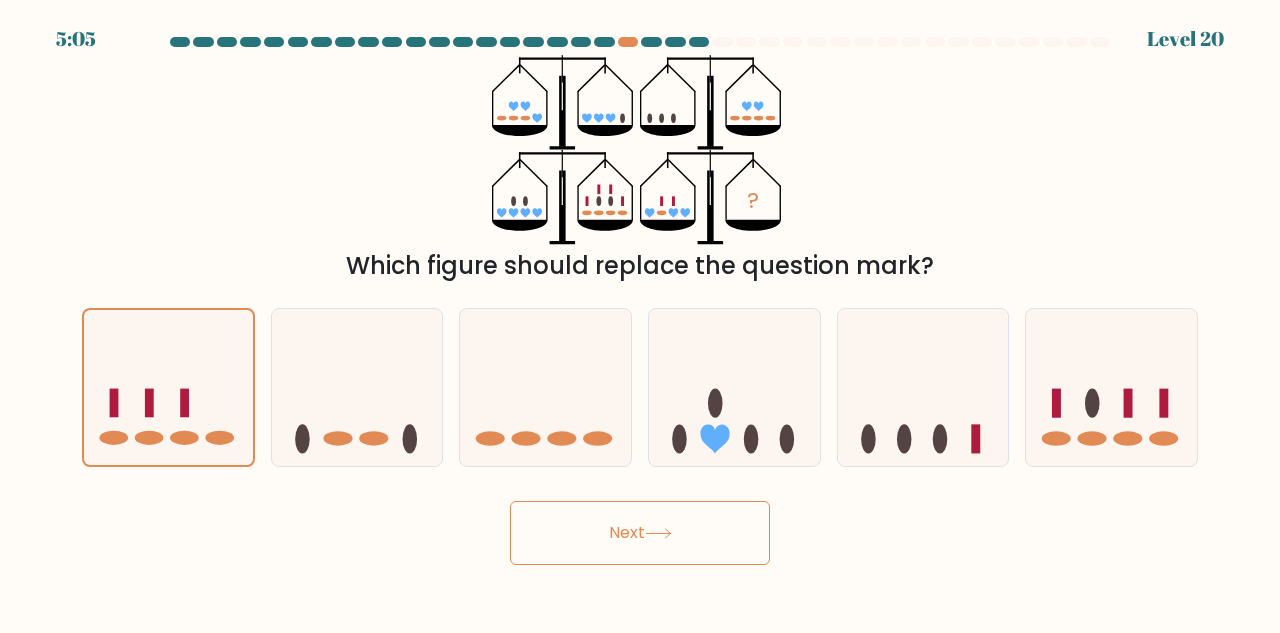click on "Next" at bounding box center (640, 533) 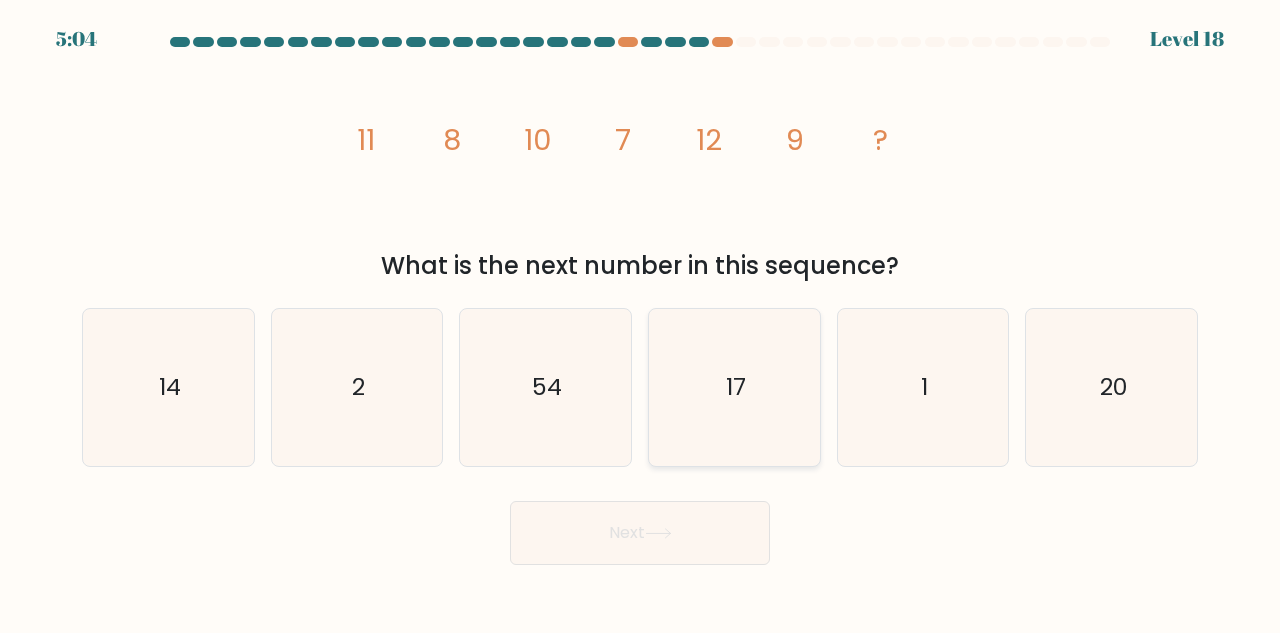 click on "17" 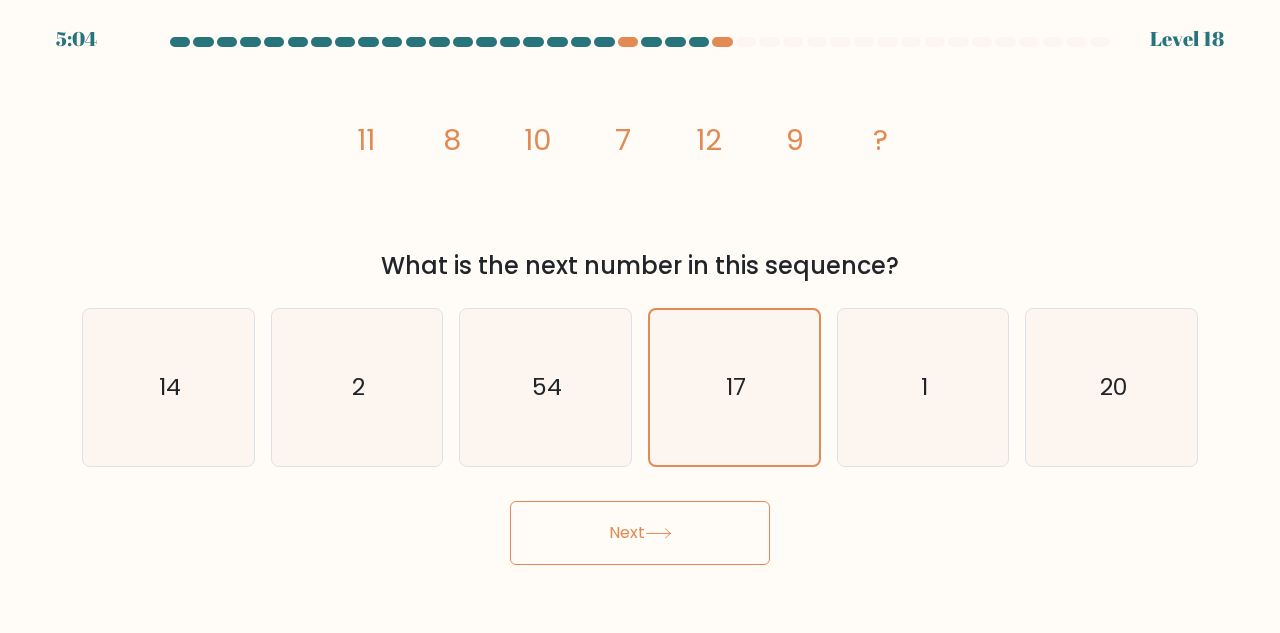 click on "Next" at bounding box center (640, 533) 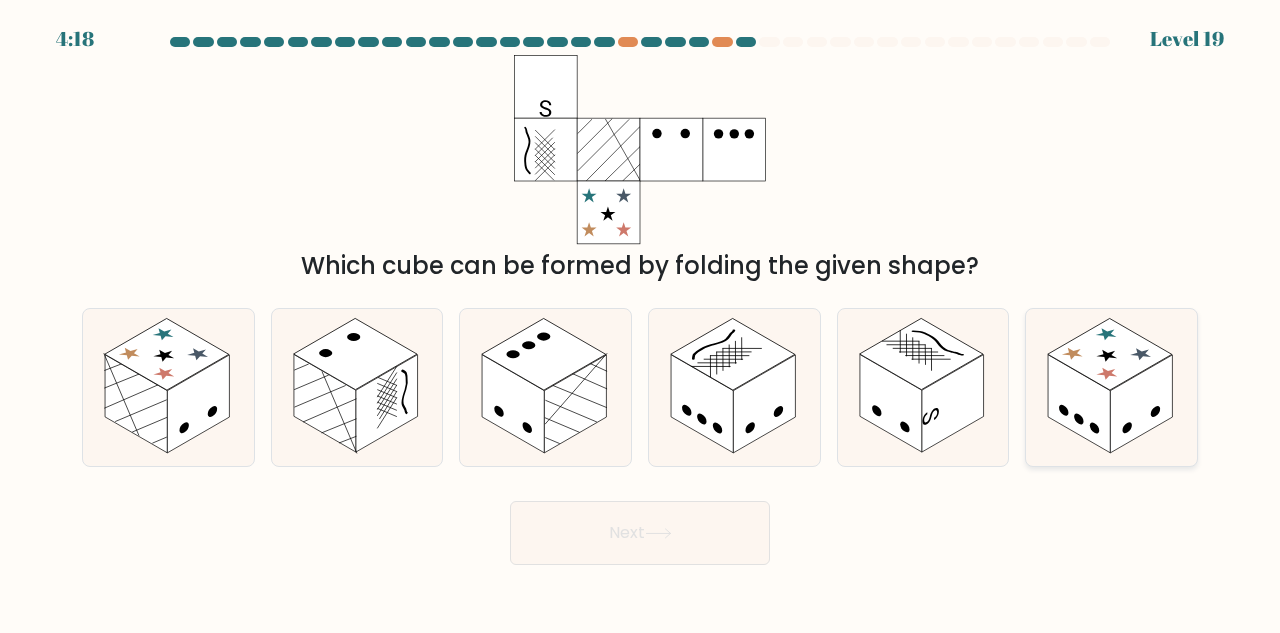 click 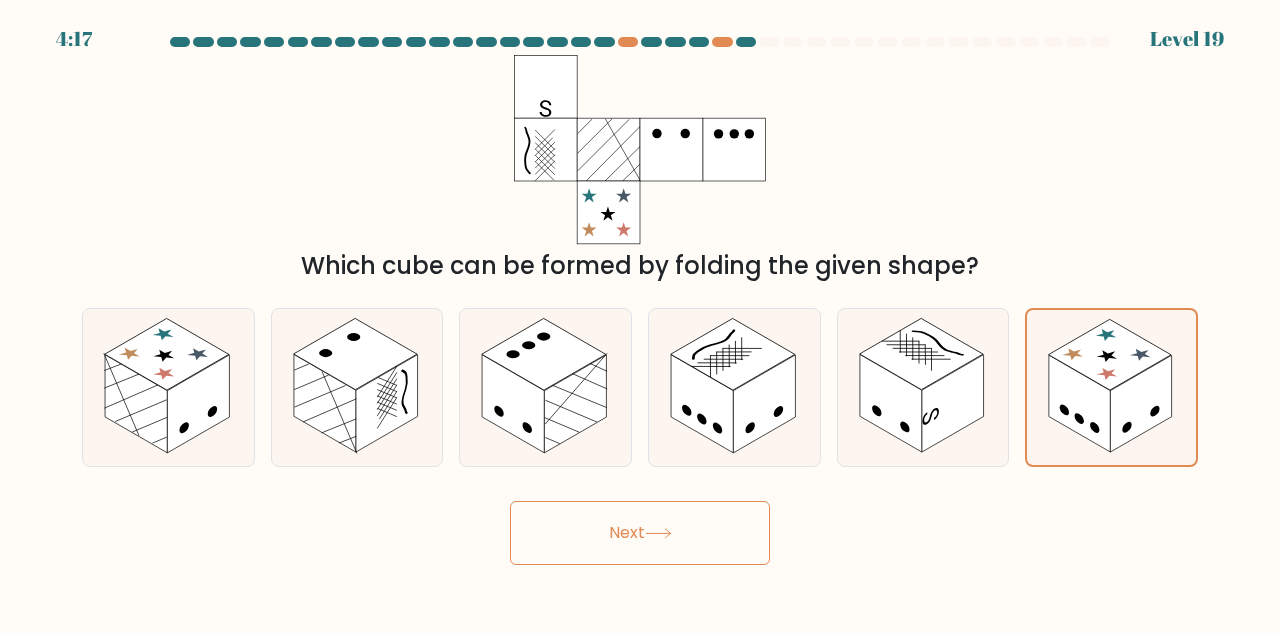 click on "Next" at bounding box center (640, 533) 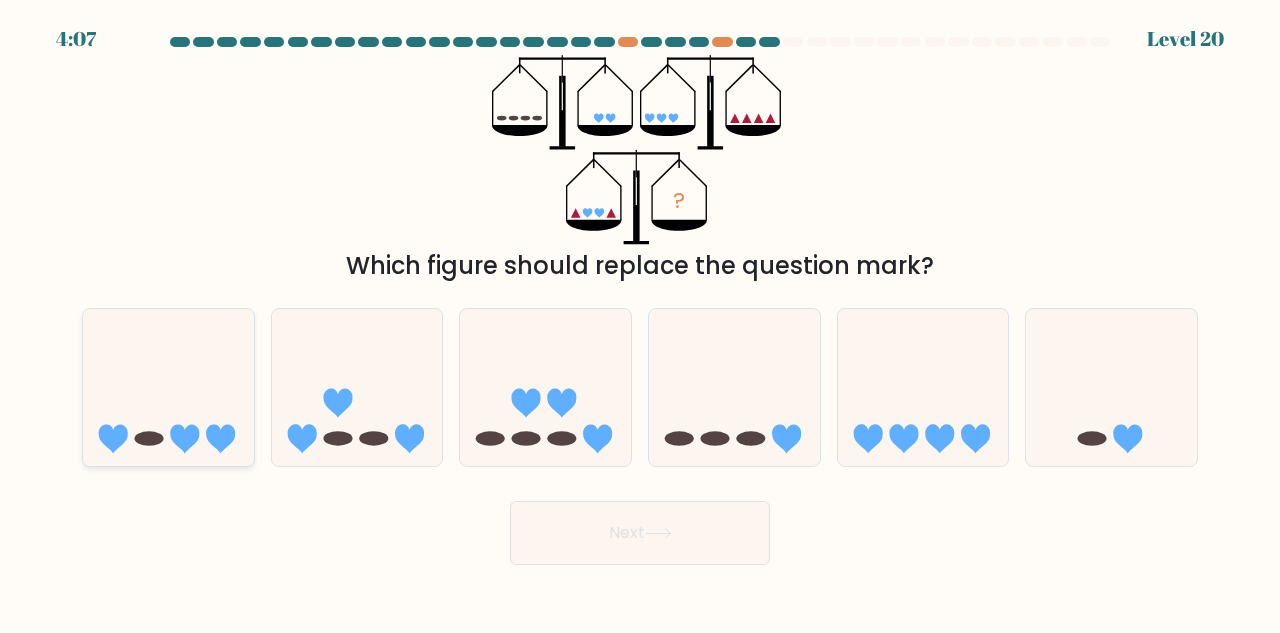 click 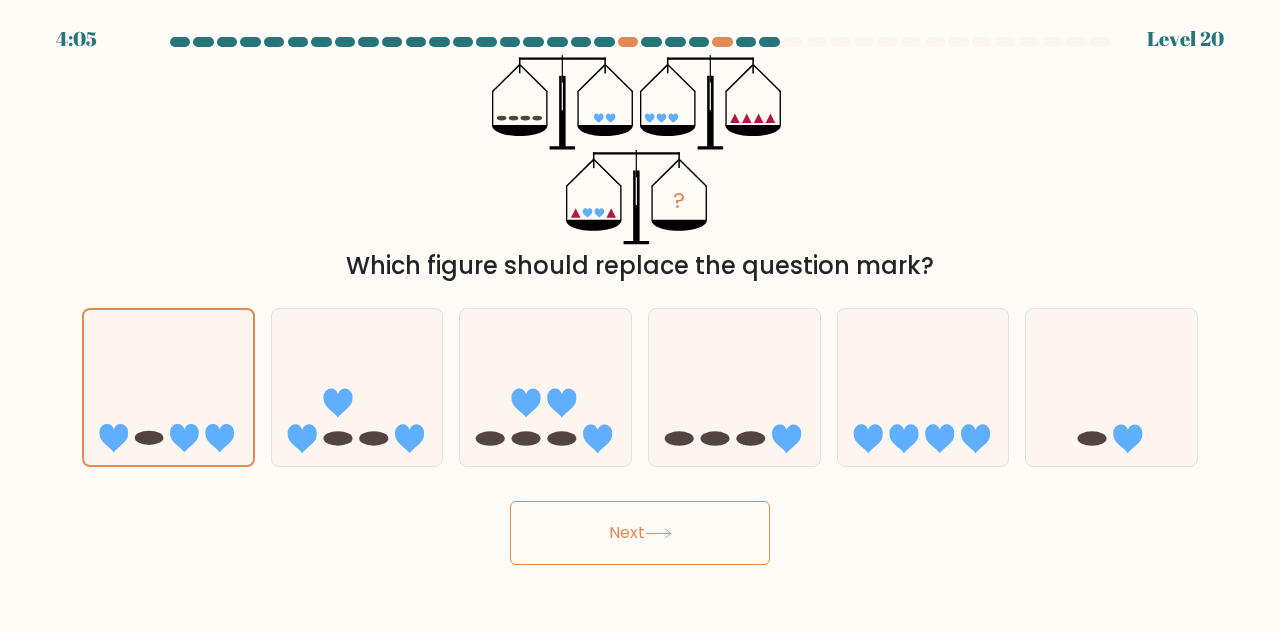 click on "Next" at bounding box center (640, 533) 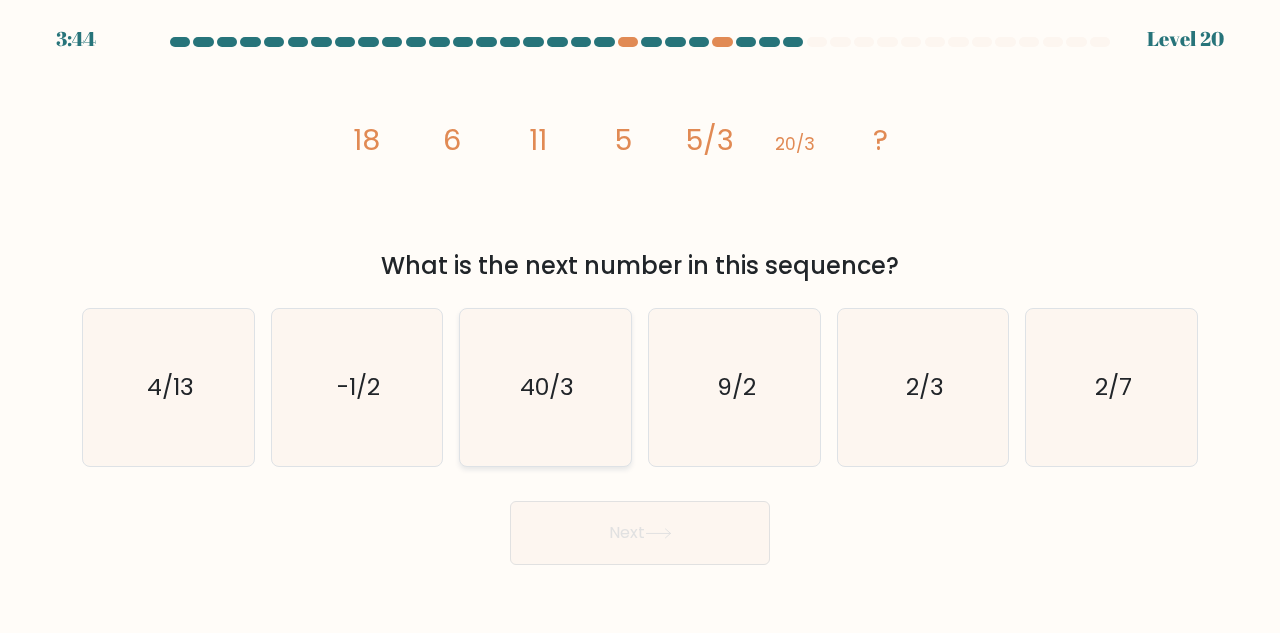 click on "40/3" 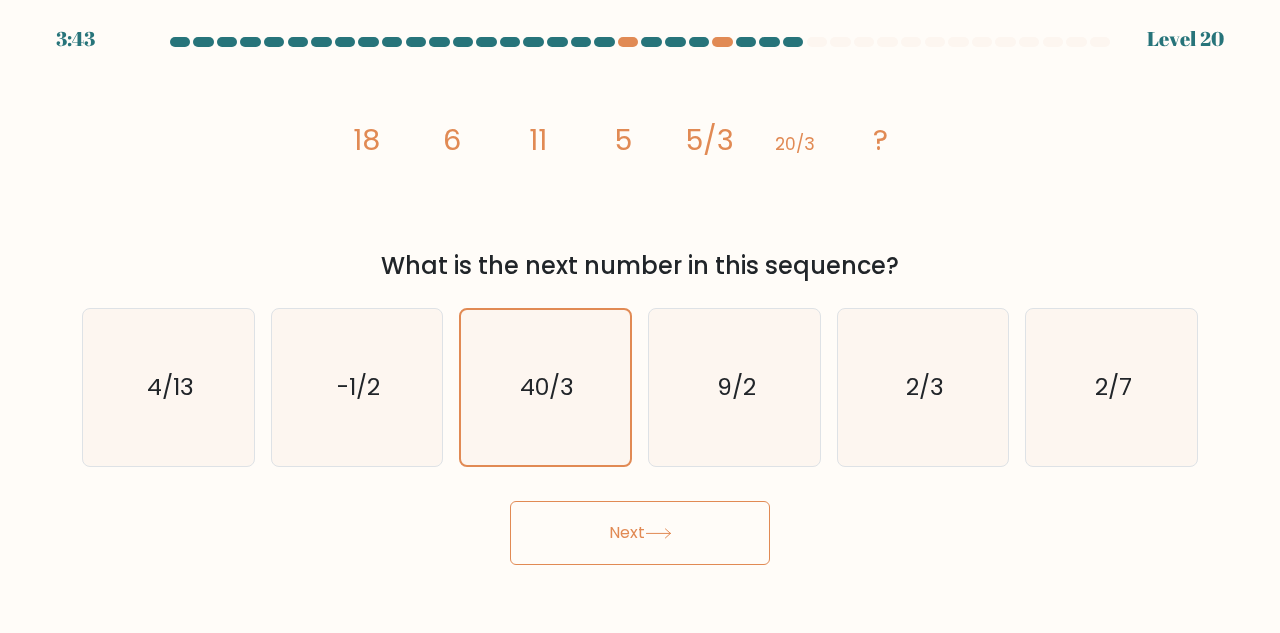 click on "Next" at bounding box center [640, 533] 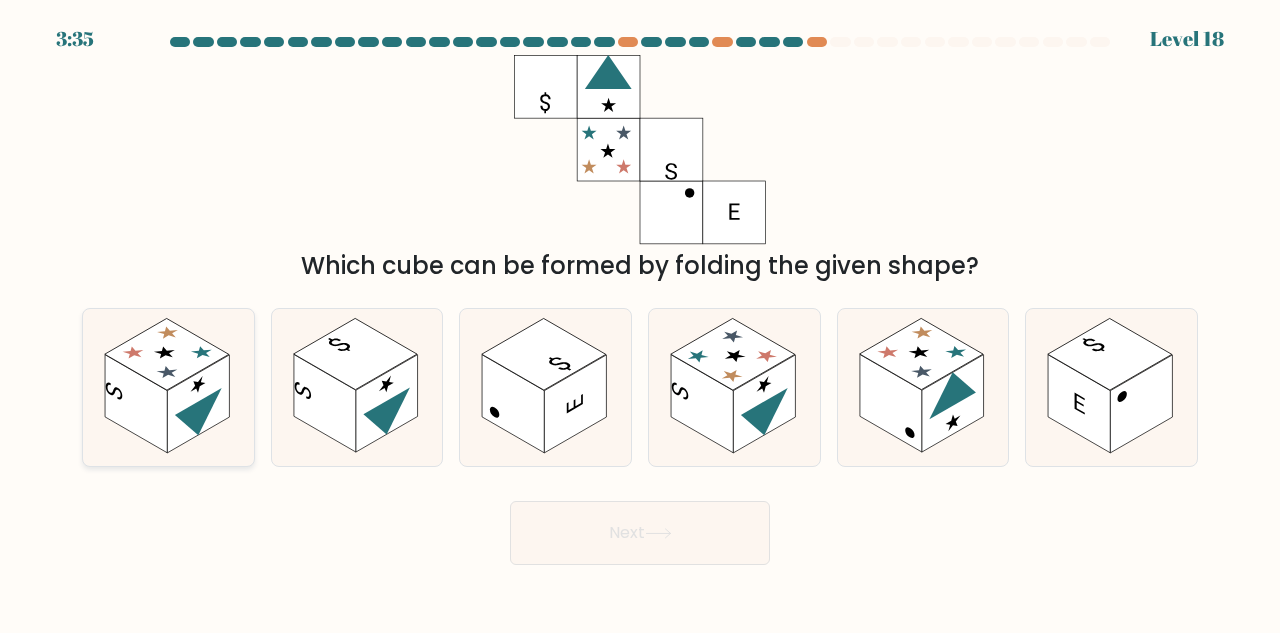 click 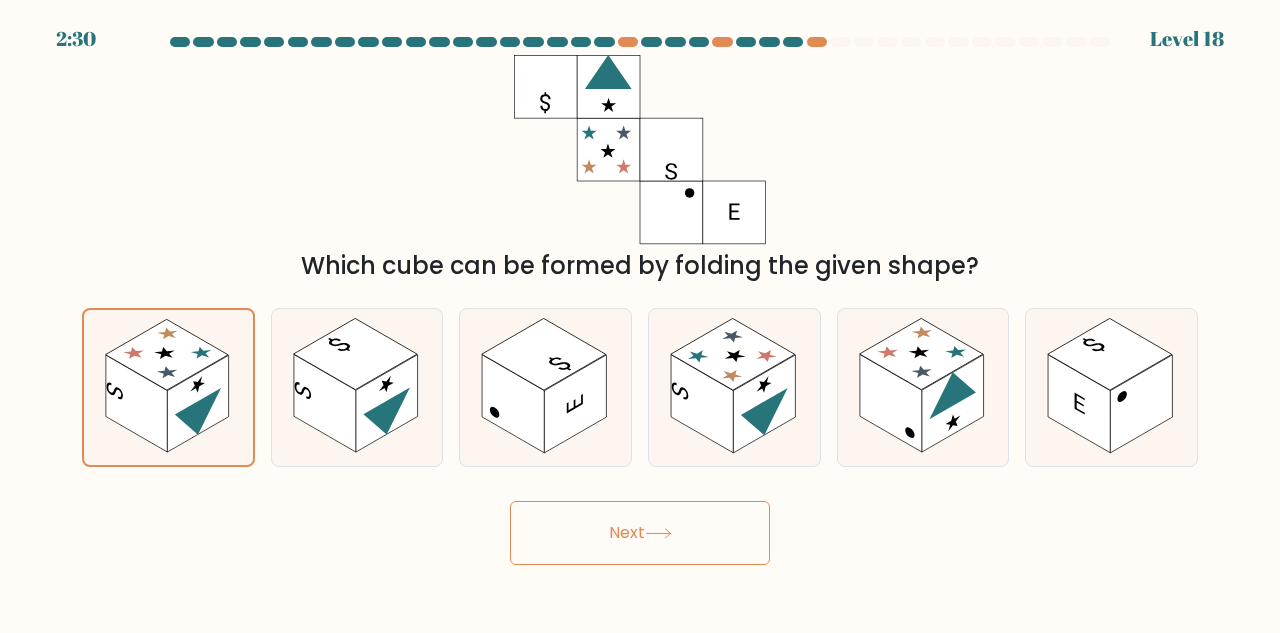 click on "Next" at bounding box center (640, 533) 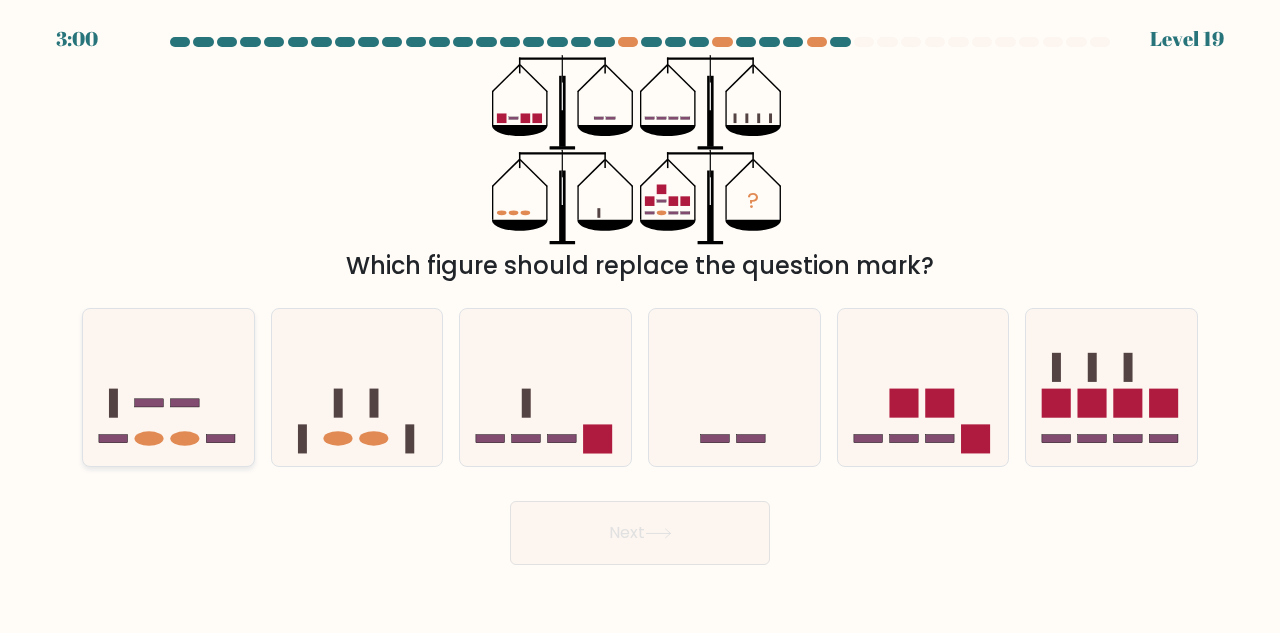 click 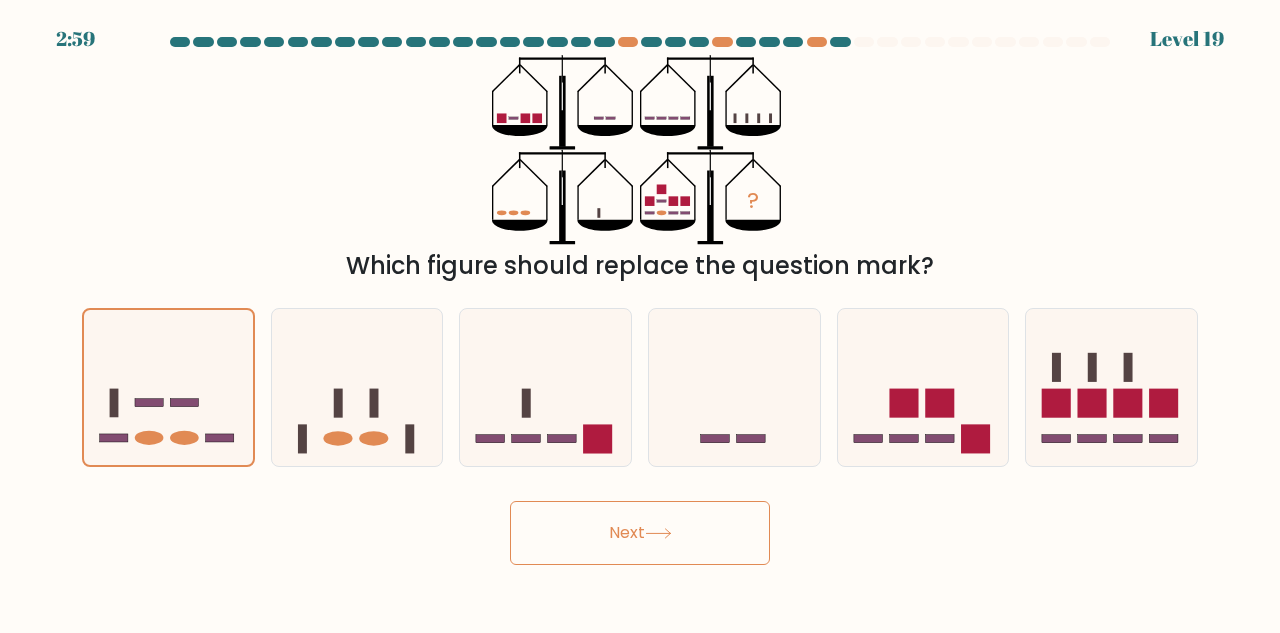 click on "Next" at bounding box center [640, 533] 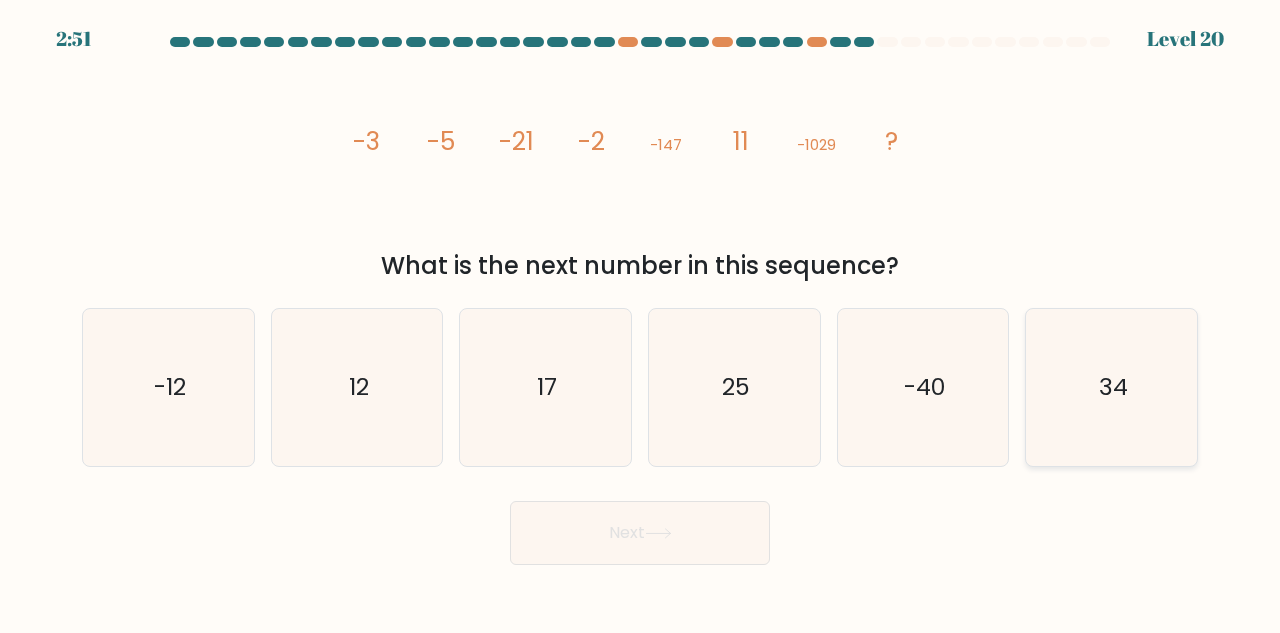 click on "34" 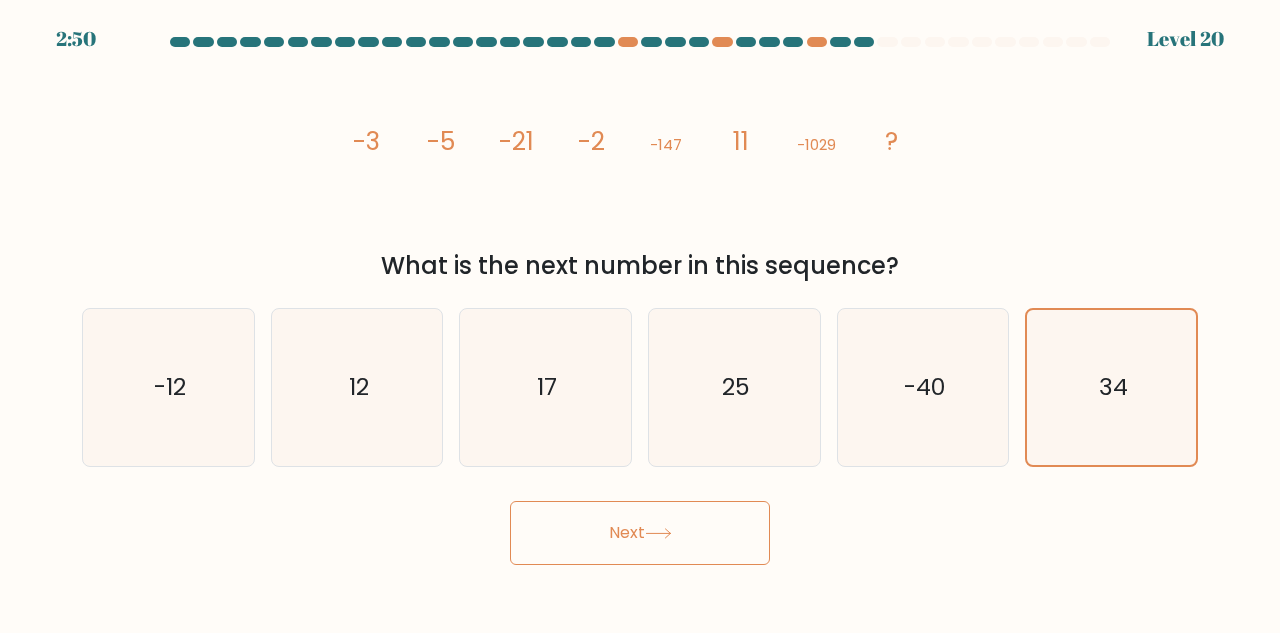 click on "Next" at bounding box center [640, 528] 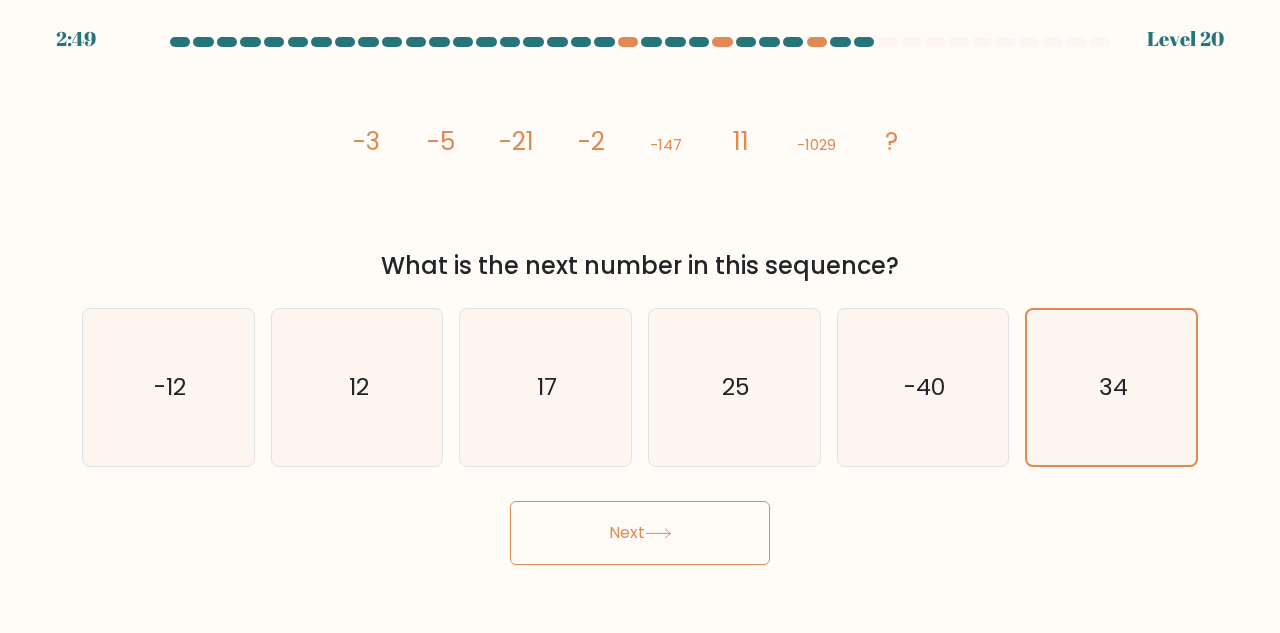 click on "Next" at bounding box center (640, 533) 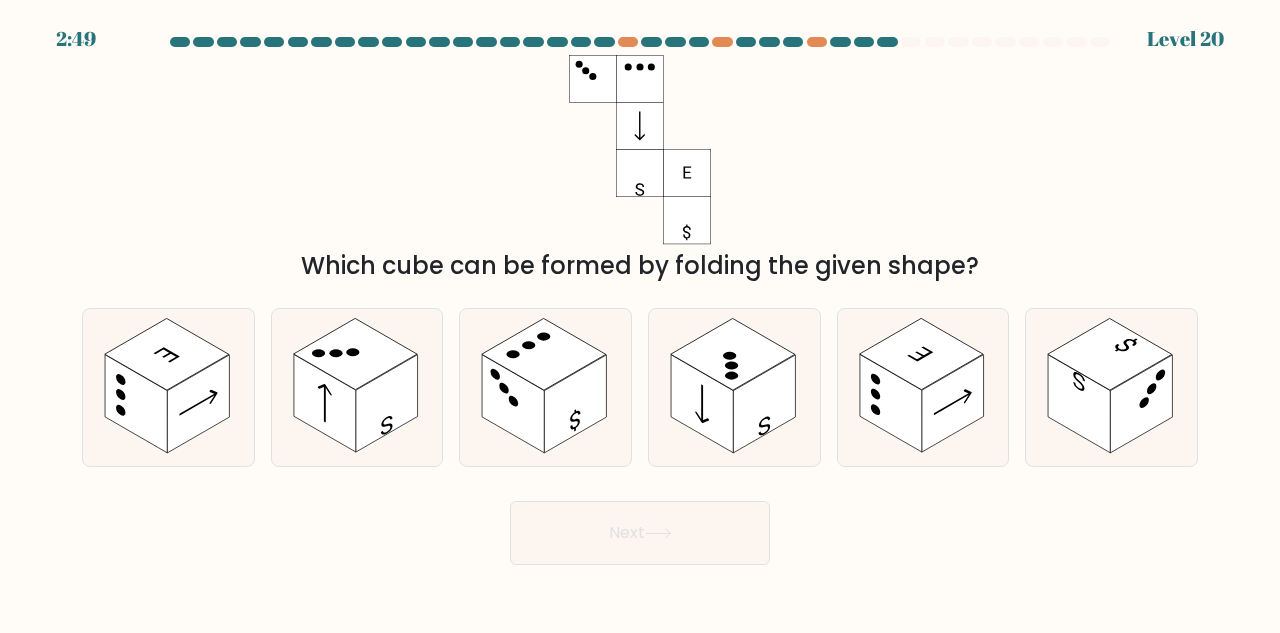 click at bounding box center [640, 301] 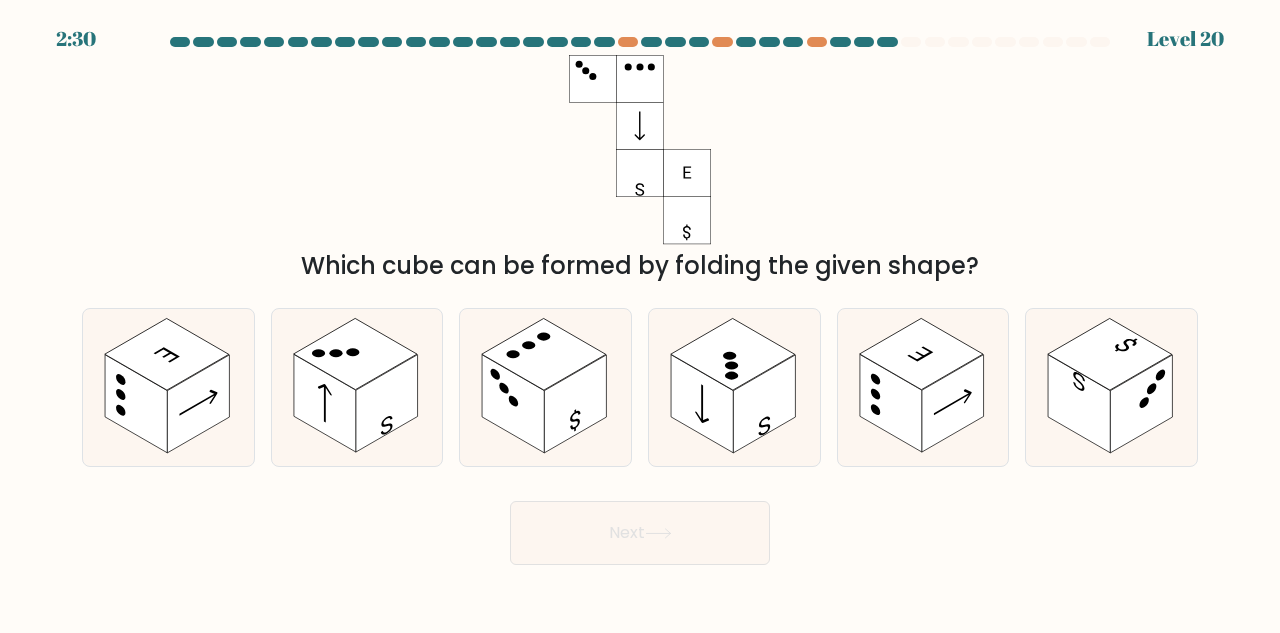 click on "Which cube can be formed by folding the given shape?" at bounding box center [640, 169] 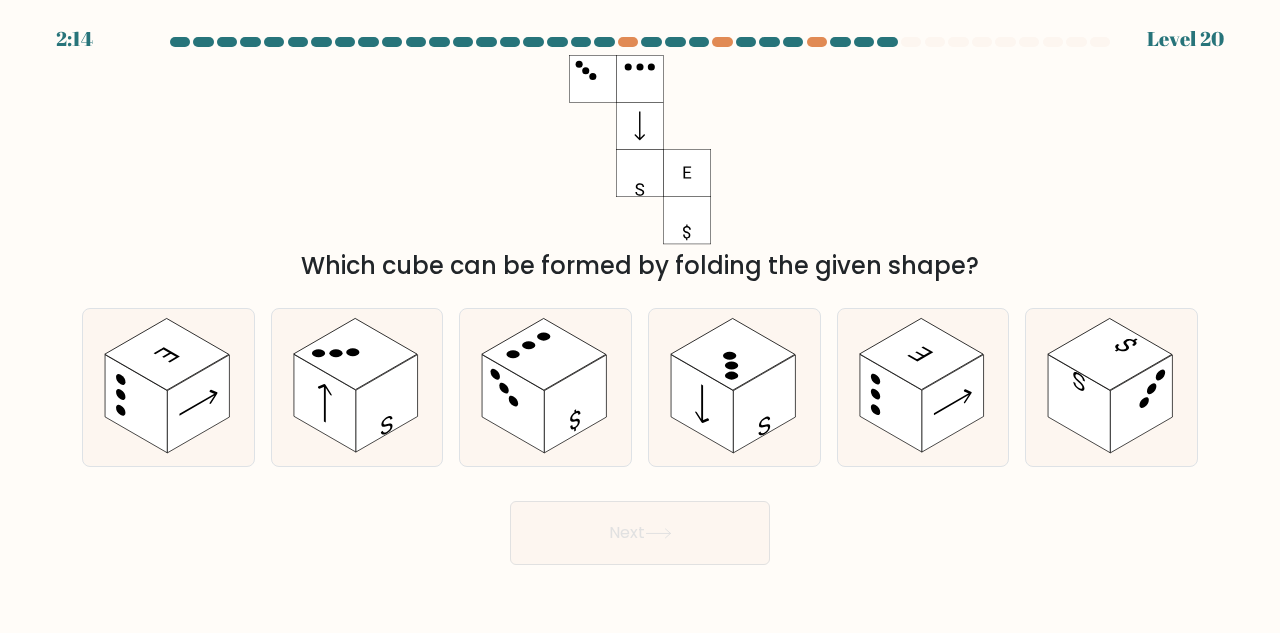 click on "Which cube can be formed by folding the given shape?" at bounding box center (640, 169) 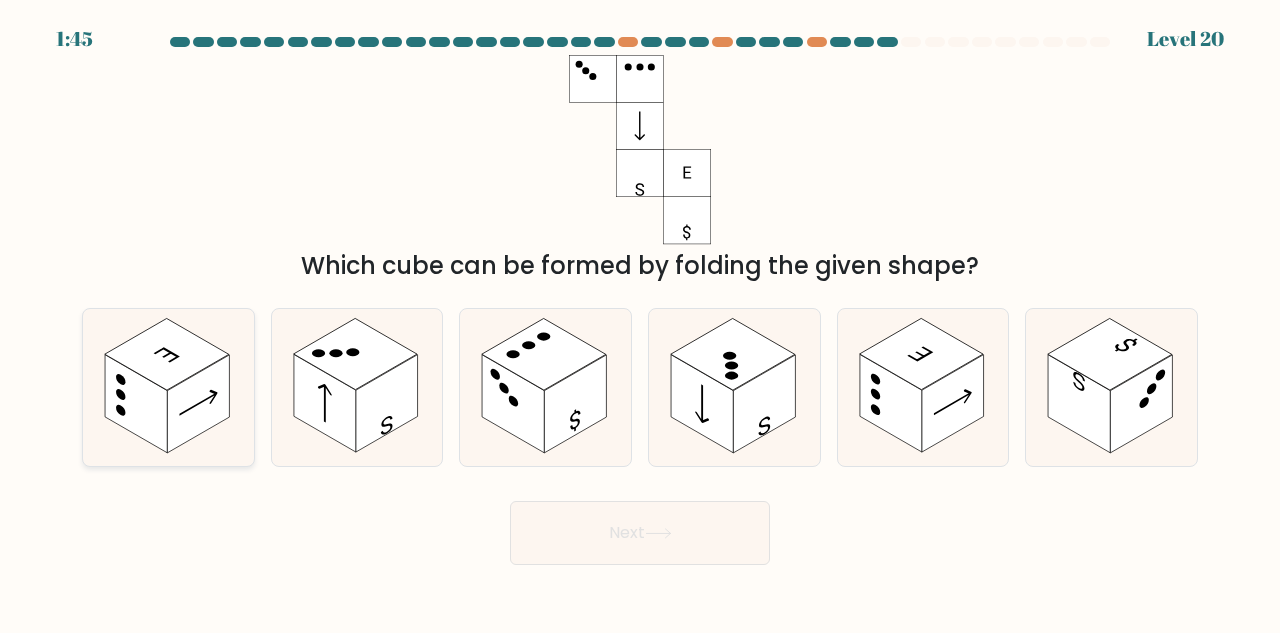 click 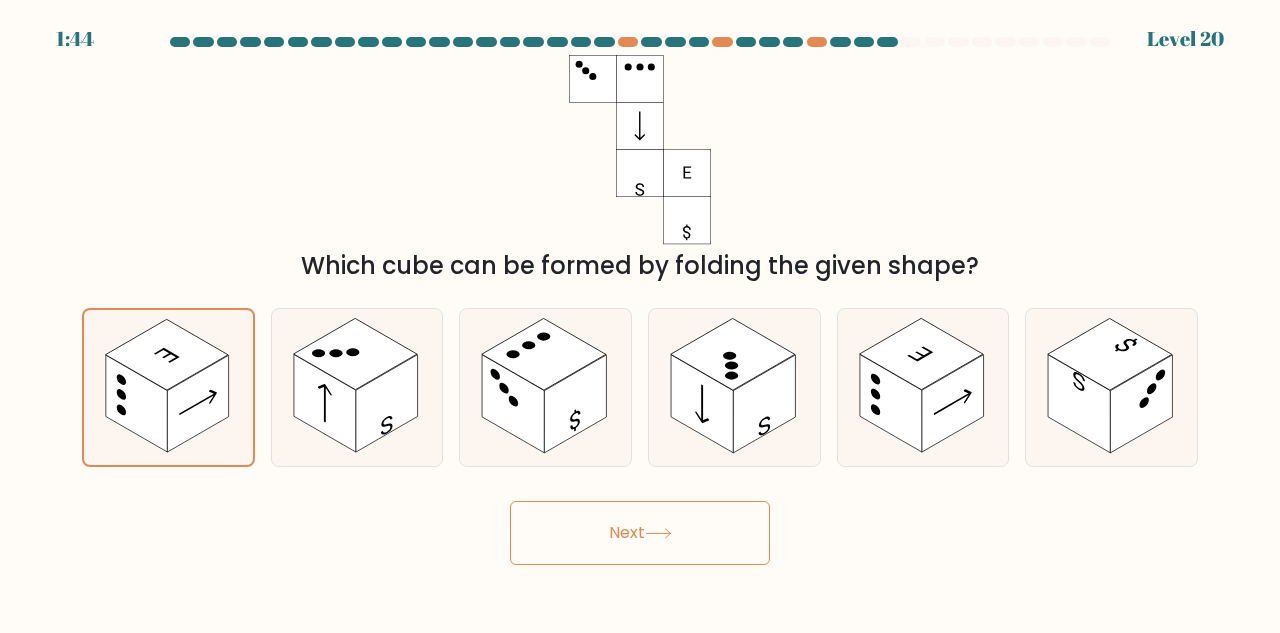 click on "Next" at bounding box center [640, 533] 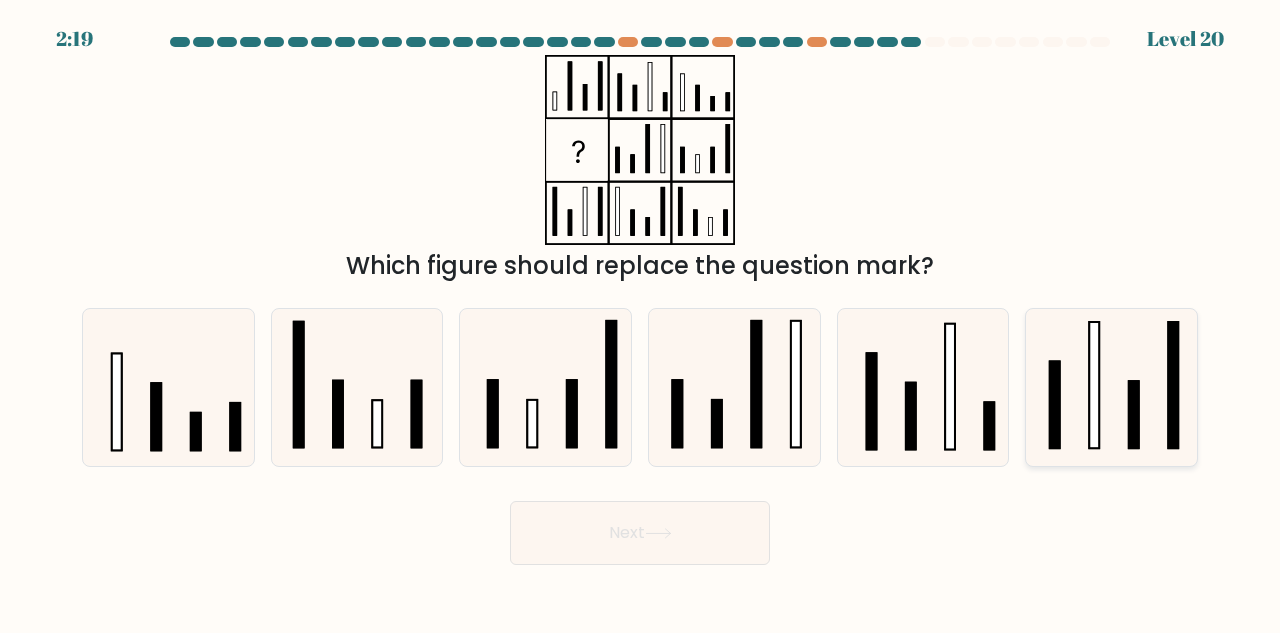 click 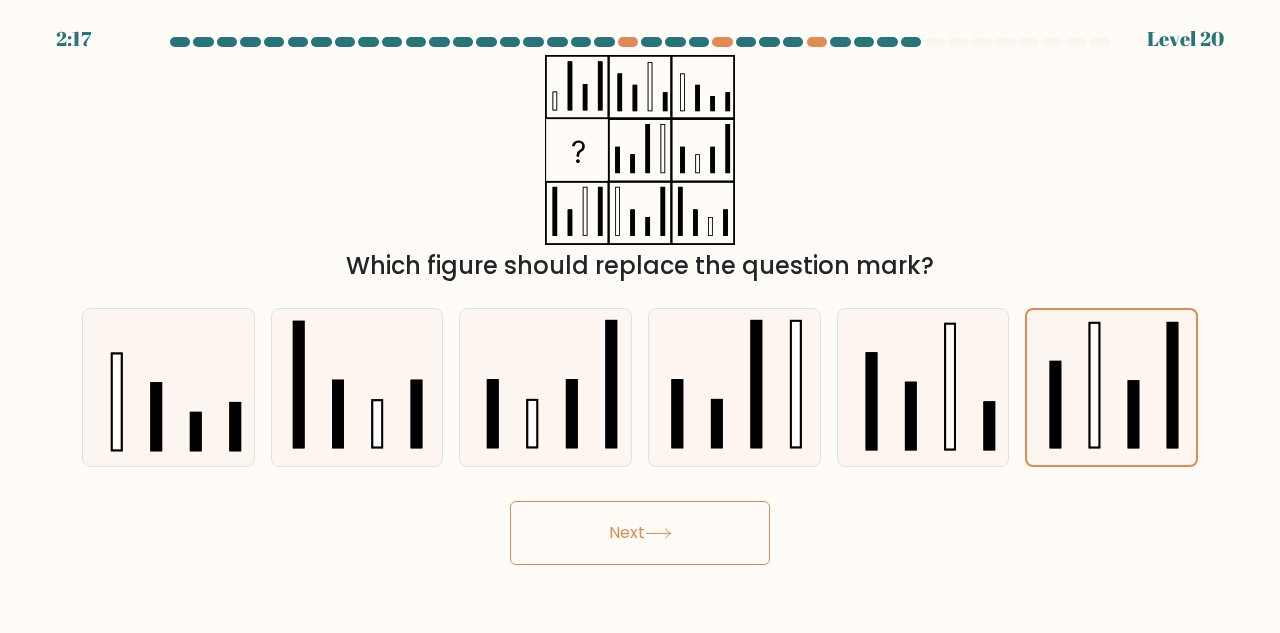 click on "Next" at bounding box center [640, 533] 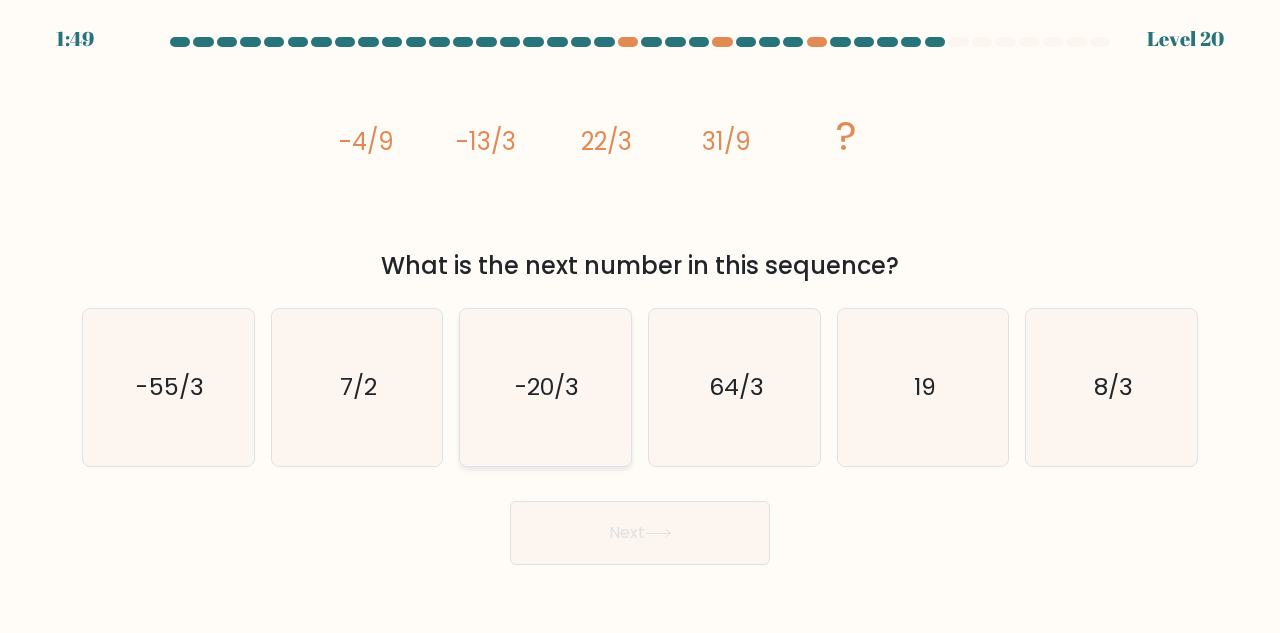 click on "-20/3" 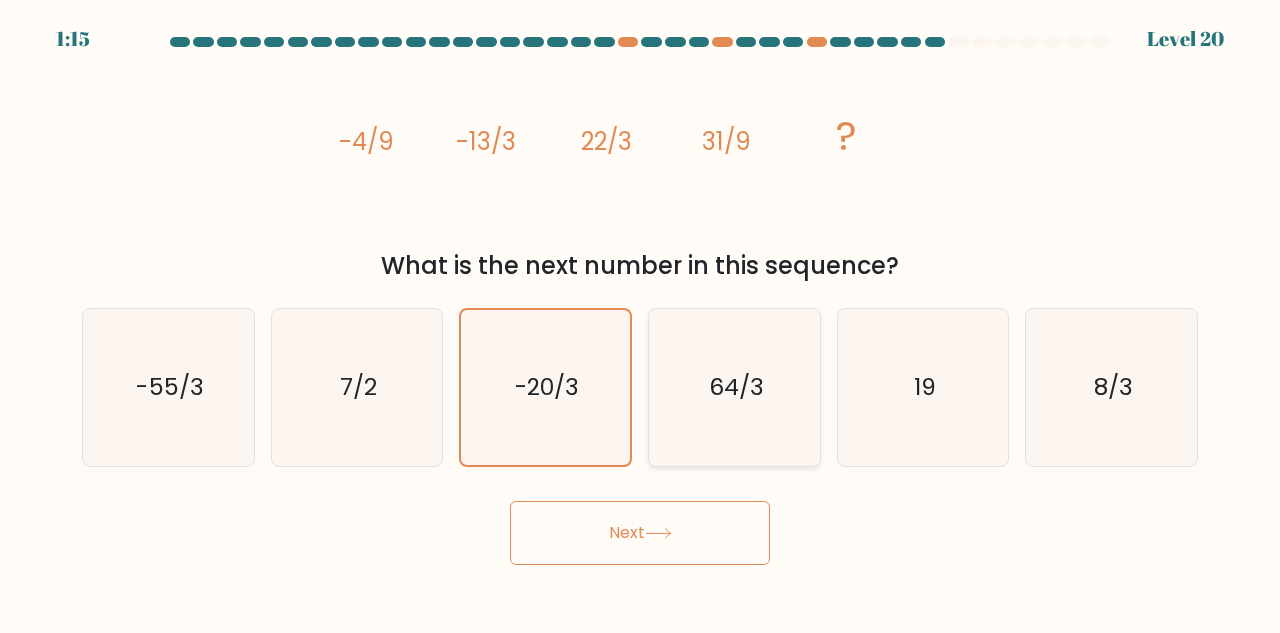 click on "64/3" 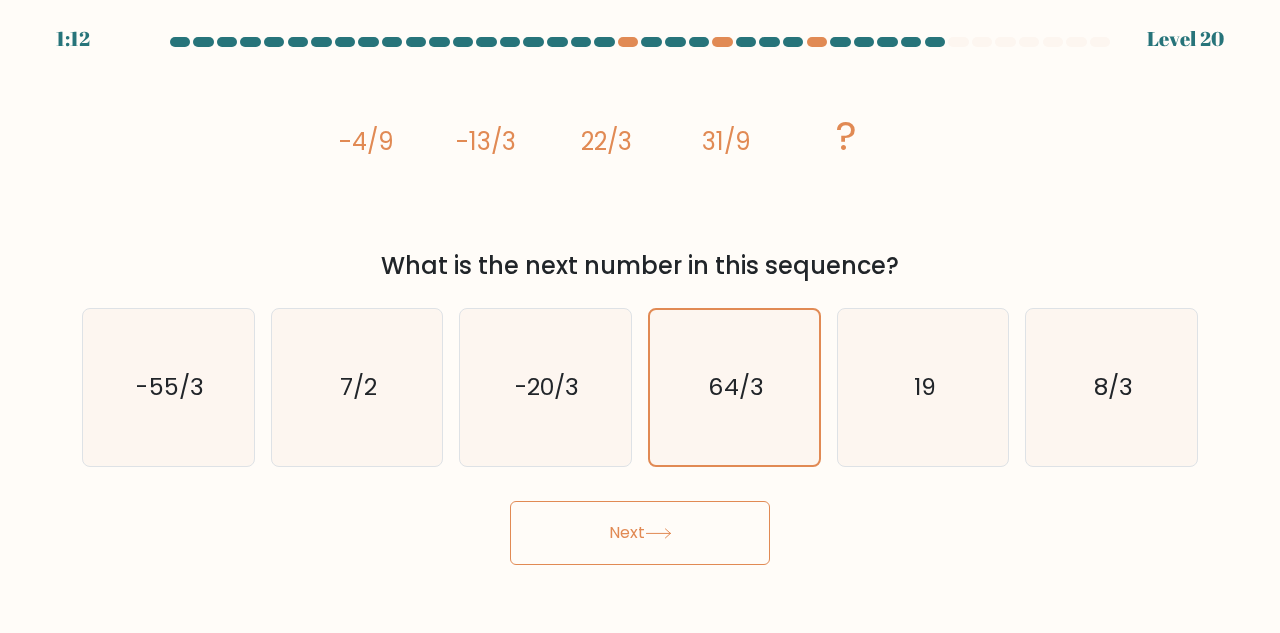 click on "Next" at bounding box center (640, 533) 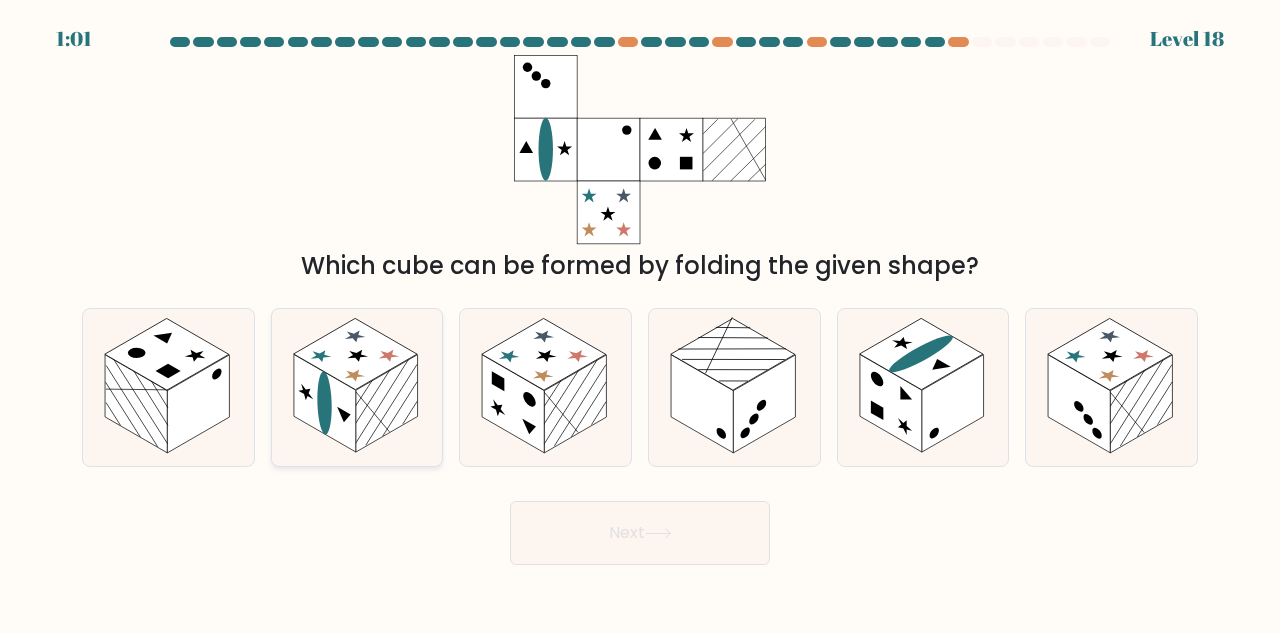 click 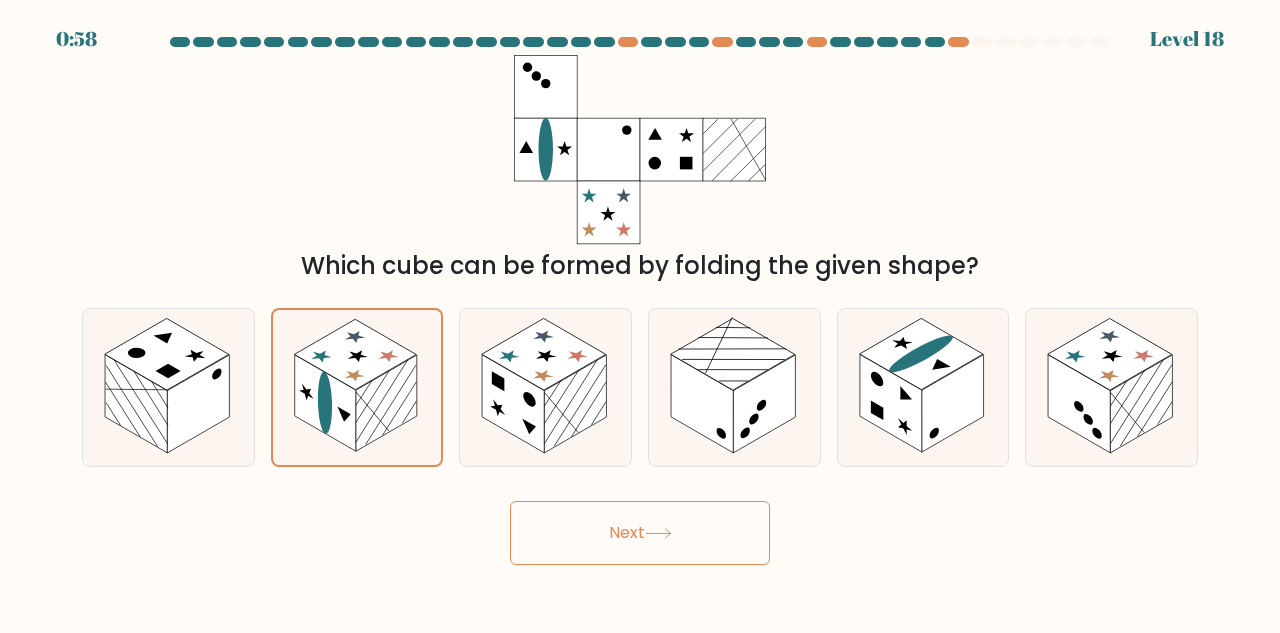click on "Next" at bounding box center [640, 533] 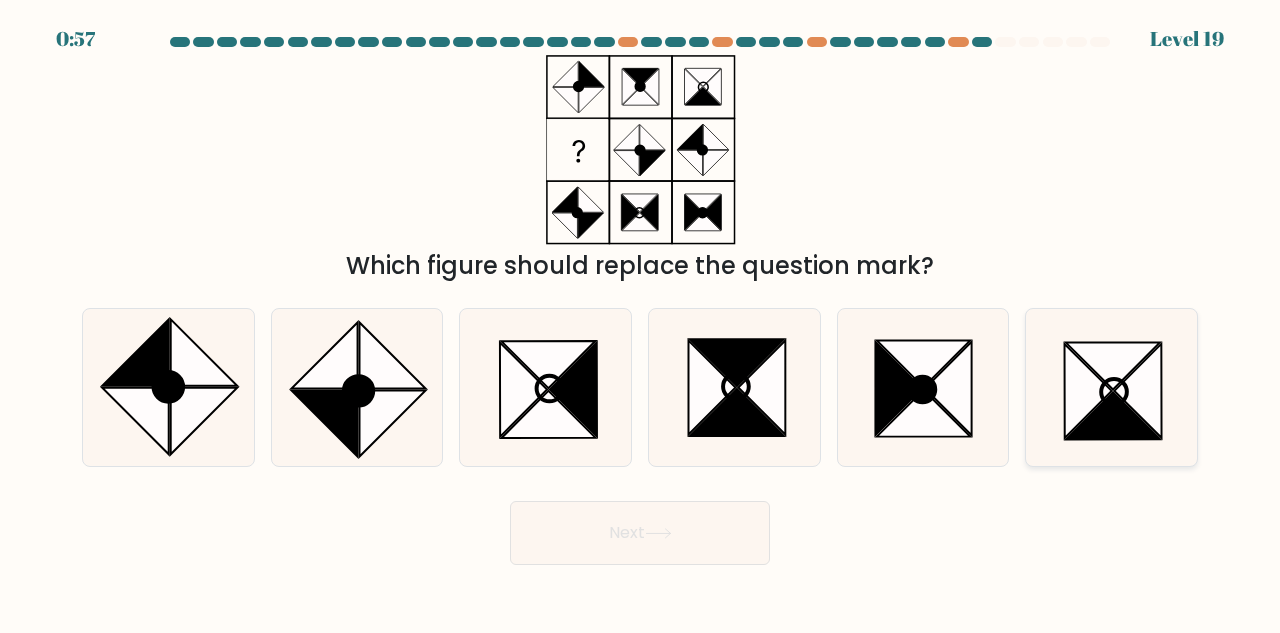 click 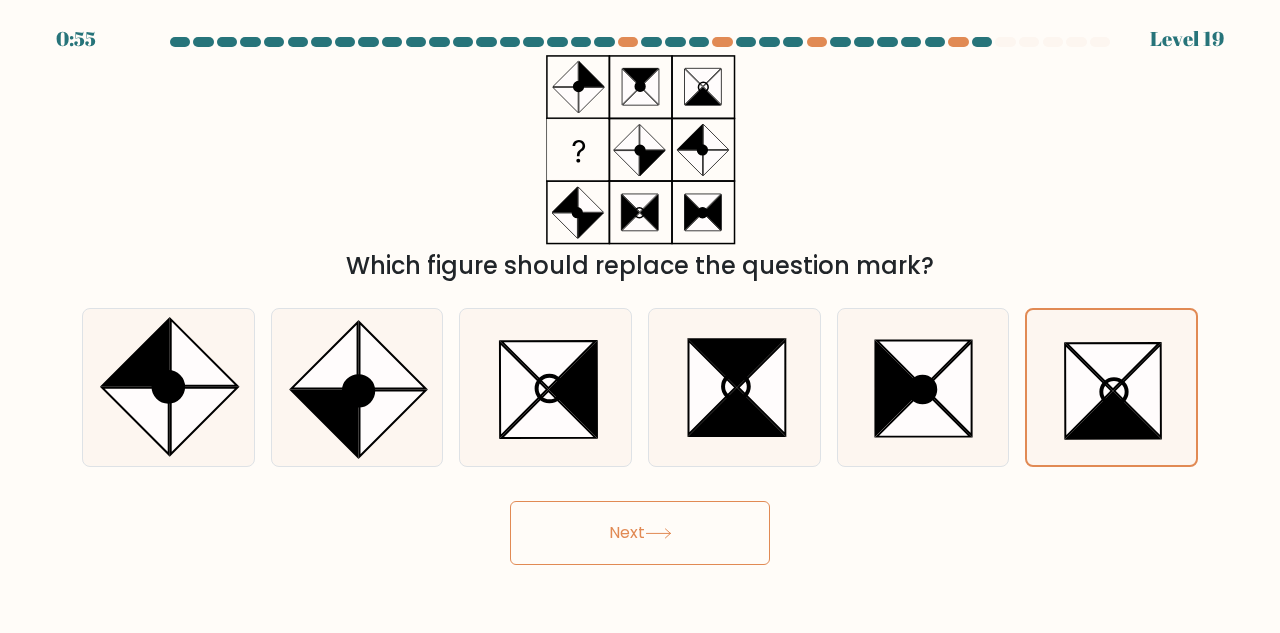 click on "Next" at bounding box center (640, 533) 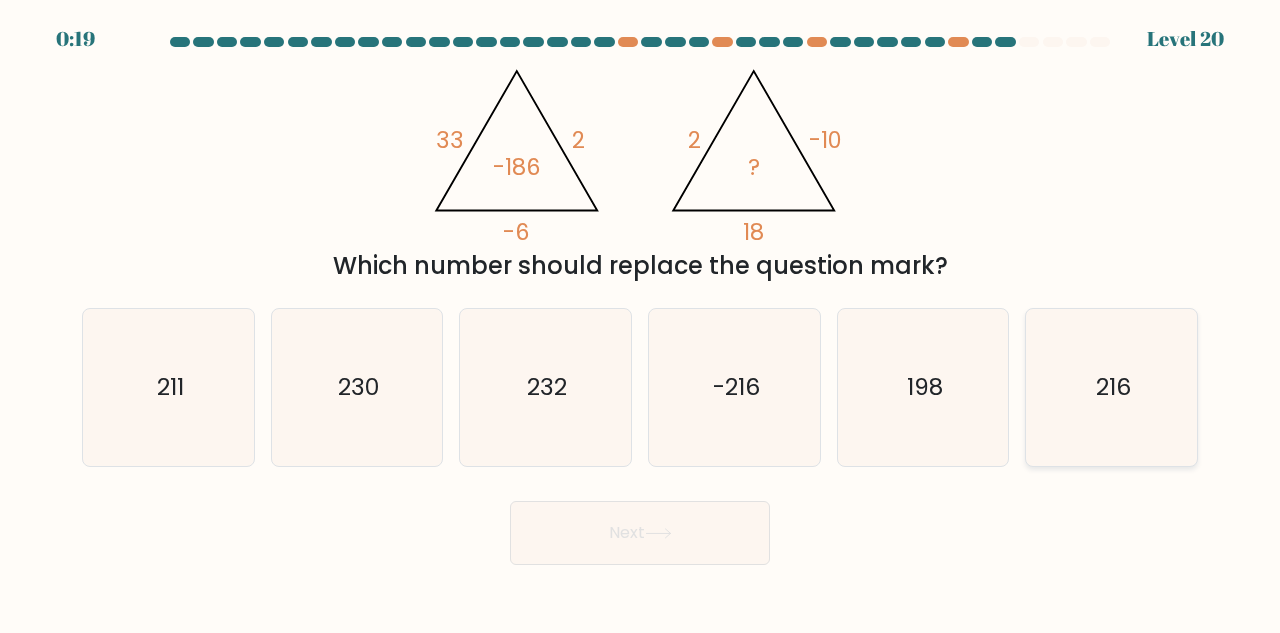 click on "216" 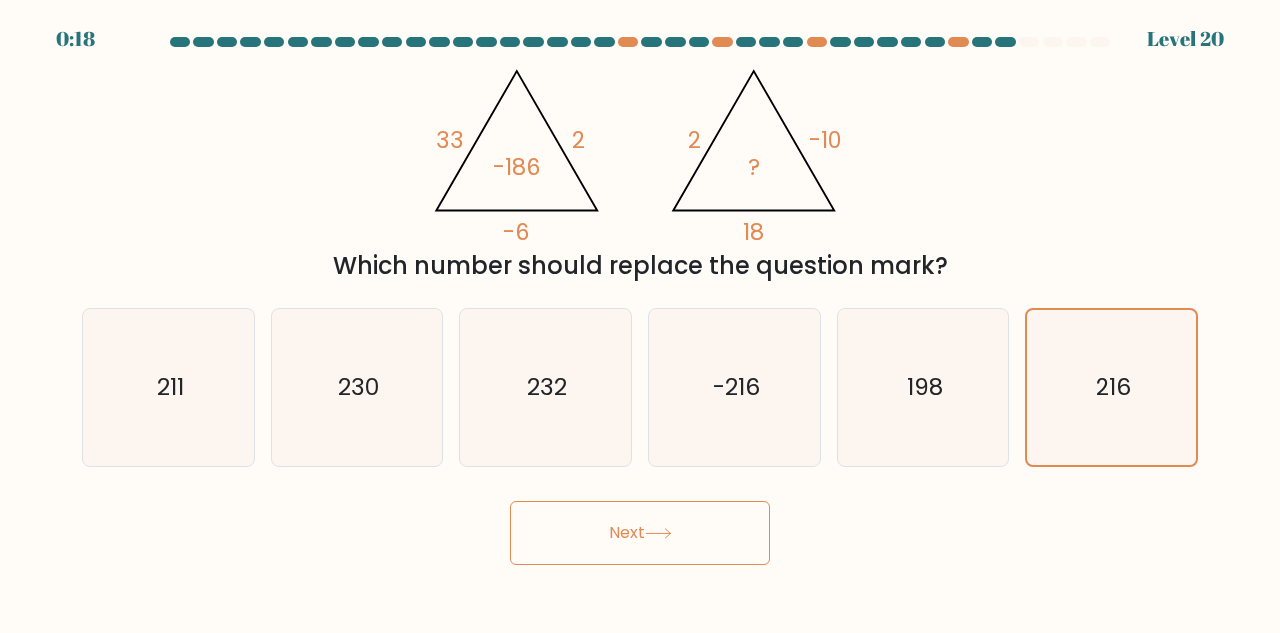 click on "Next" at bounding box center (640, 533) 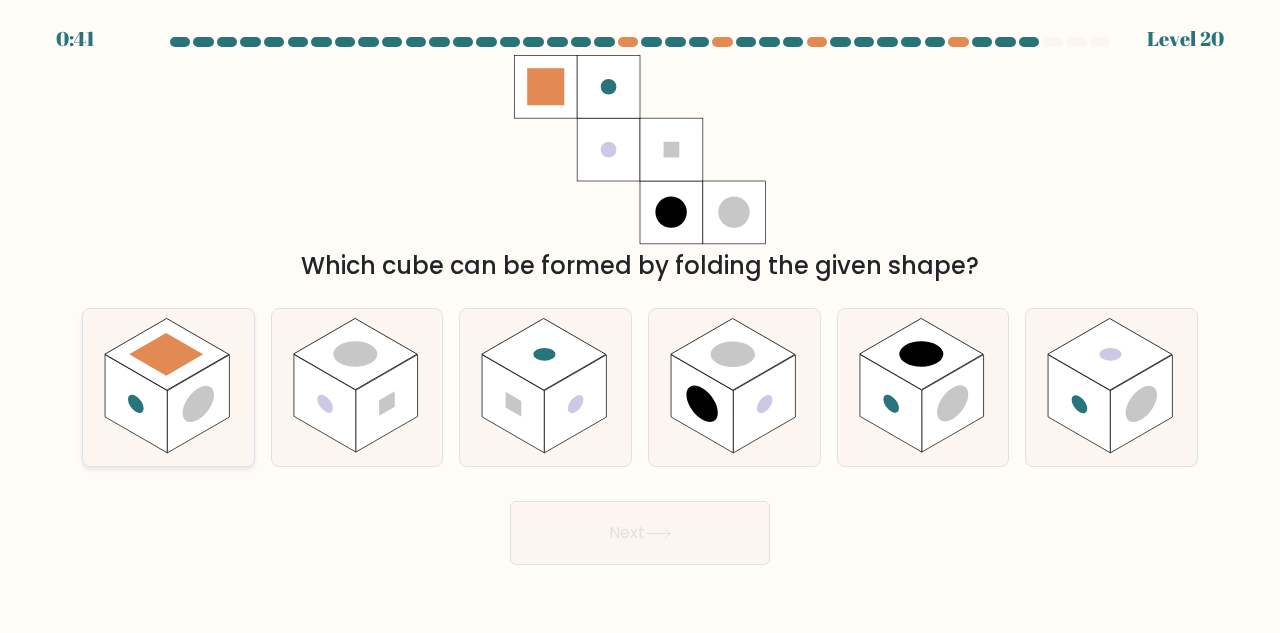 click 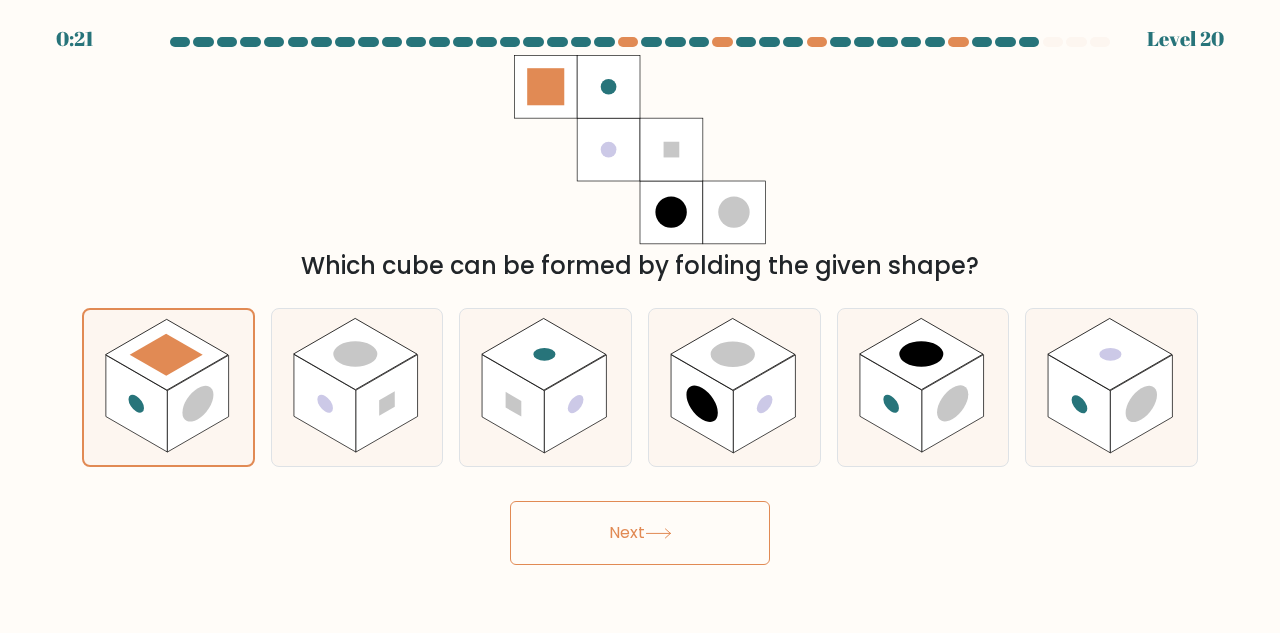 click on "Next" at bounding box center [640, 533] 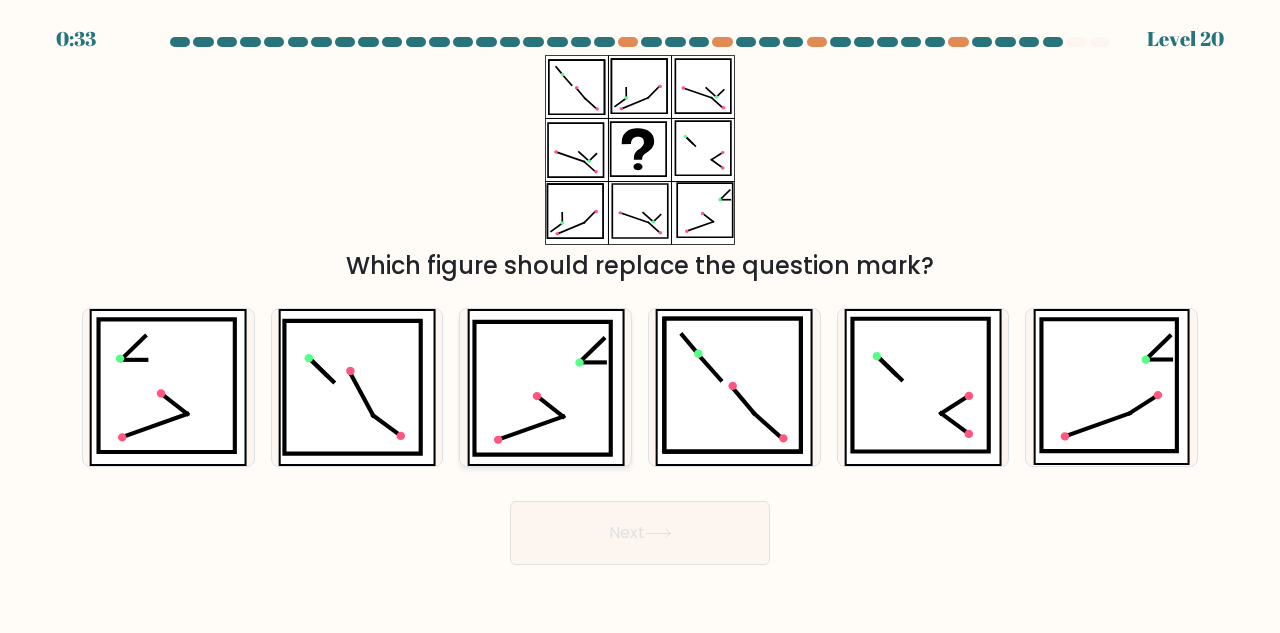 click 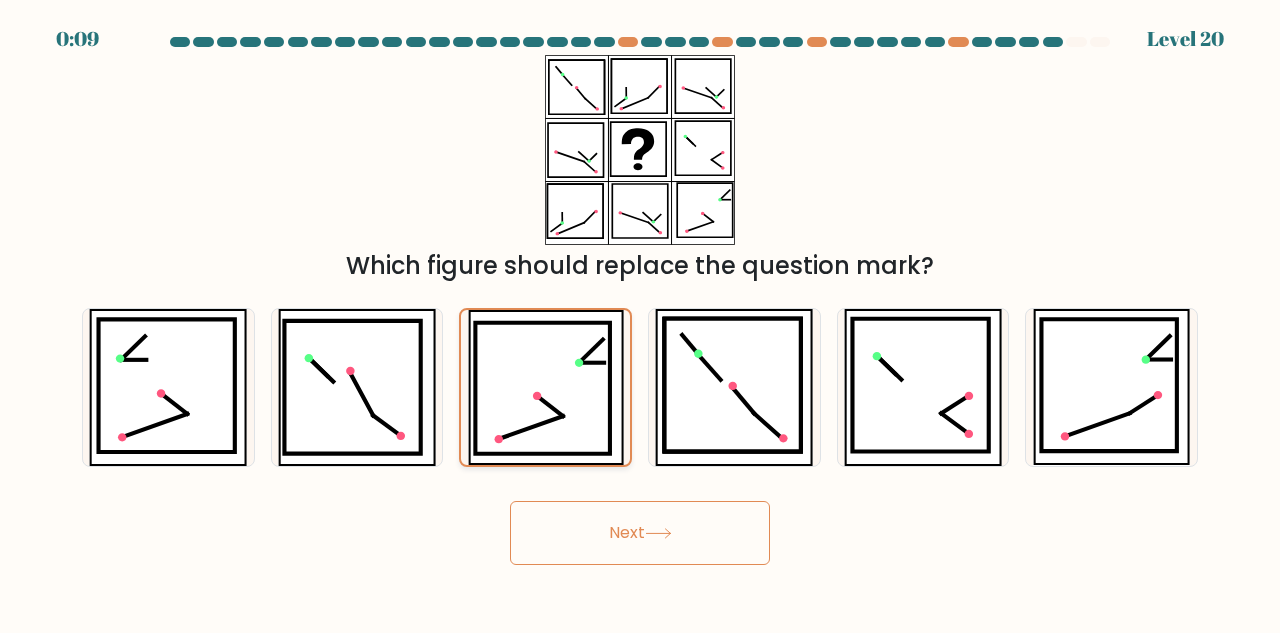 click 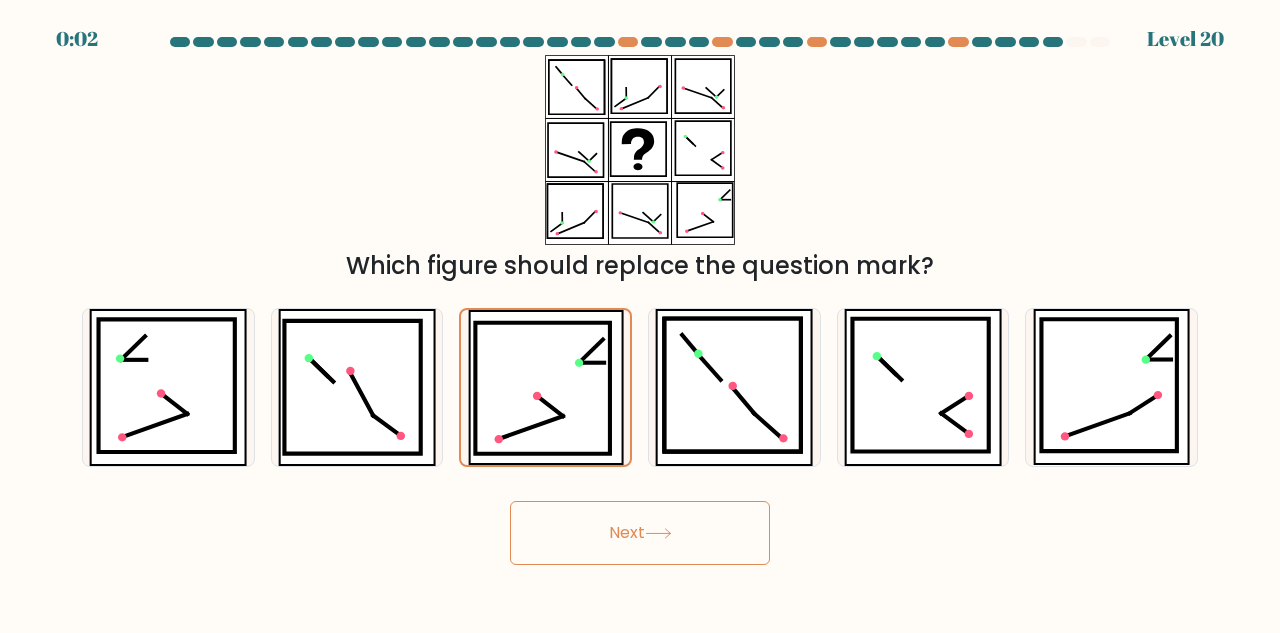 click on "Next" at bounding box center [640, 533] 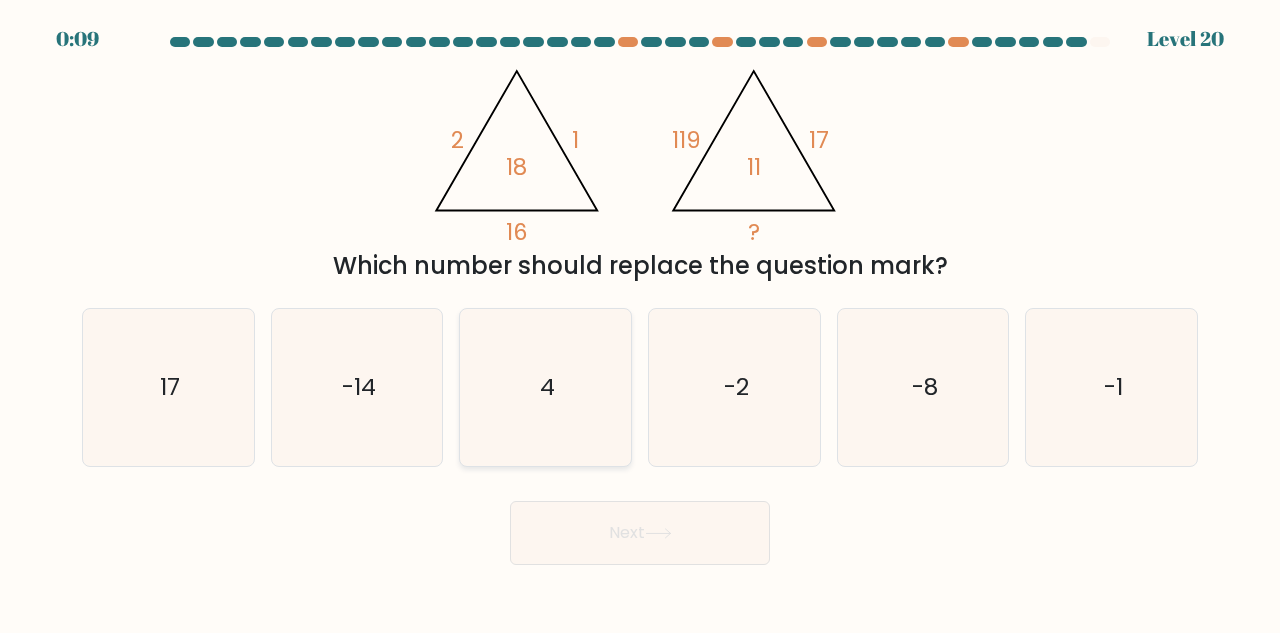 click on "4" 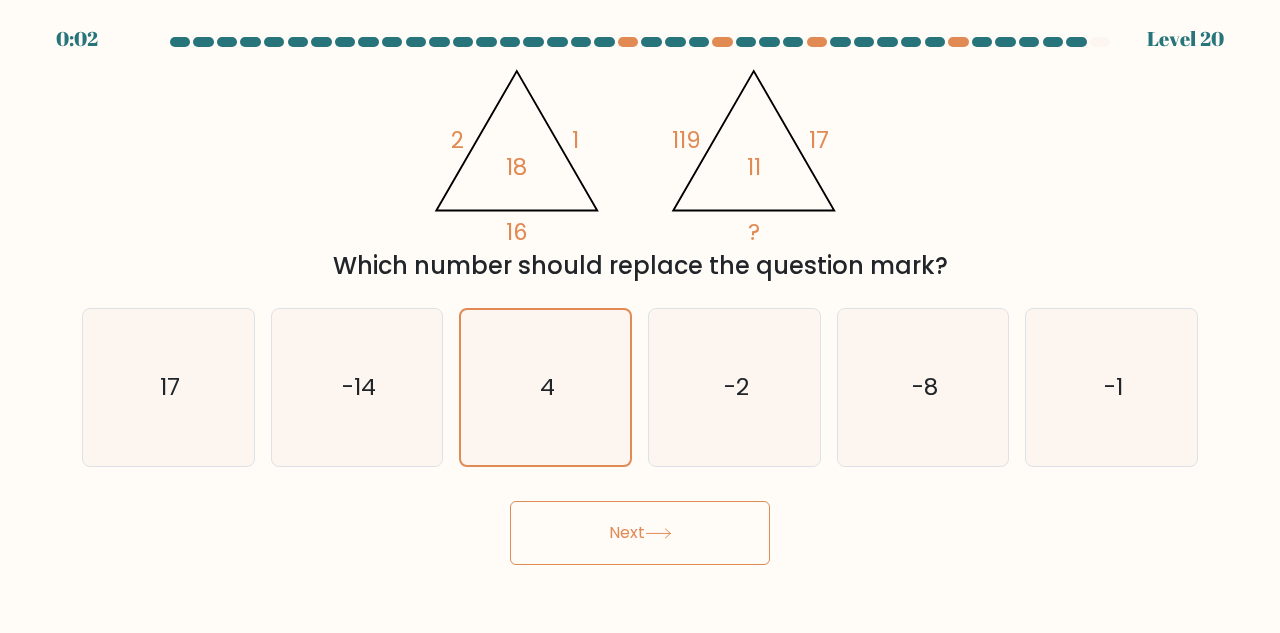 click on "Next" at bounding box center [640, 533] 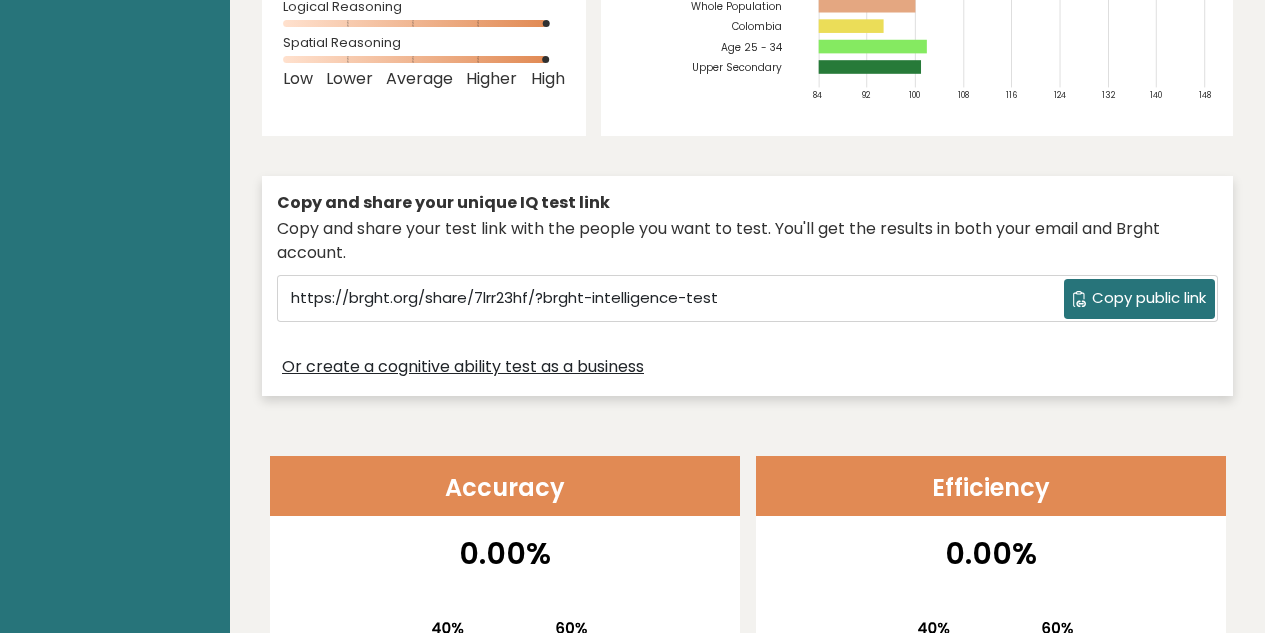 scroll, scrollTop: 458, scrollLeft: 0, axis: vertical 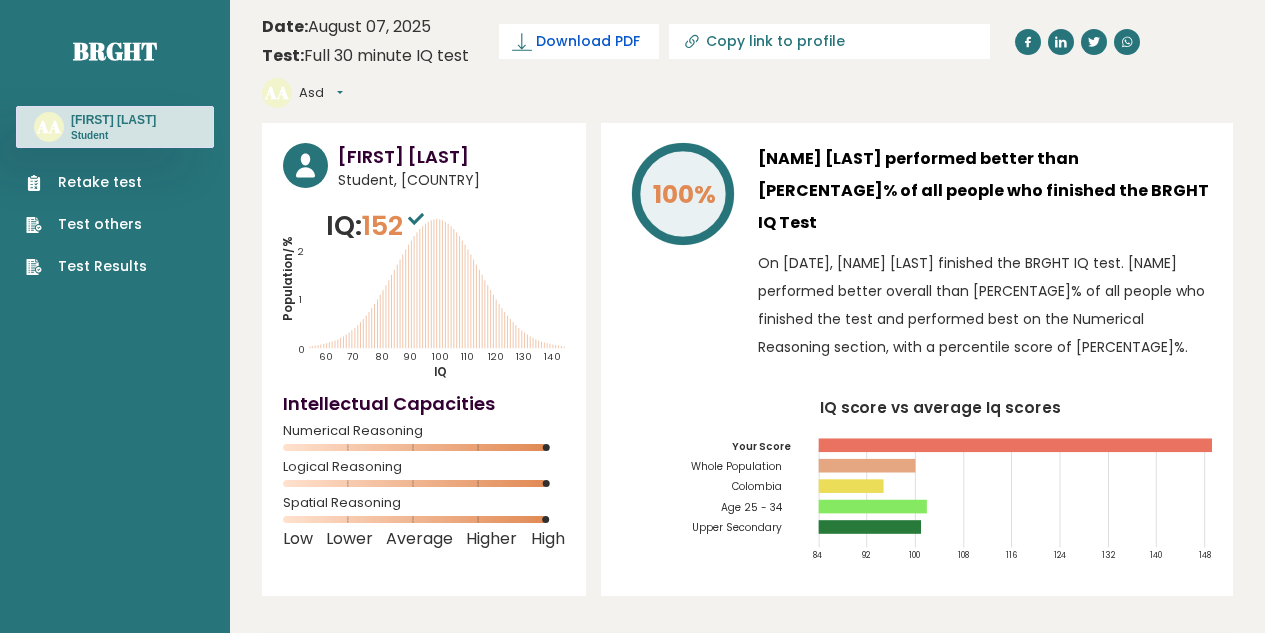 click on "Download PDF" at bounding box center [588, 41] 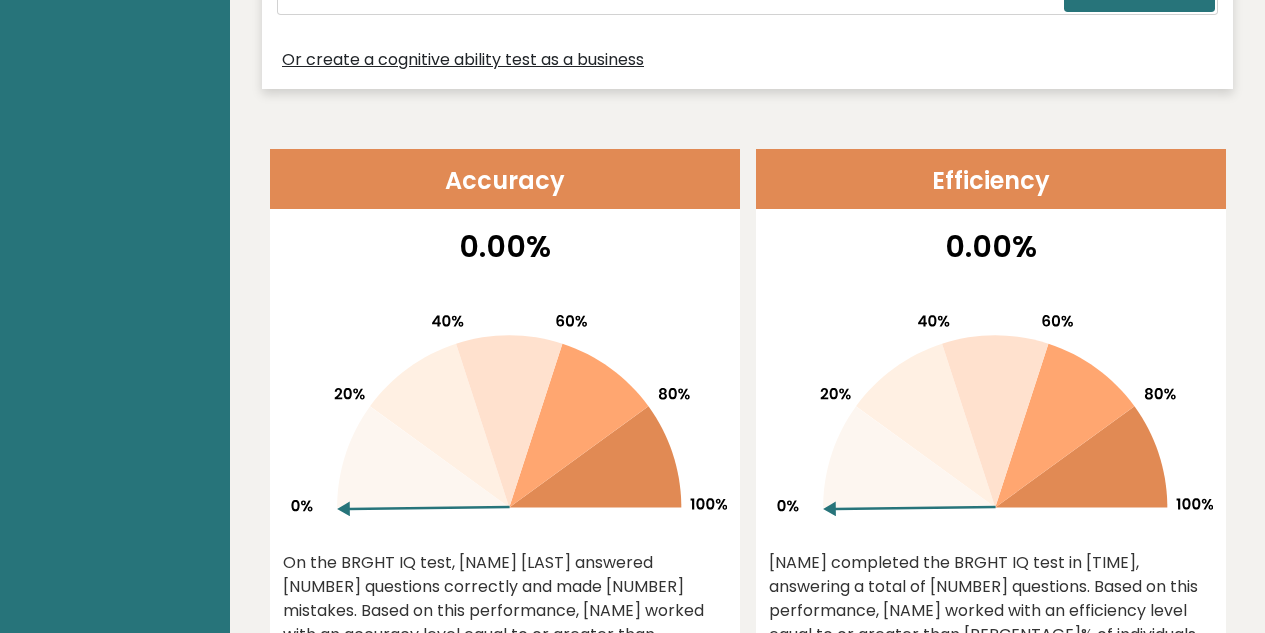 scroll, scrollTop: 0, scrollLeft: 0, axis: both 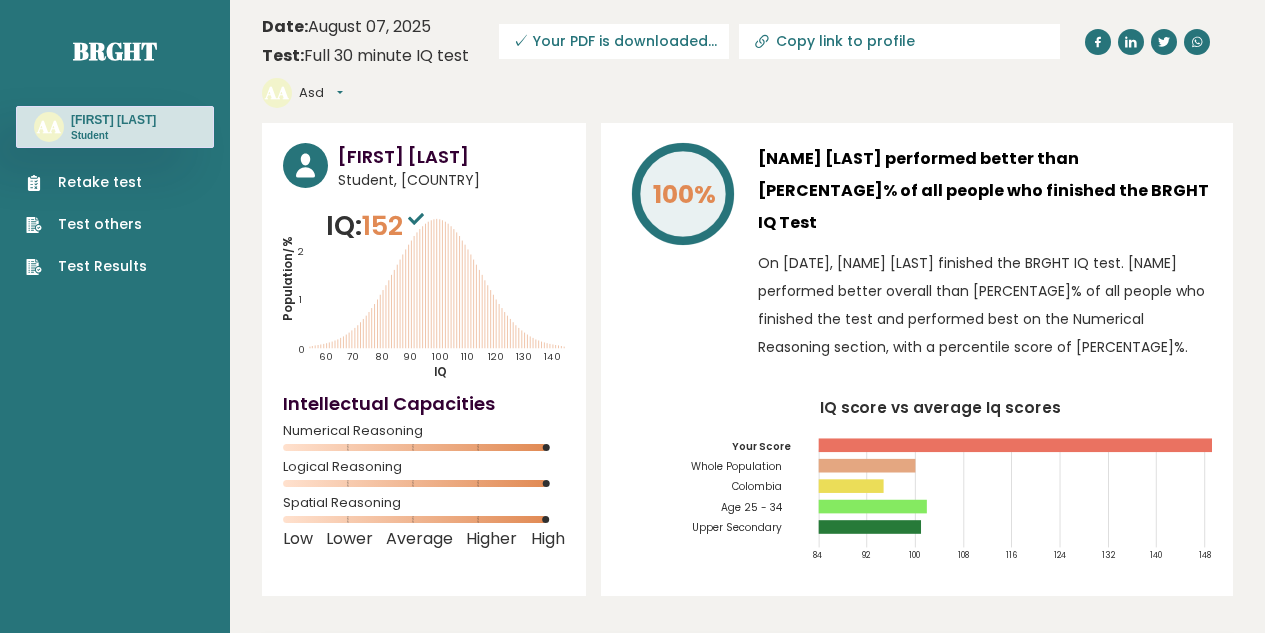 click on "Asd" at bounding box center (321, 93) 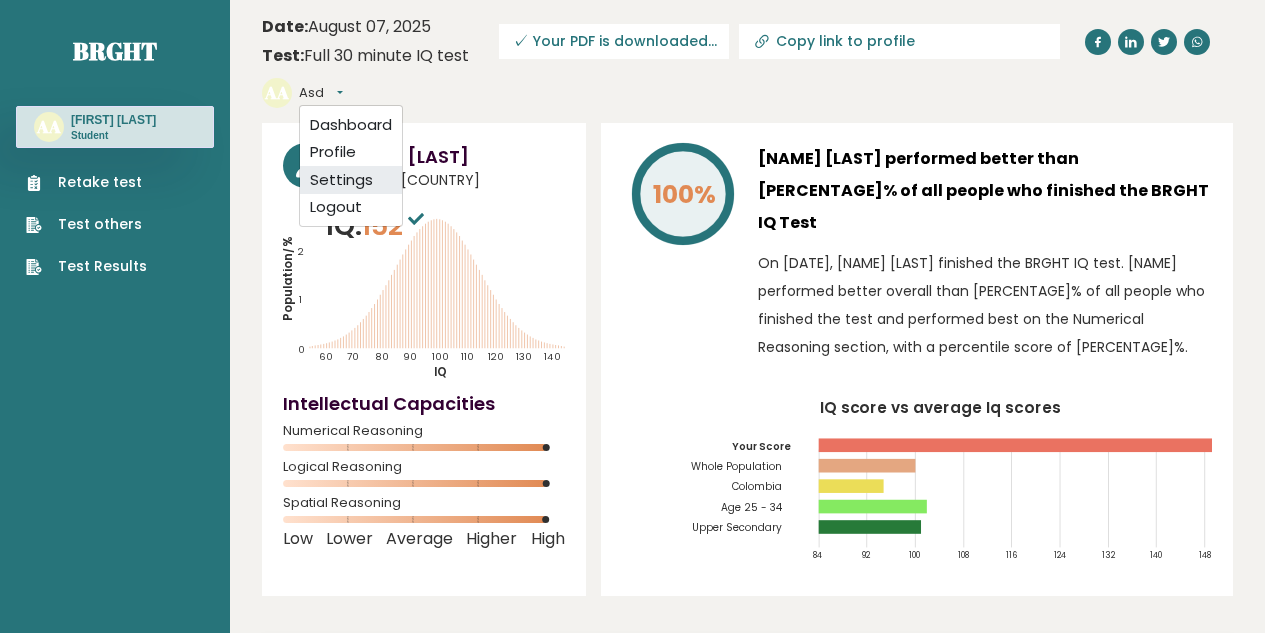 click on "Settings" at bounding box center (351, 180) 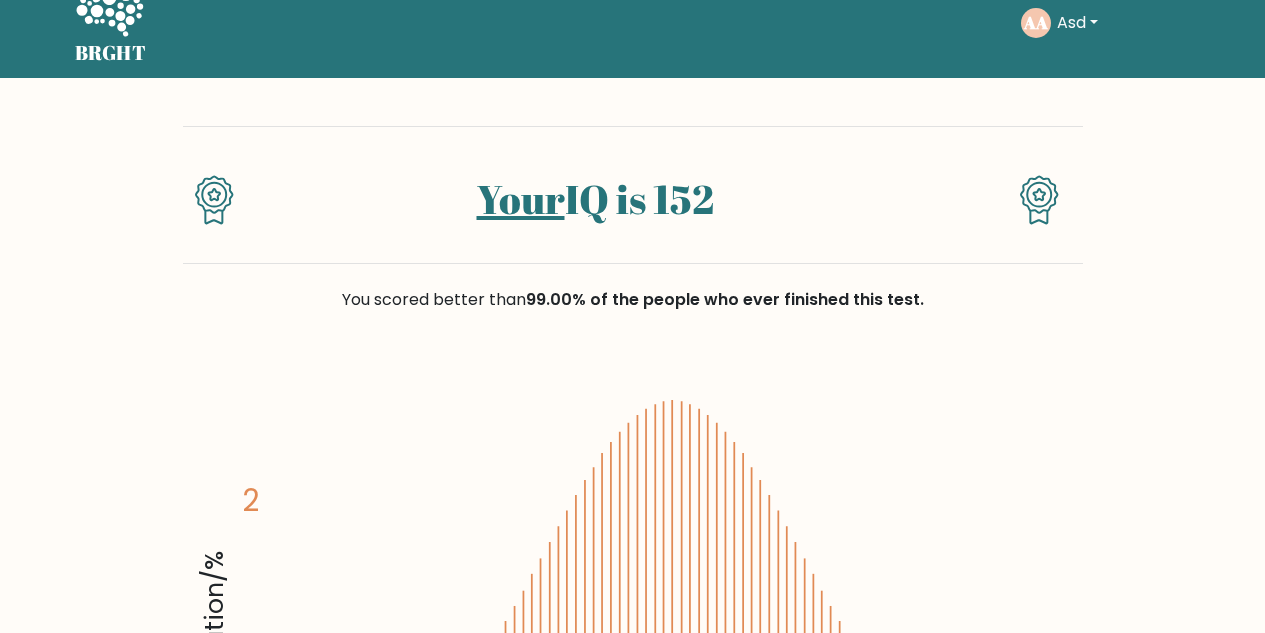 scroll, scrollTop: 0, scrollLeft: 0, axis: both 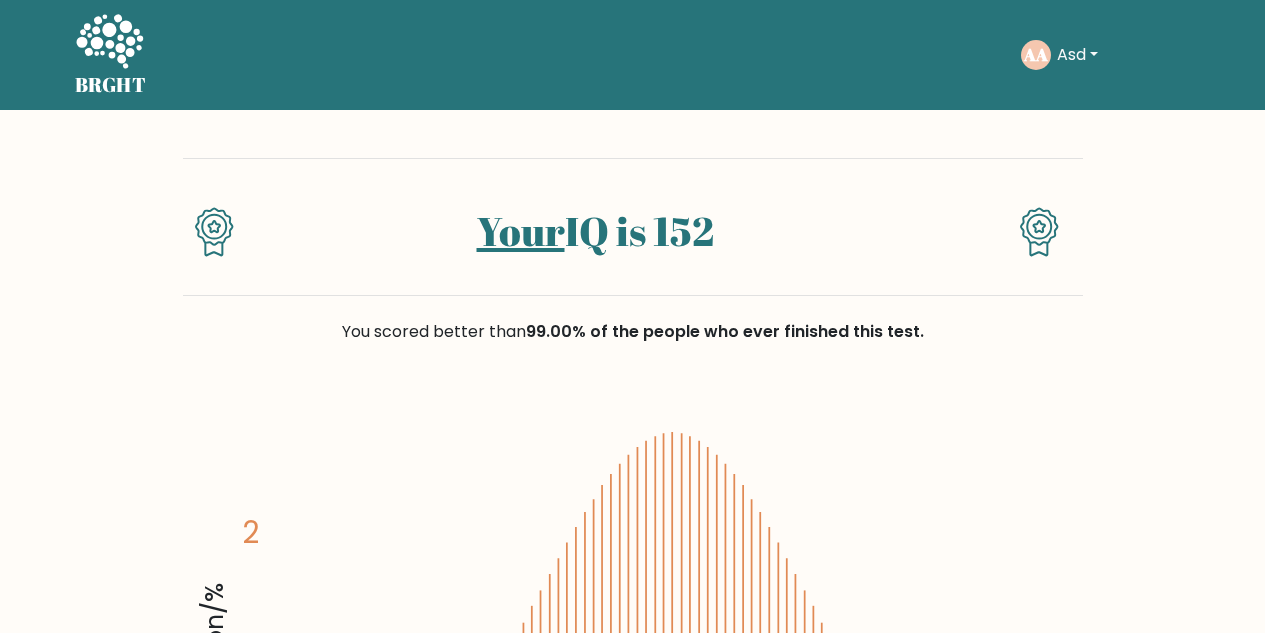 click 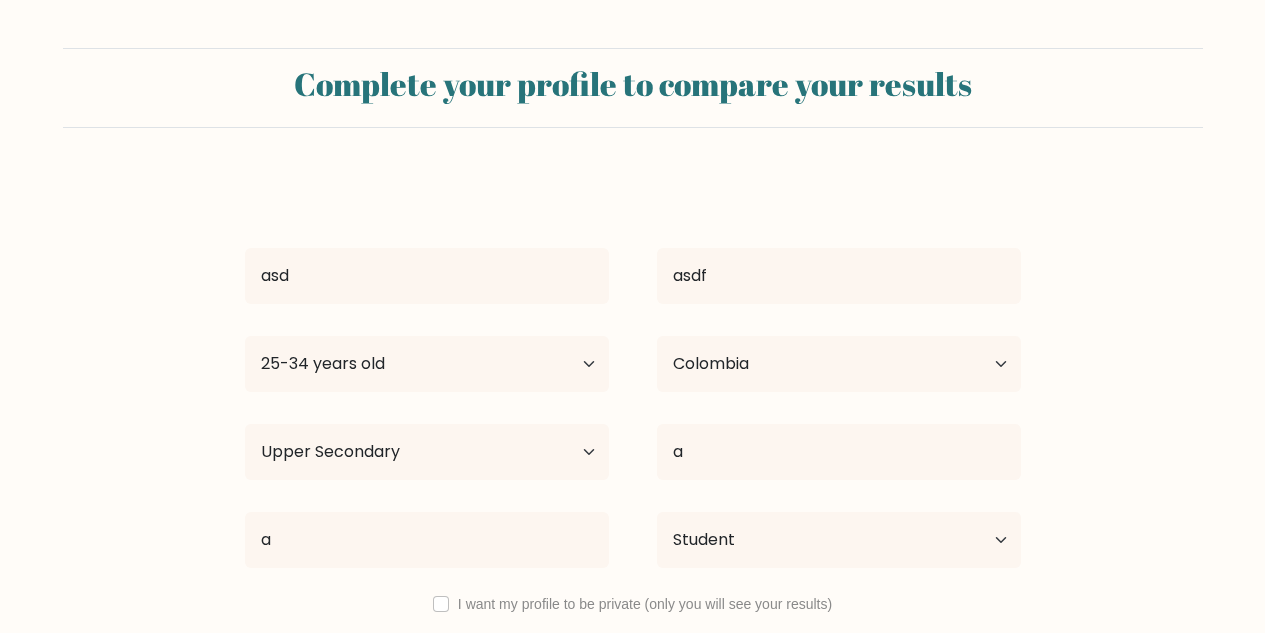 select on "25_34" 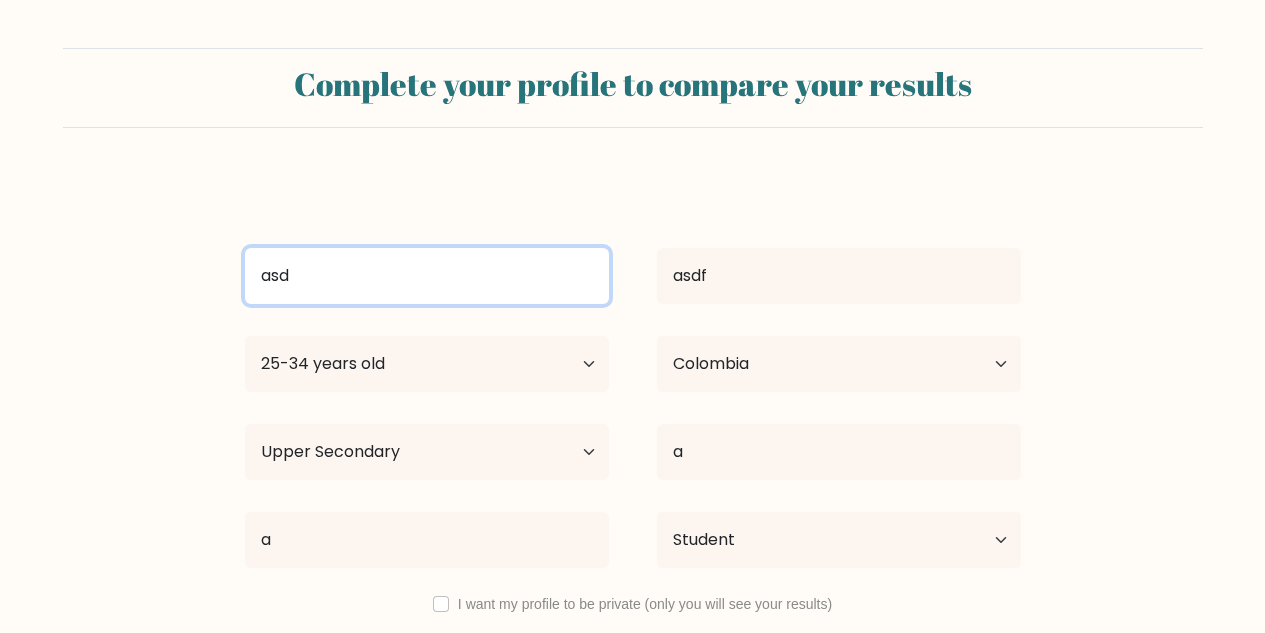 drag, startPoint x: 434, startPoint y: 258, endPoint x: 234, endPoint y: 270, distance: 200.35968 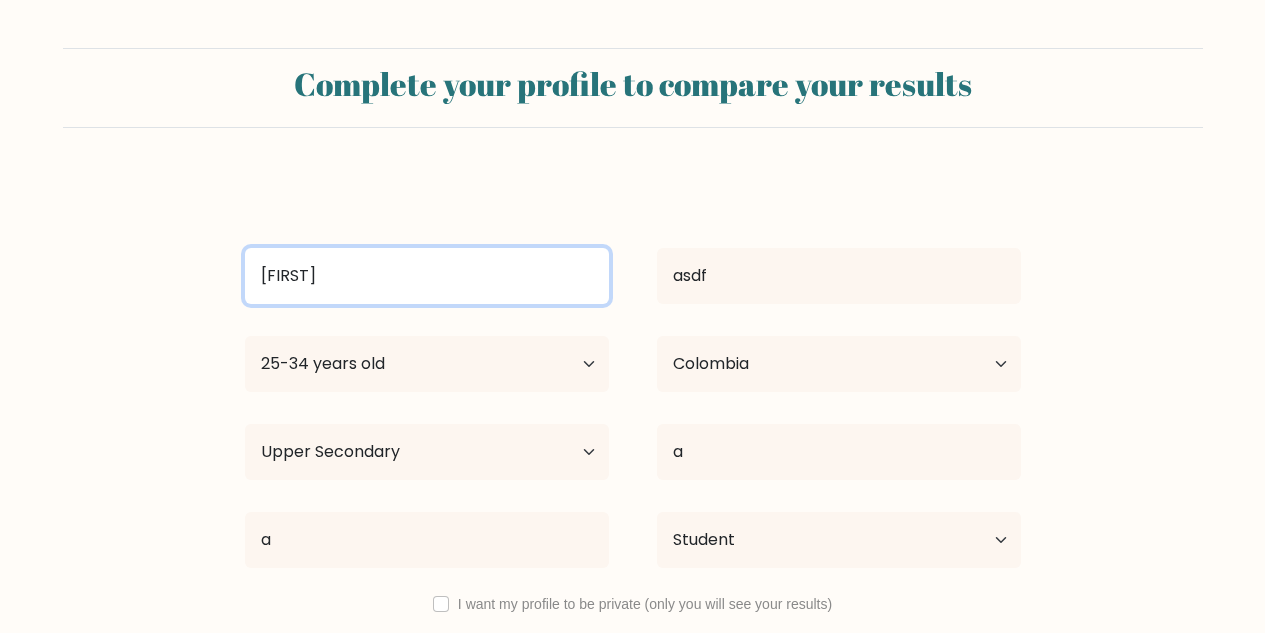 type on "[FIRST]" 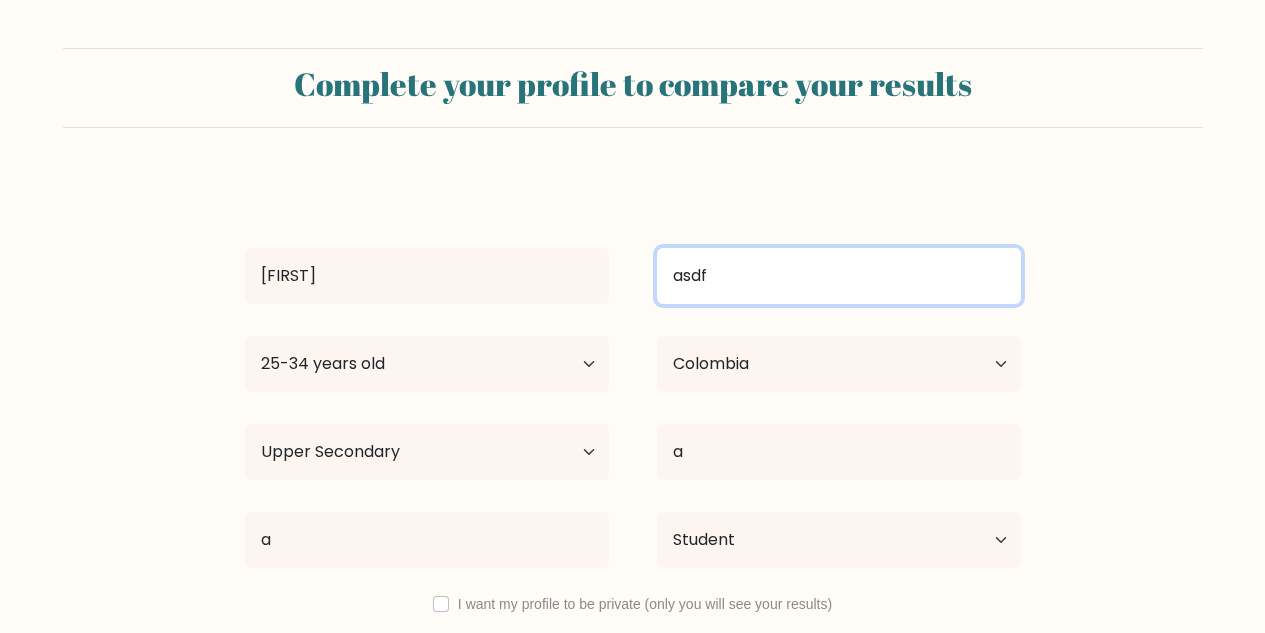 click on "asdf" at bounding box center [839, 276] 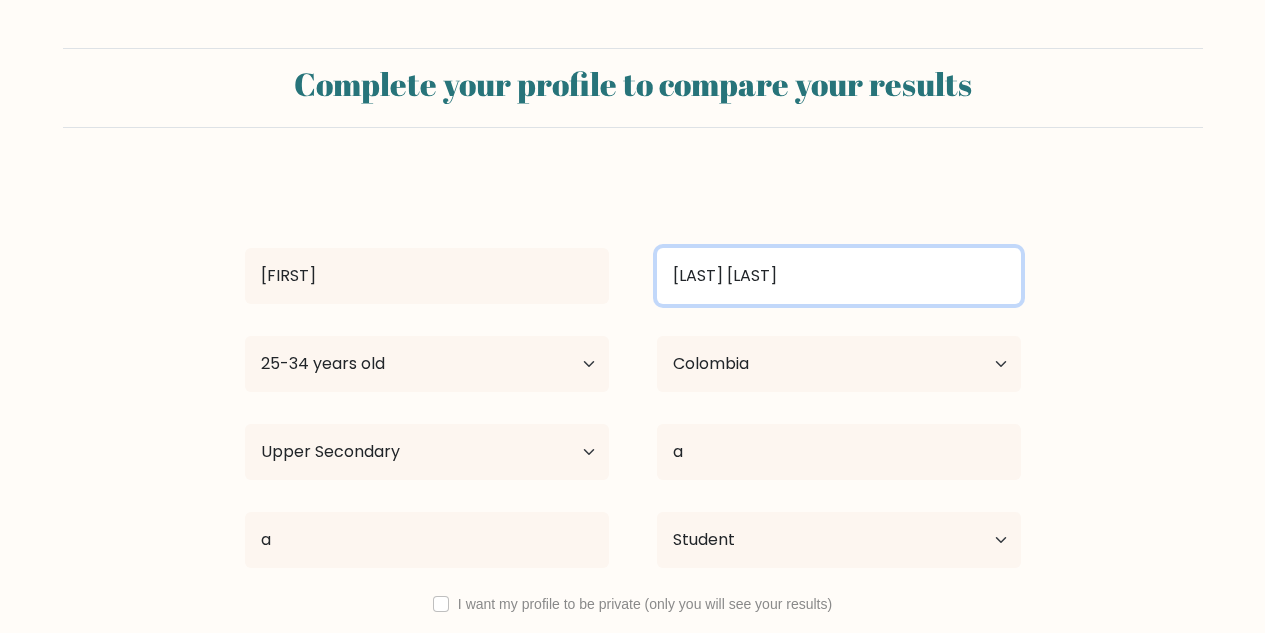 type on "Vargas Suárez" 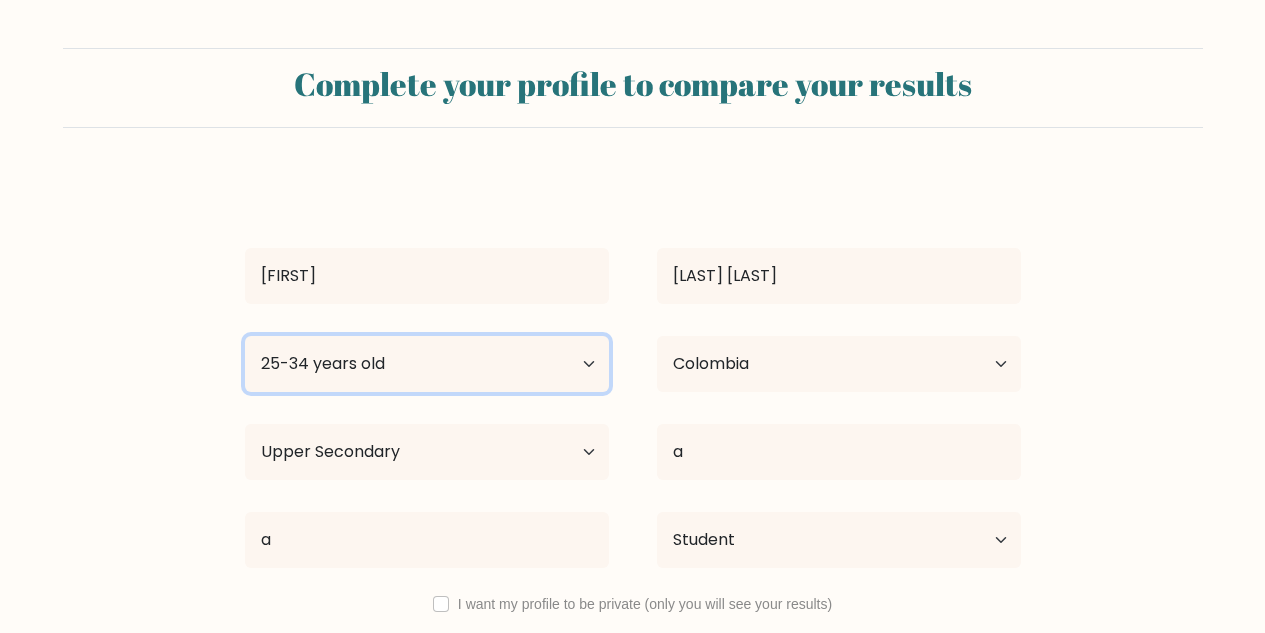 select on "18_24" 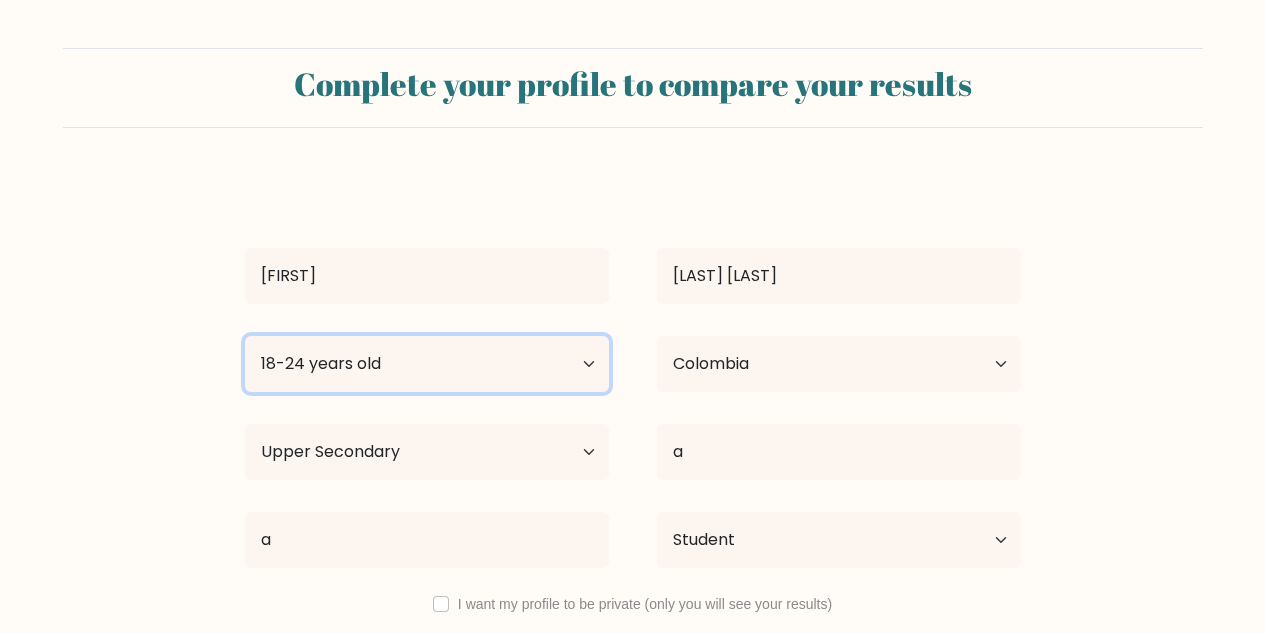 click on "Age
Under 18 years old
18-24 years old
25-34 years old
35-44 years old
45-54 years old
55-64 years old
65 years old and above" at bounding box center [427, 364] 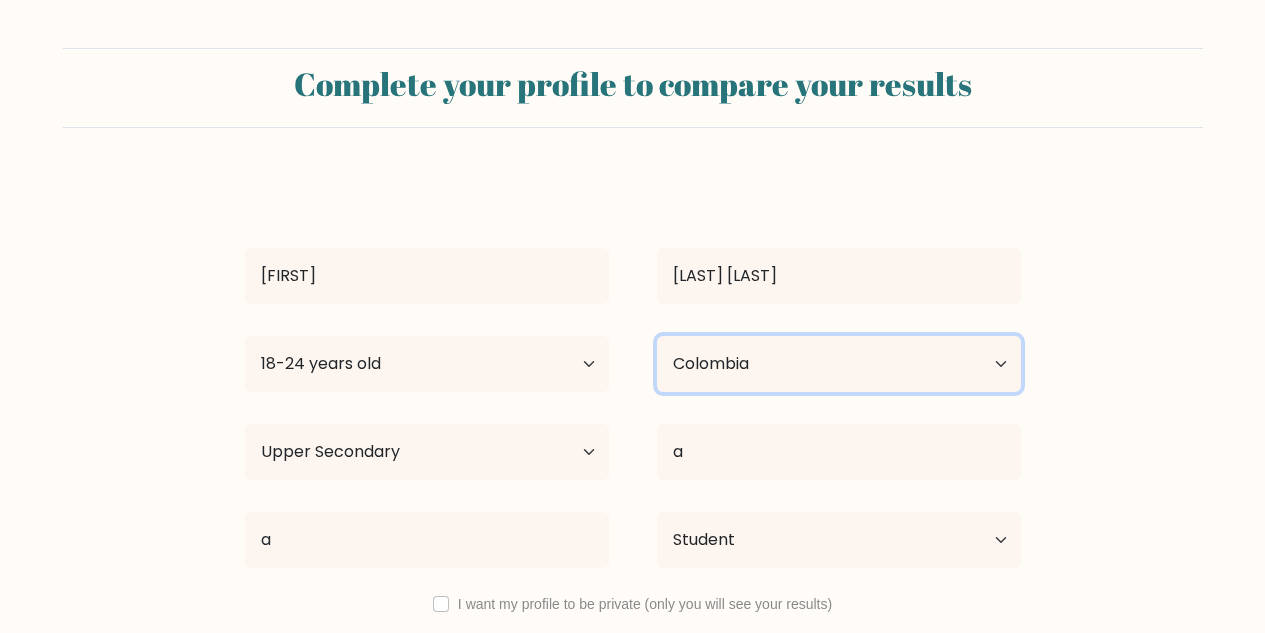 click on "Thomas
Vargas Suárez
Age
Under 18 years old
18-24 years old
25-34 years old
35-44 years old
45-54 years old
55-64 years old
65 years old and above
Country
Afghanistan
Albania
Algeria
American Samoa
Andorra
Angola
Anguilla
Antarctica
Antigua and Barbuda
Argentina
Armenia
Aruba
Australia
Austria
Azerbaijan
Bahamas
Bahrain
Bangladesh
Barbados
Belarus
Belgium
Belize
Benin
Bermuda
Bhutan a a" at bounding box center (633, 460) 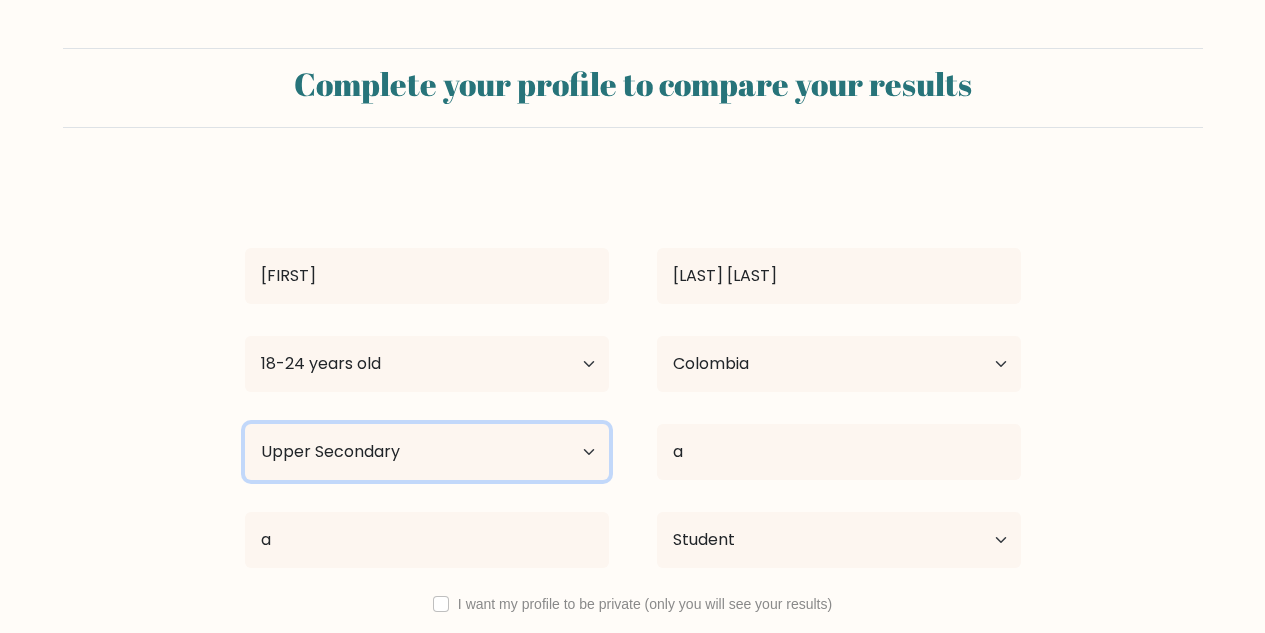 select on "bachelors_degree" 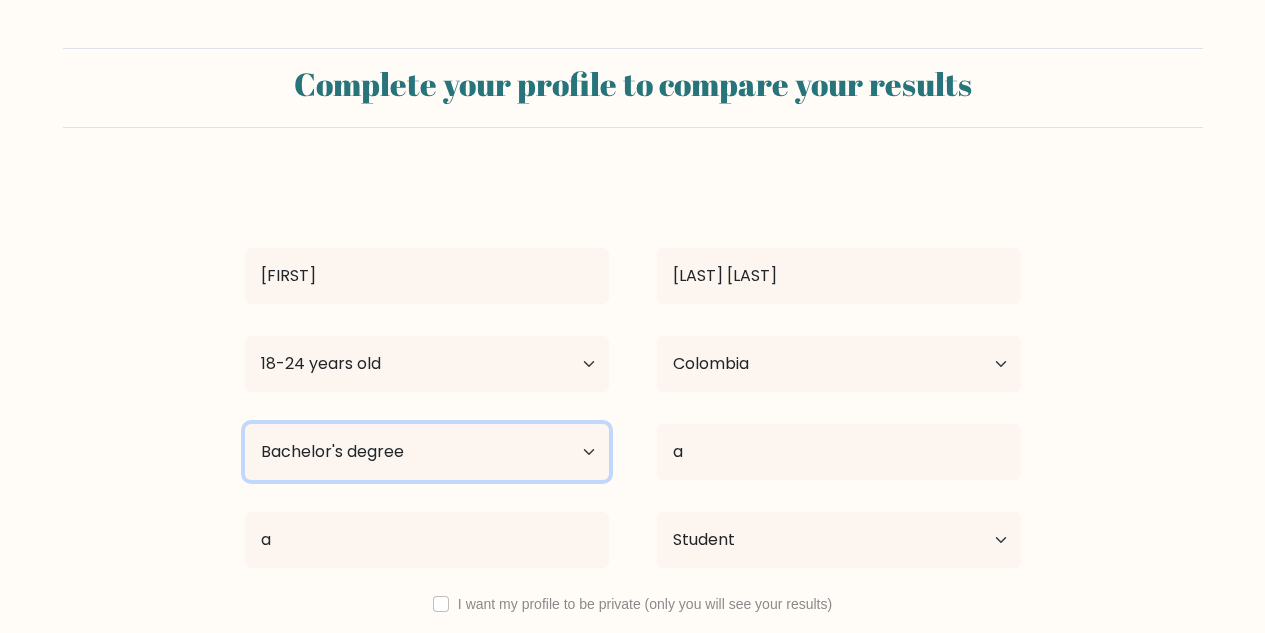 click on "Highest education level
No schooling
Primary
Lower Secondary
Upper Secondary
Occupation Specific
Bachelor's degree
Master's degree
Doctoral degree" at bounding box center (427, 452) 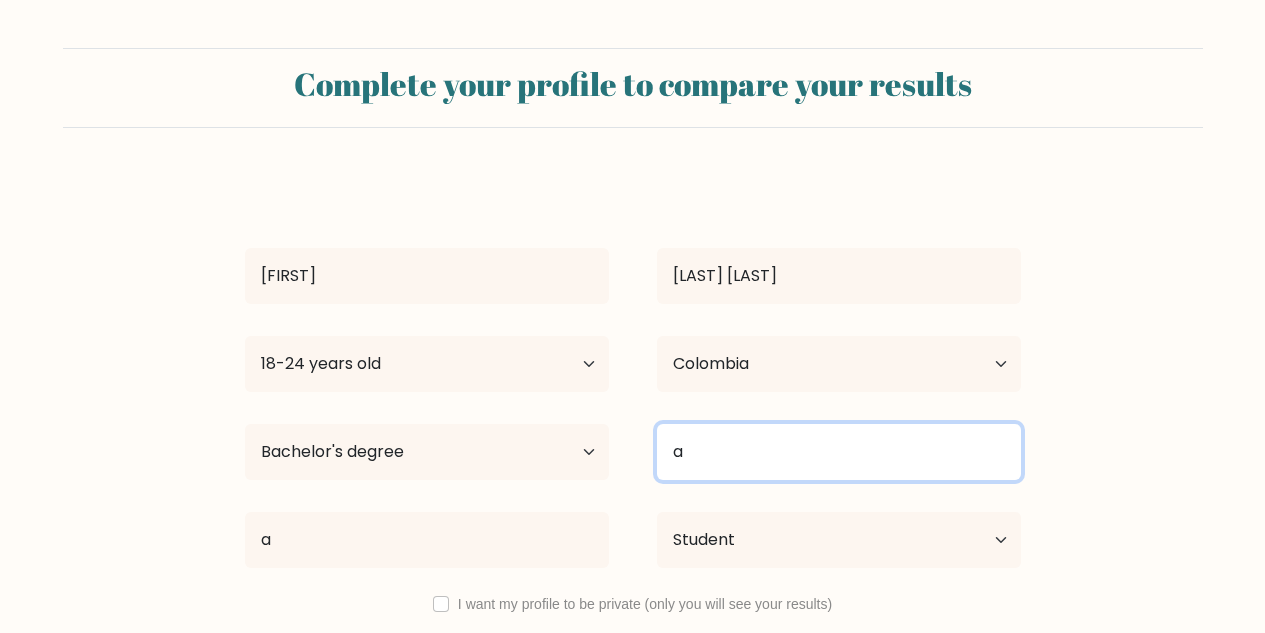 click on "a" at bounding box center [839, 452] 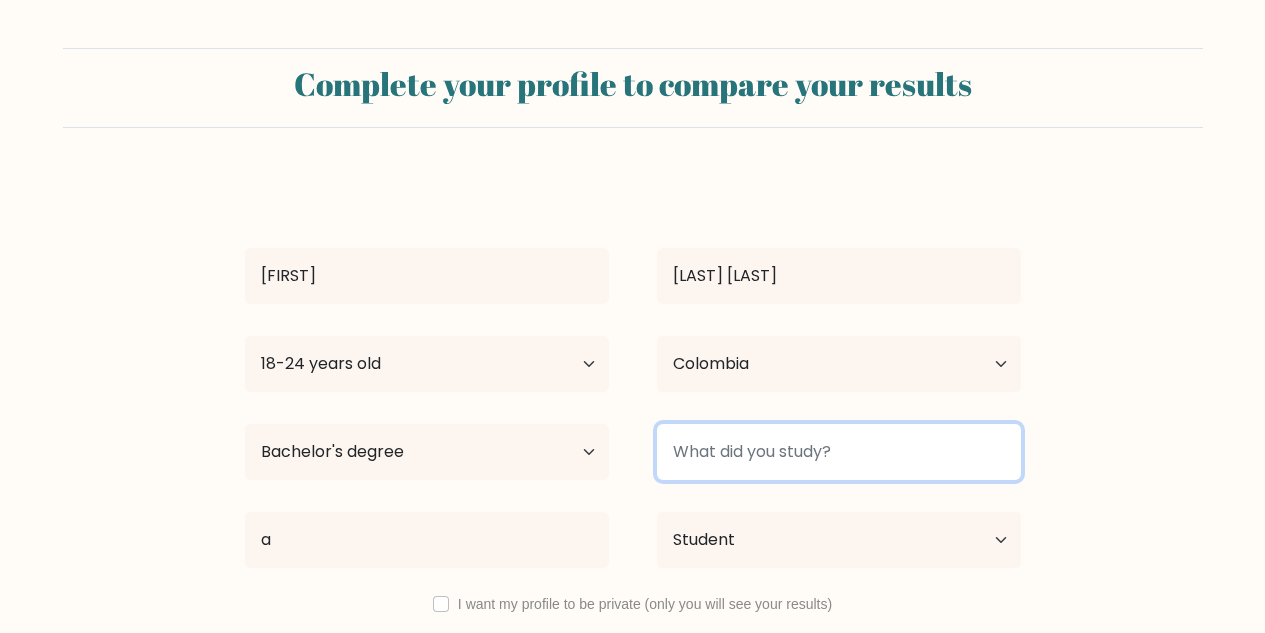 click at bounding box center [839, 452] 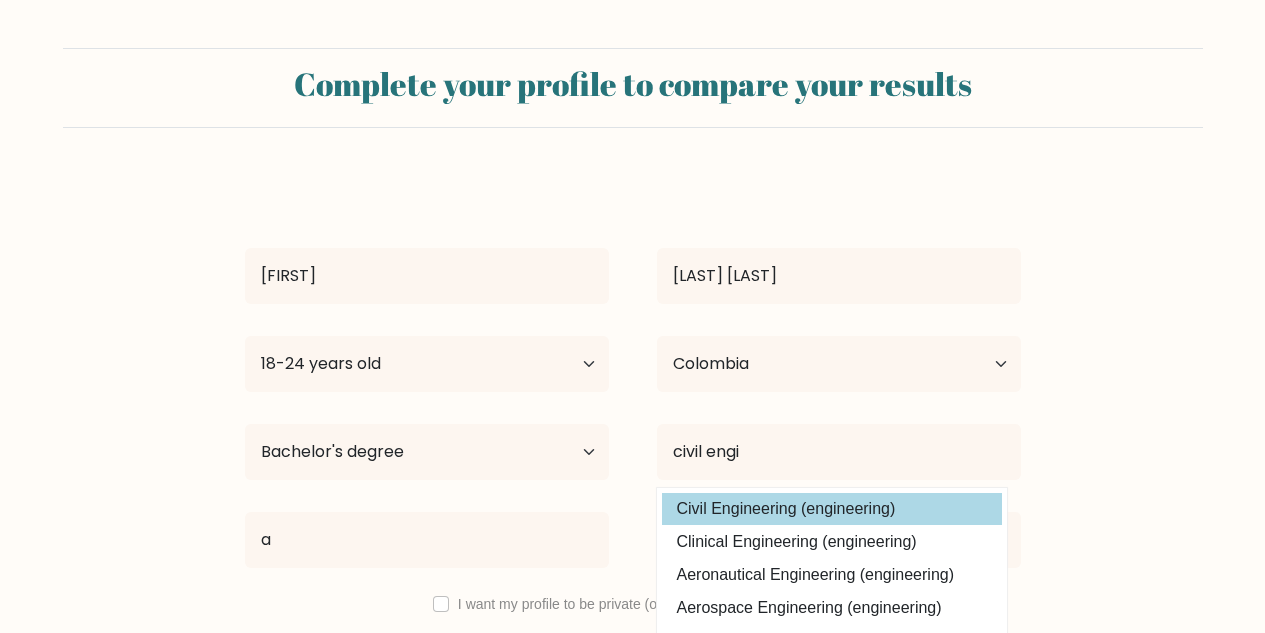 click on "Civil Engineering (engineering)" at bounding box center (832, 509) 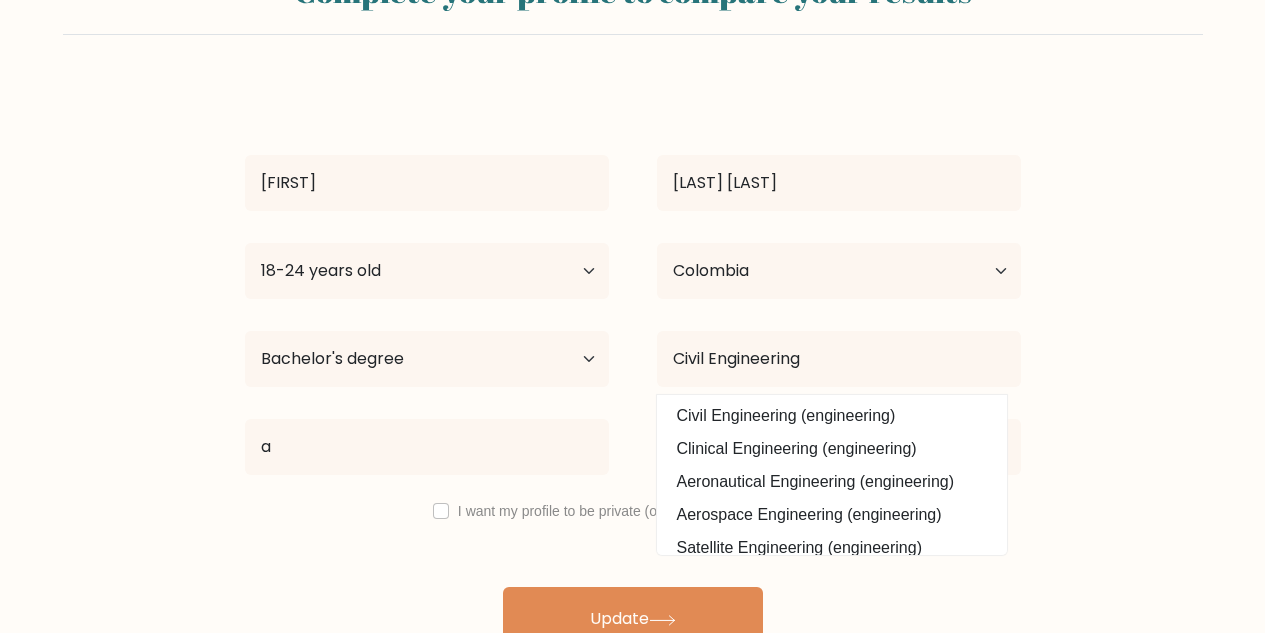 scroll, scrollTop: 105, scrollLeft: 0, axis: vertical 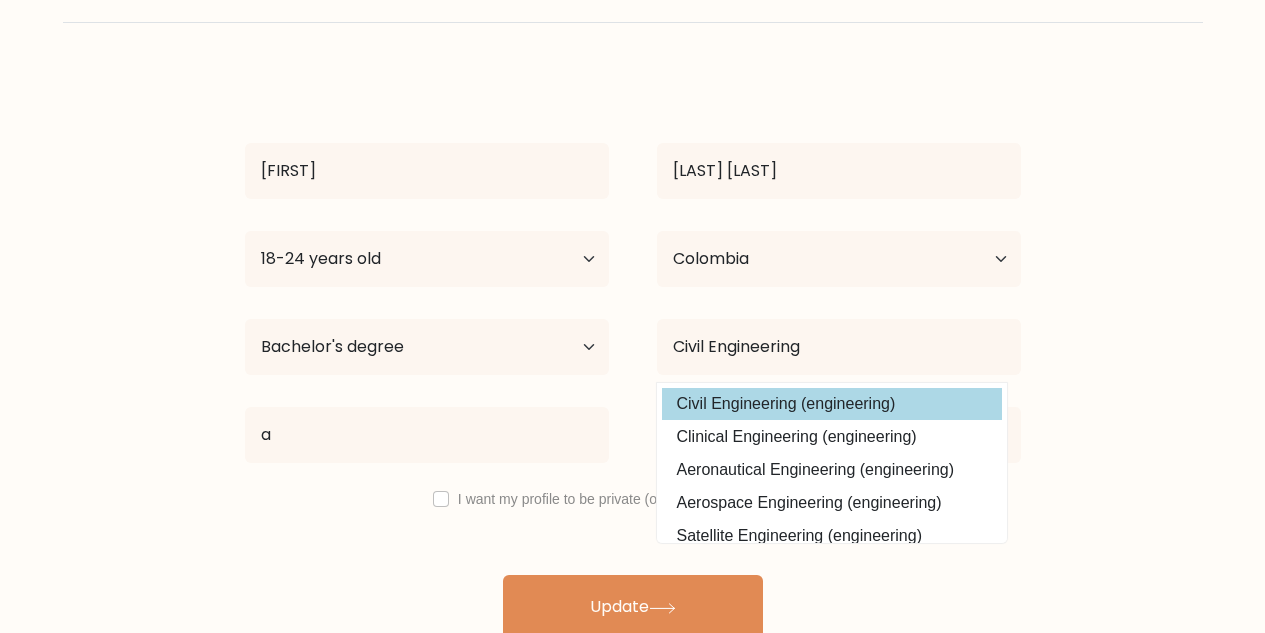 click on "Civil Engineering (engineering)" at bounding box center (832, 404) 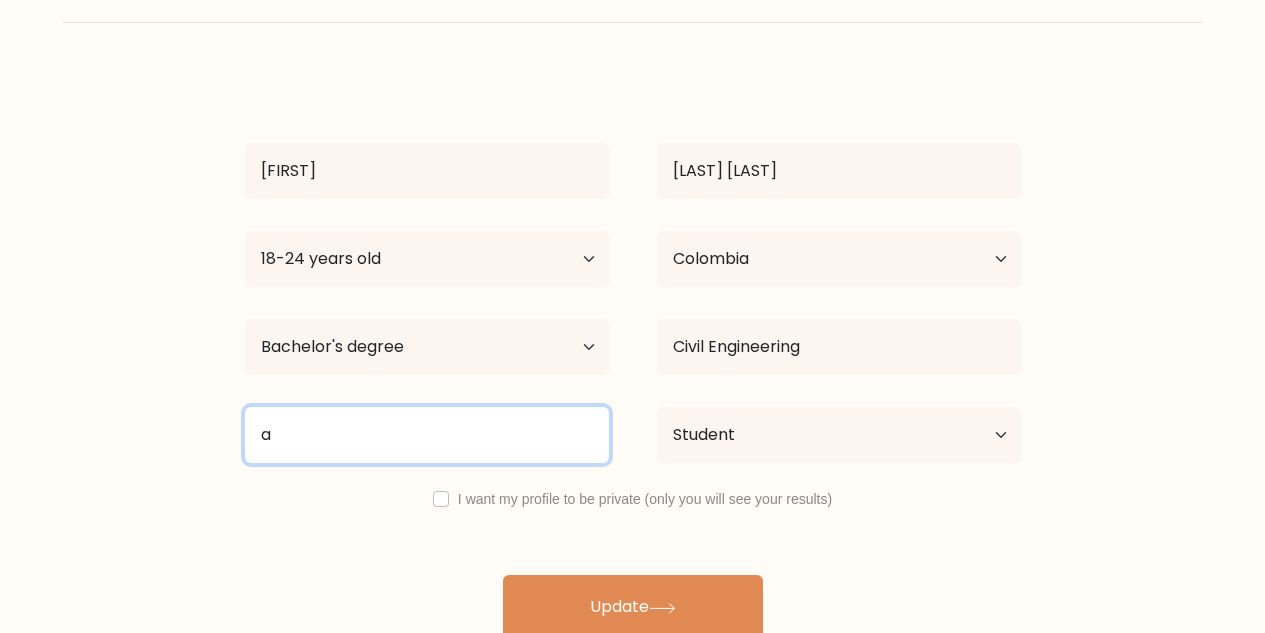 click on "a" at bounding box center [427, 435] 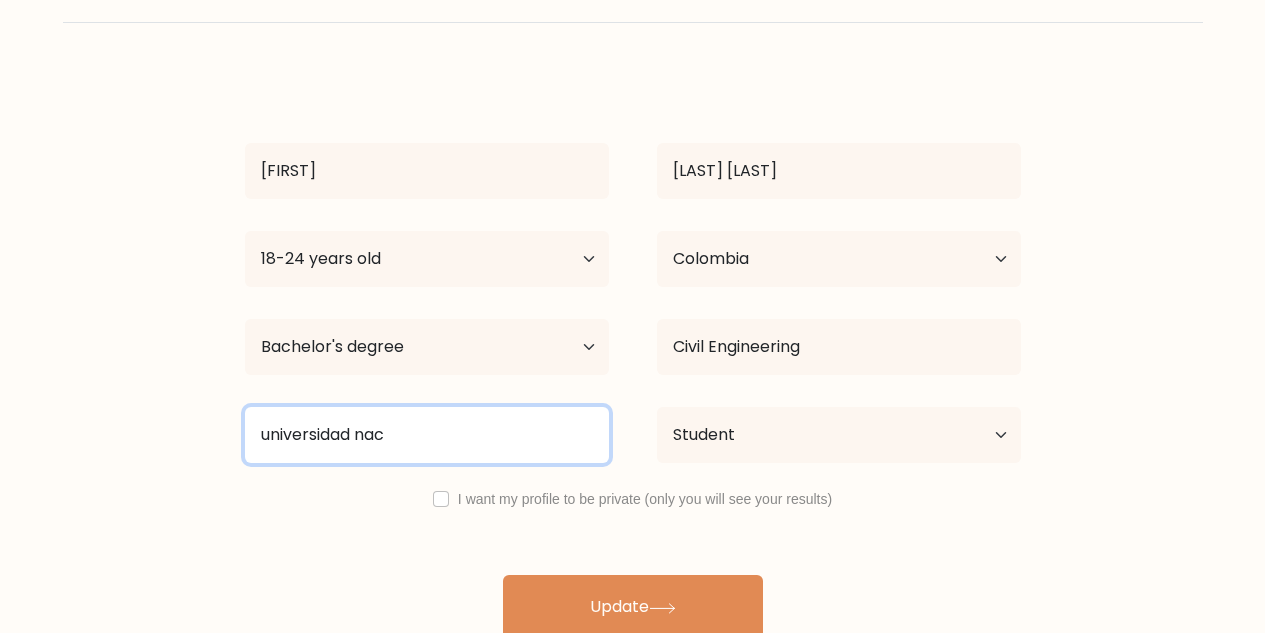 scroll, scrollTop: 125, scrollLeft: 0, axis: vertical 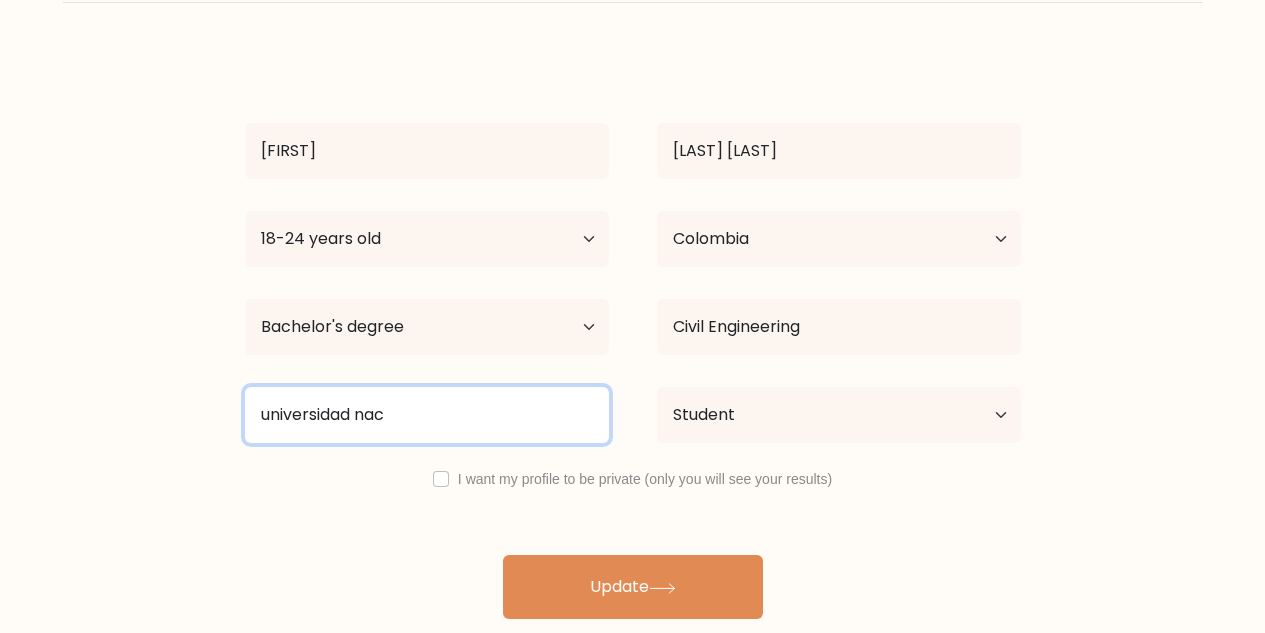 click on "Universidad nac" at bounding box center [427, 415] 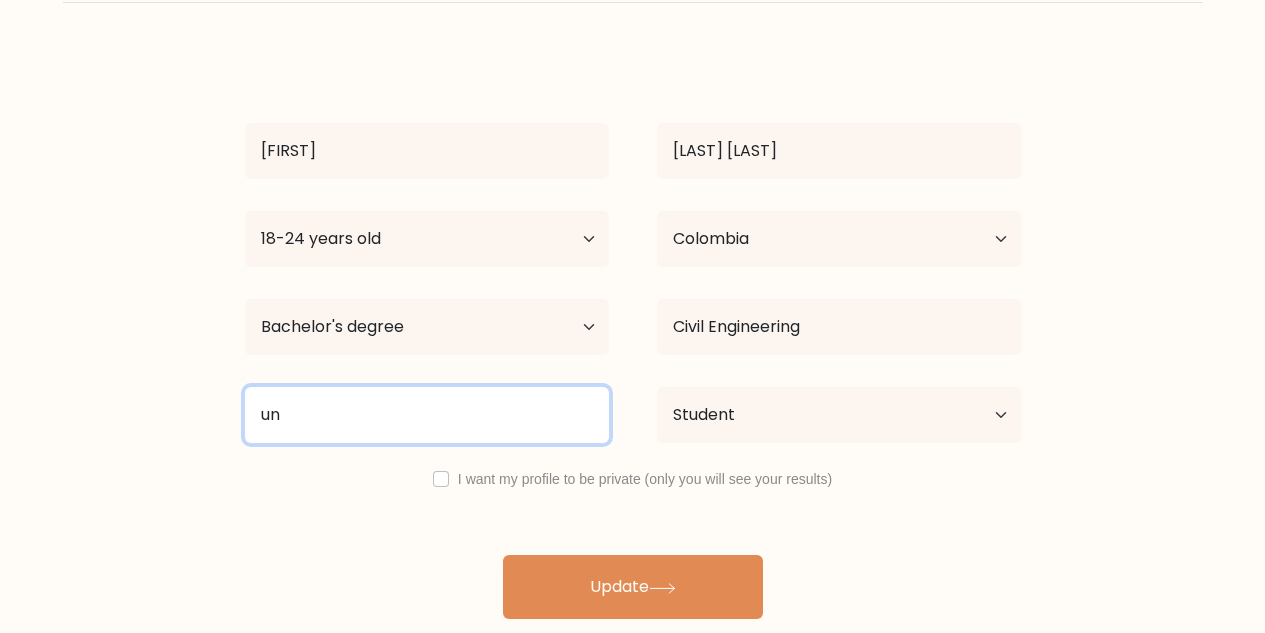 type on "u" 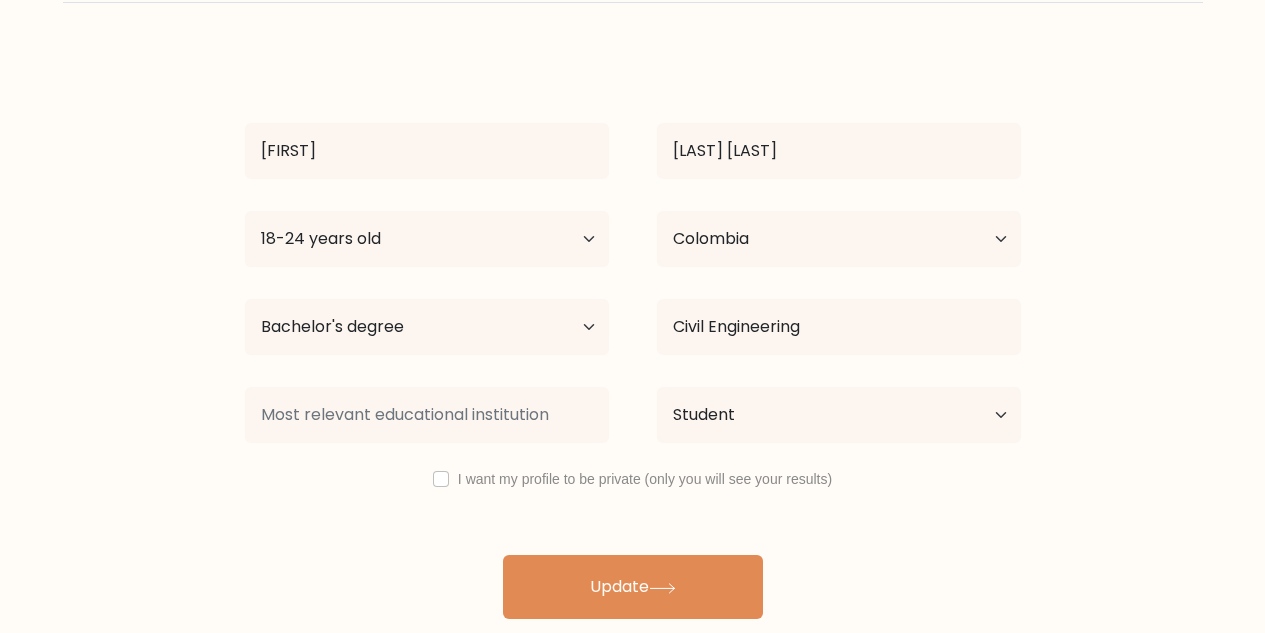 click on "Complete your profile to compare your results
Thomas
Vargas Suárez
Age
Under 18 years old
18-24 years old
25-34 years old
35-44 years old
45-54 years old
55-64 years old
65 years old and above
Country
Afghanistan
Albania
Algeria" at bounding box center (632, 271) 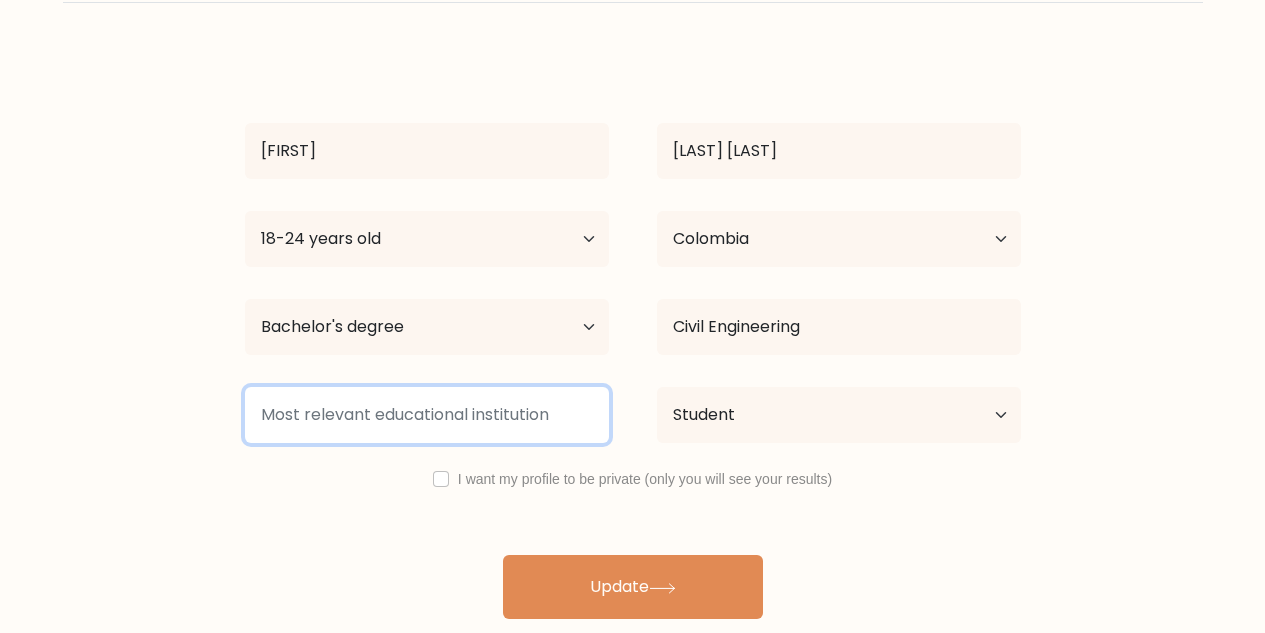click at bounding box center [427, 415] 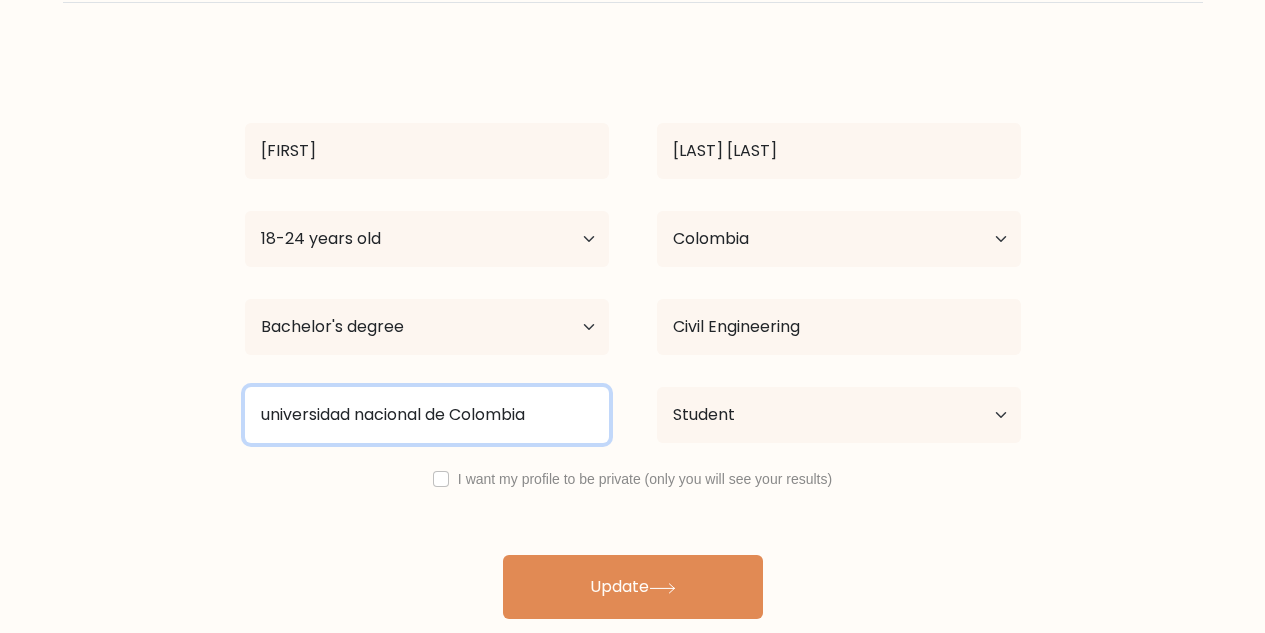type on "universidad nacional de Colombia" 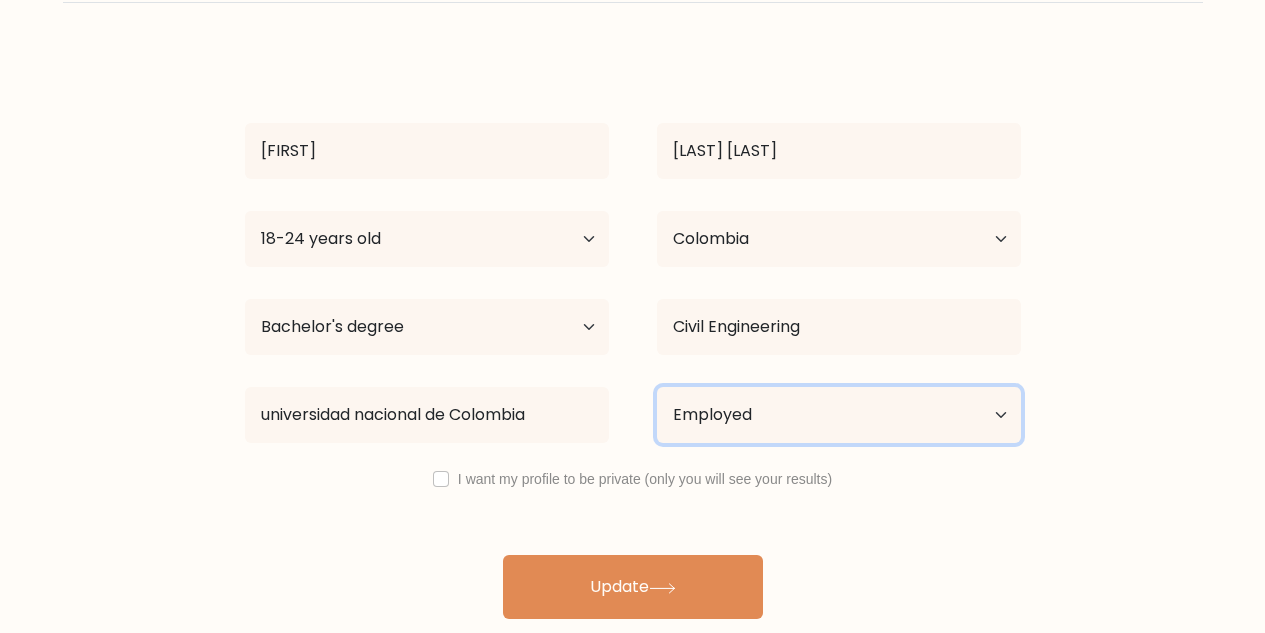 click on "Current employment status
Employed
Student
Retired
Other / prefer not to answer" at bounding box center [839, 415] 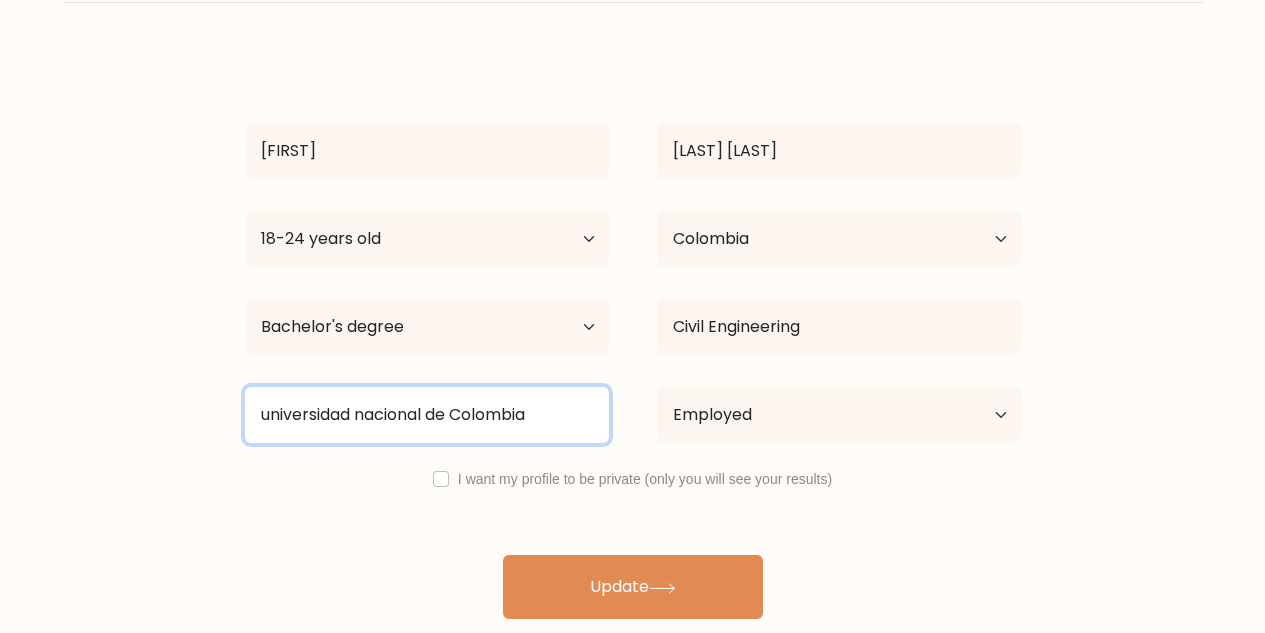 click on "universidad nacional de Colombia" at bounding box center (427, 415) 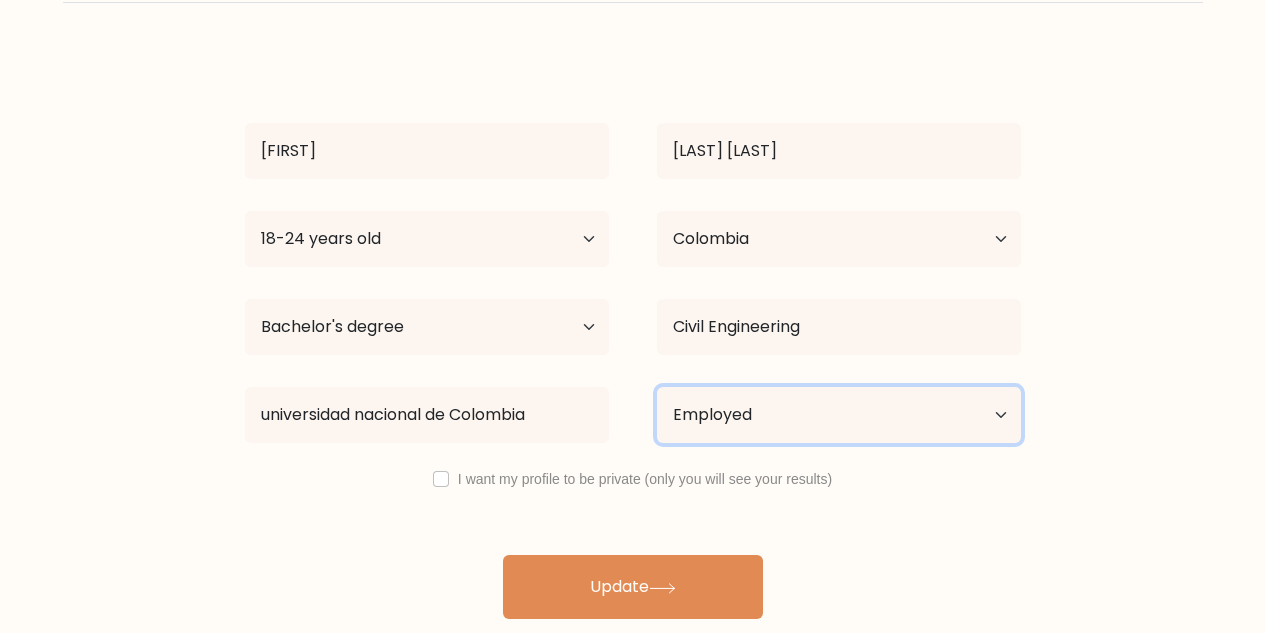 select on "student" 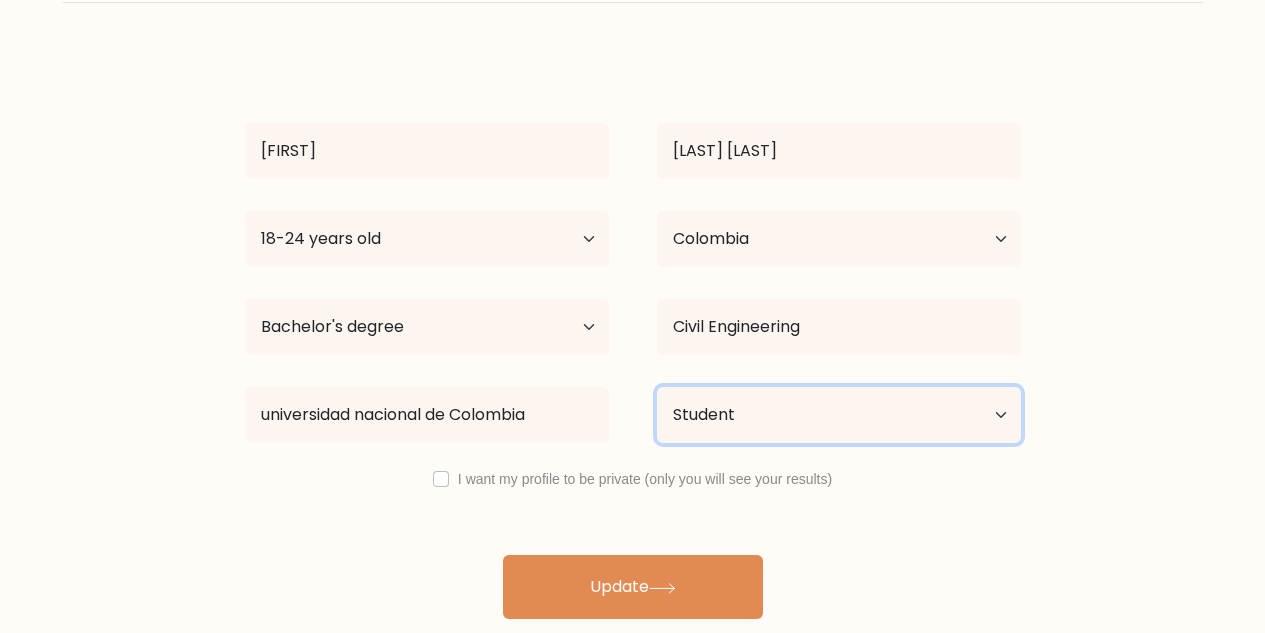 click on "Current employment status
Employed
Student
Retired
Other / prefer not to answer" at bounding box center (839, 415) 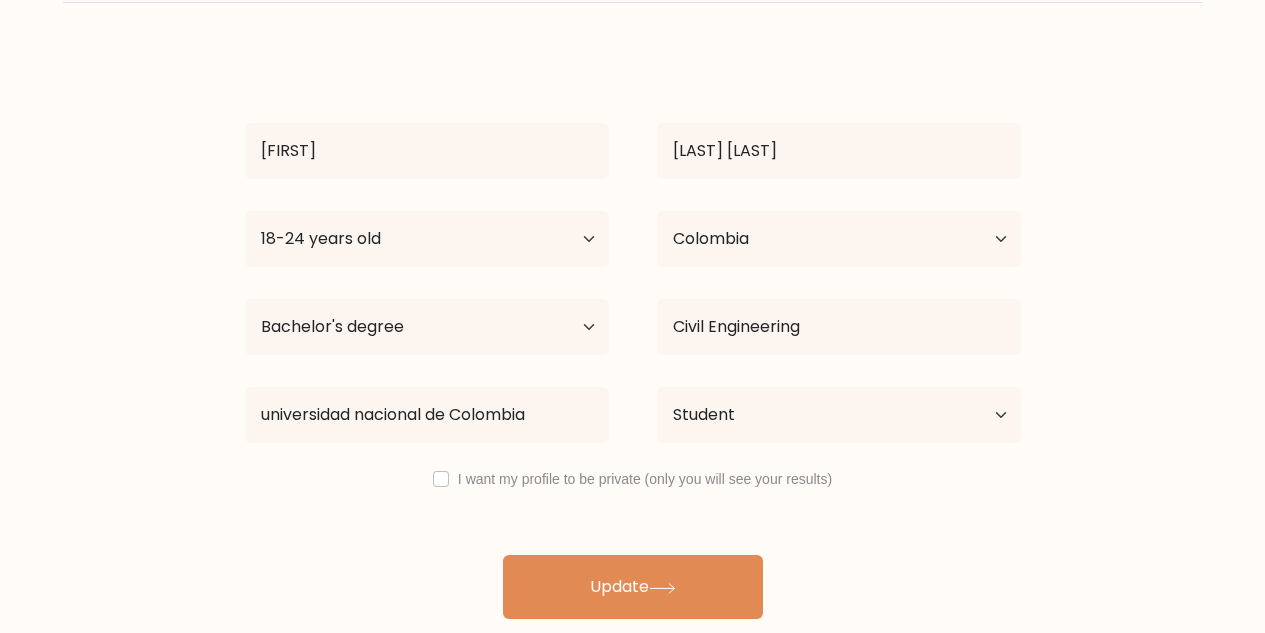 click on "I want my profile to be private
(only you will see your results)" at bounding box center (633, 479) 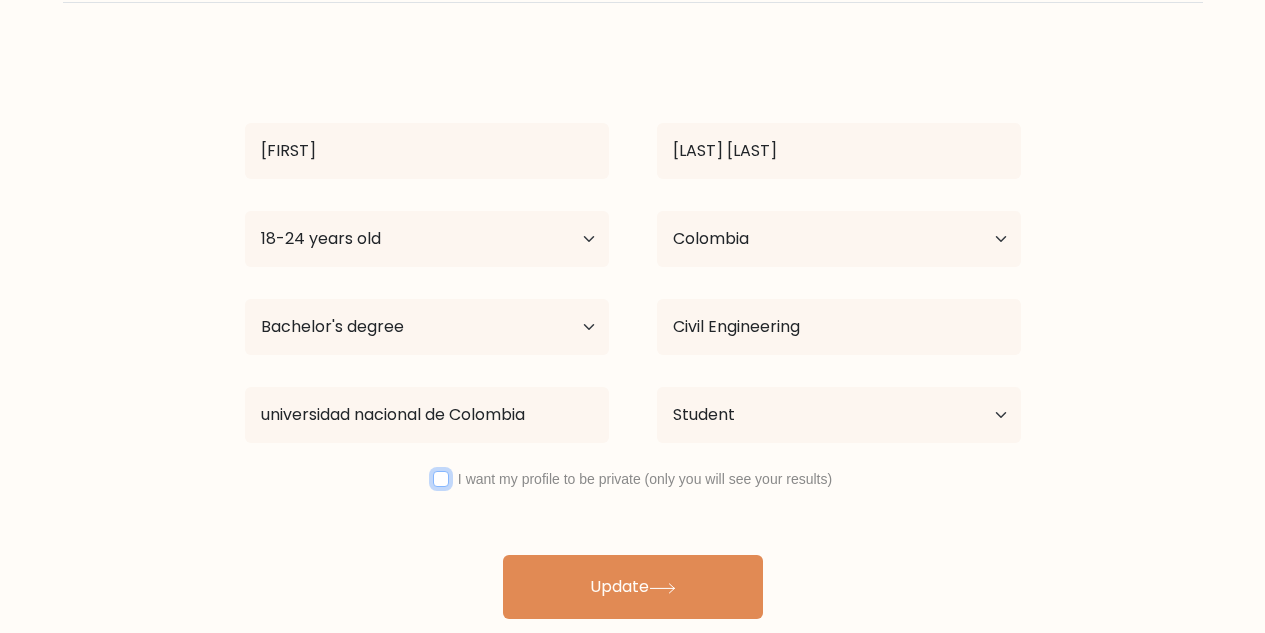 click at bounding box center [441, 479] 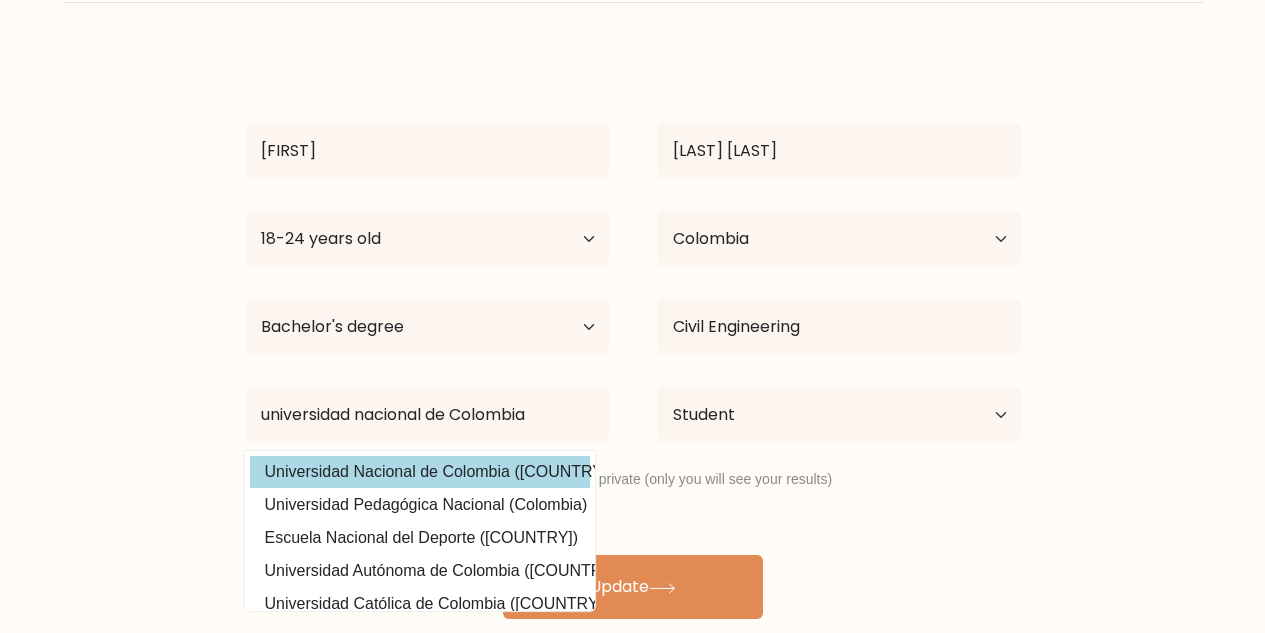 click on "Universidad Nacional de Colombia (Colombia)" at bounding box center [420, 472] 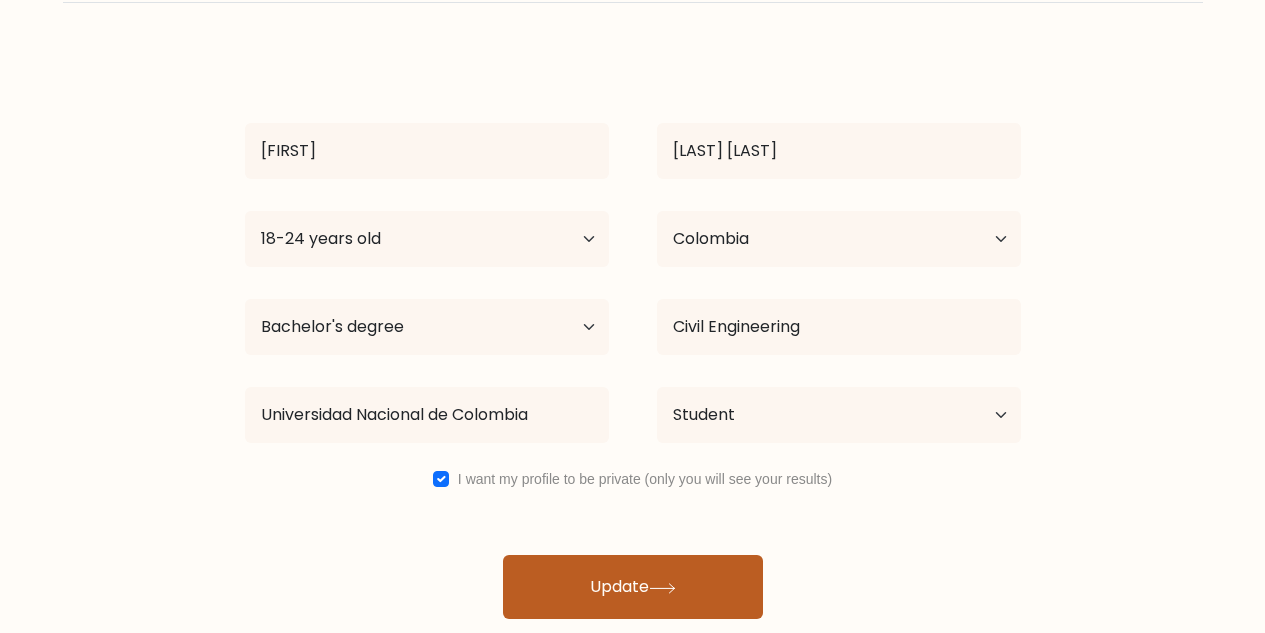 click 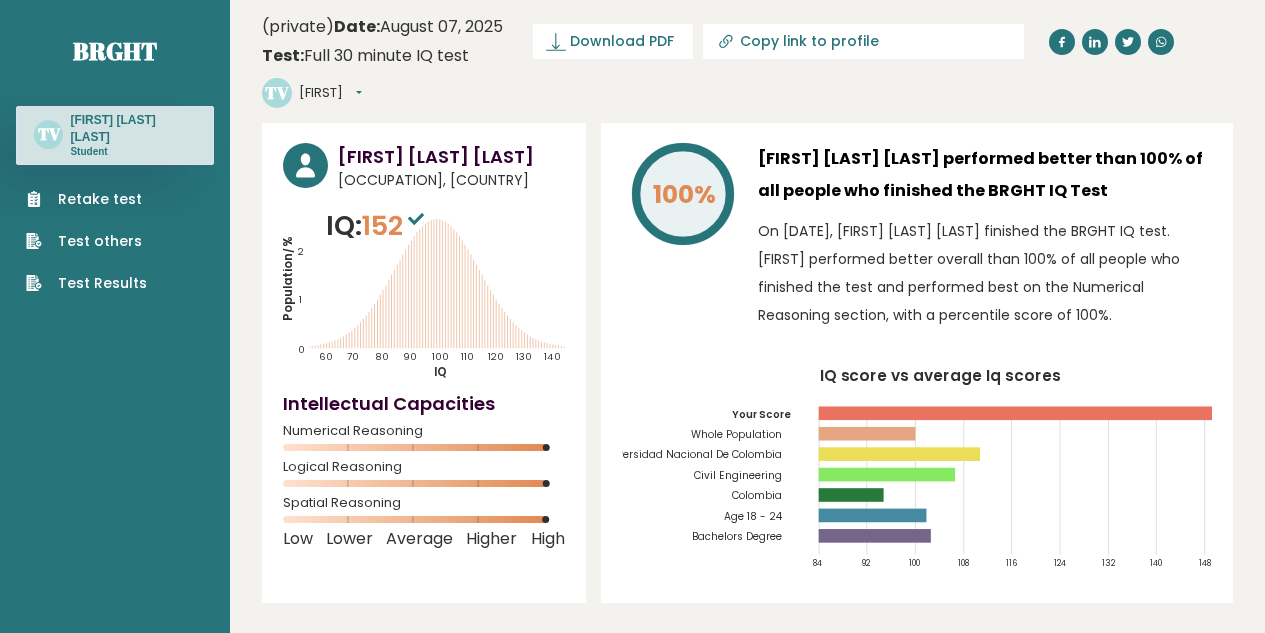 scroll, scrollTop: 0, scrollLeft: 0, axis: both 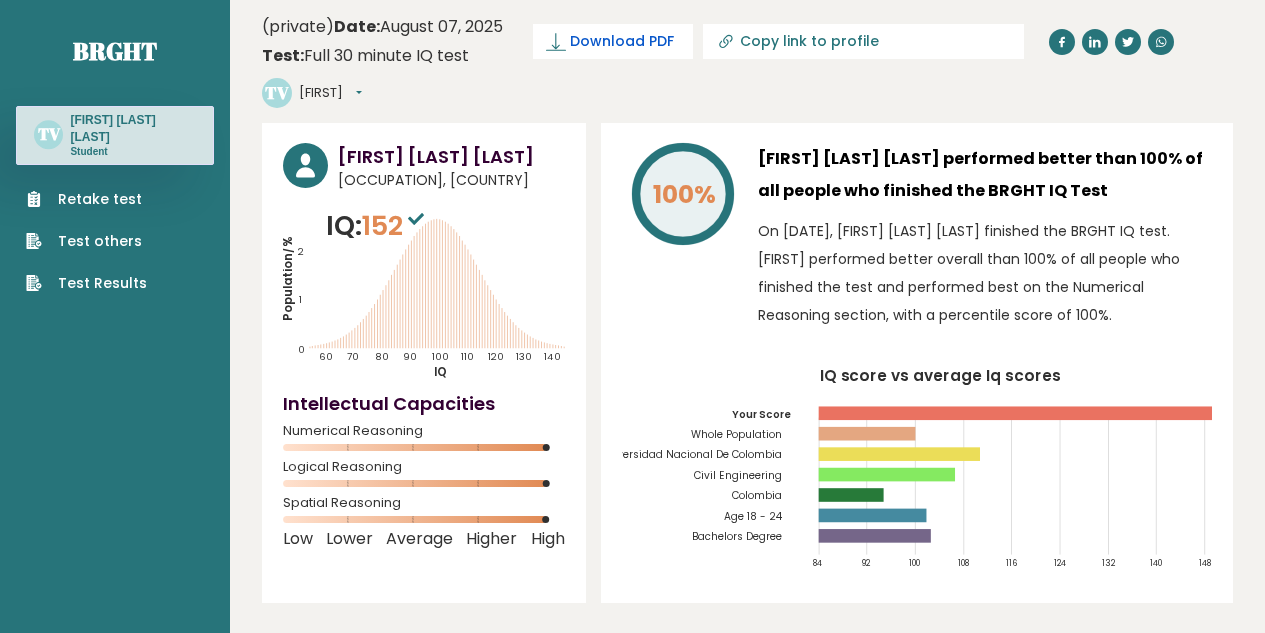 click on "Download PDF" at bounding box center [622, 41] 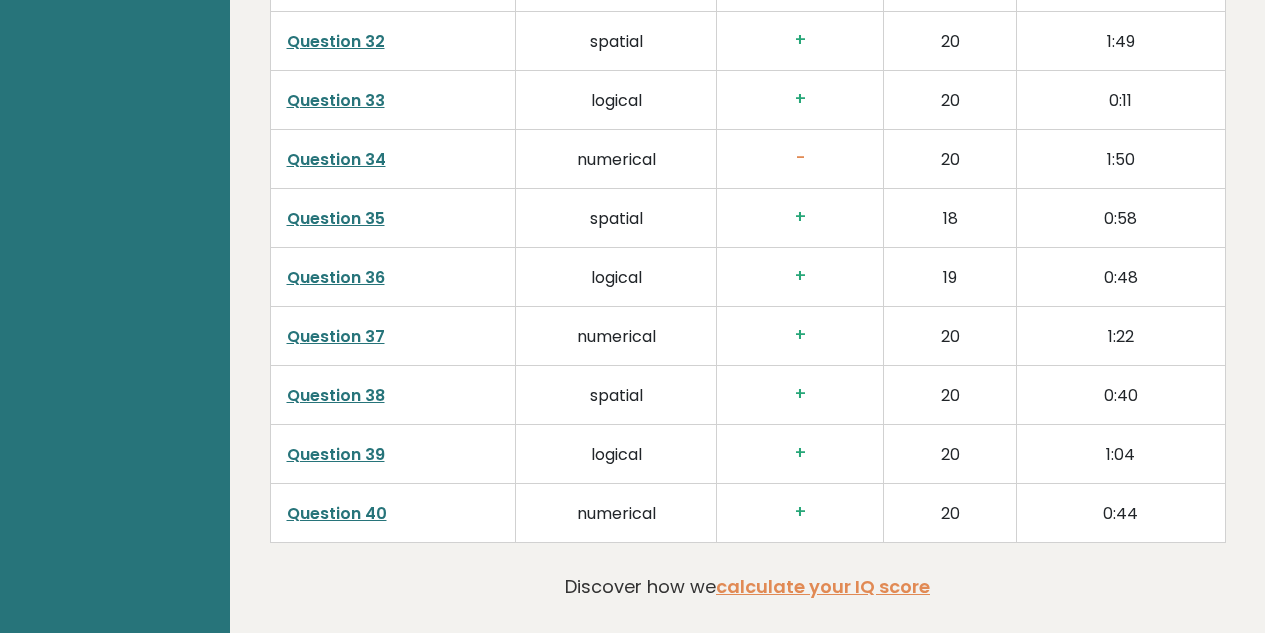 scroll, scrollTop: 5140, scrollLeft: 0, axis: vertical 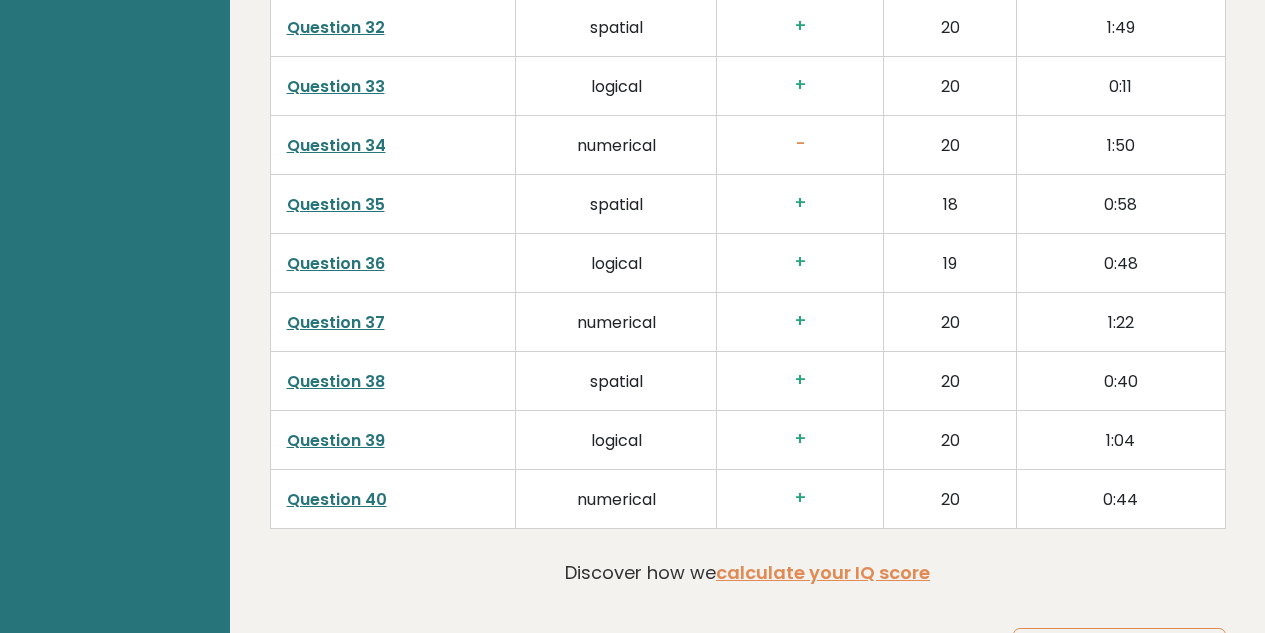 click on "Question
39" at bounding box center [336, 440] 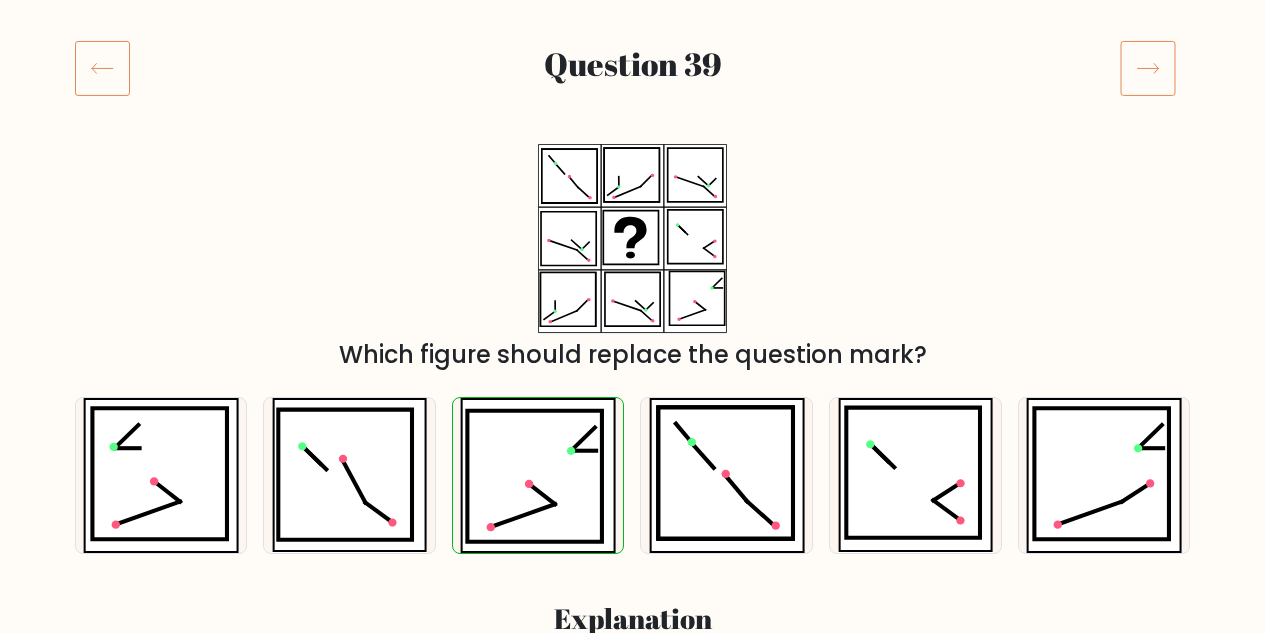 scroll, scrollTop: 229, scrollLeft: 0, axis: vertical 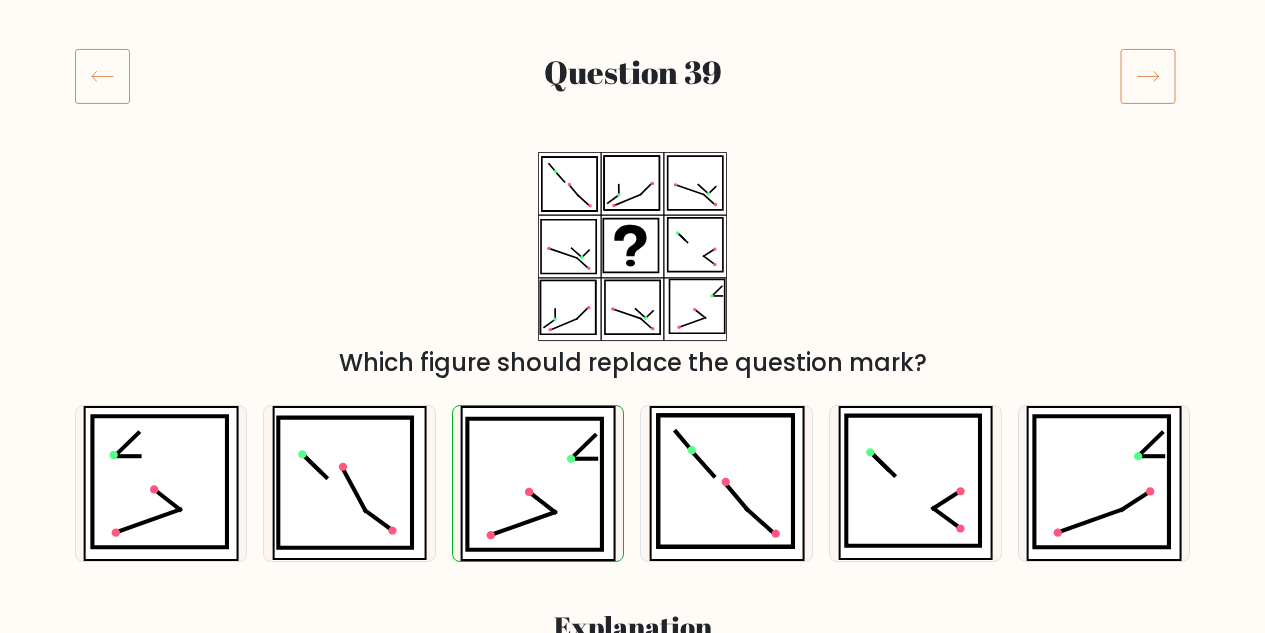 click on "Which figure should replace the question mark?" at bounding box center (633, 363) 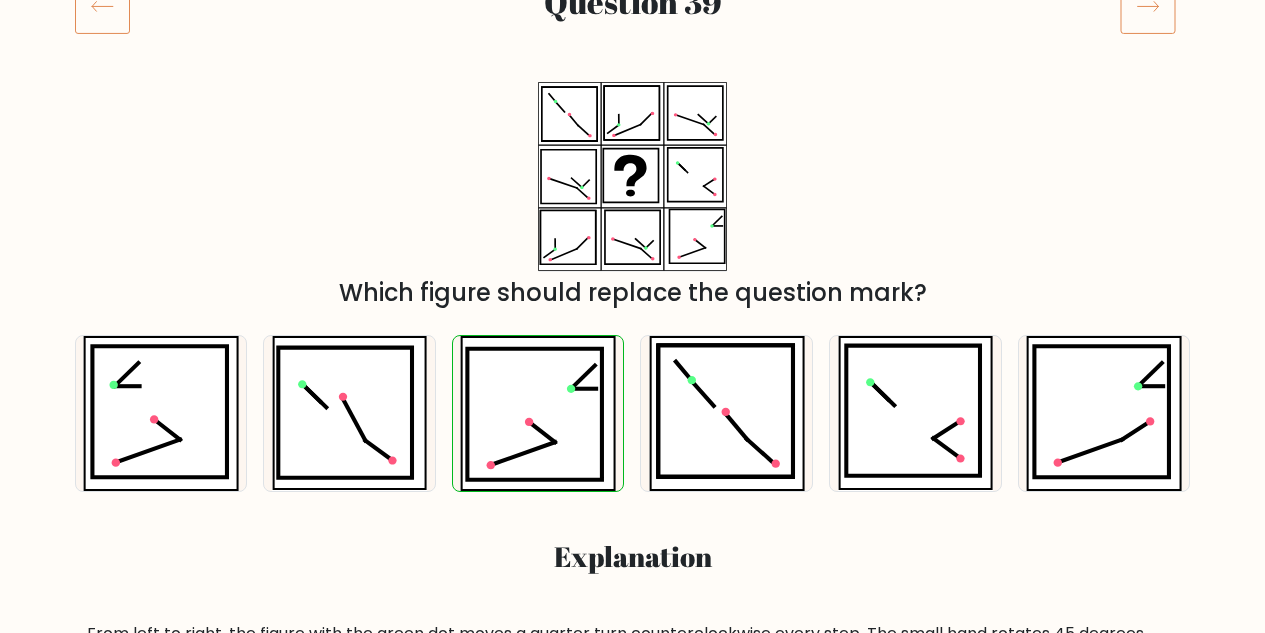 scroll, scrollTop: 161, scrollLeft: 0, axis: vertical 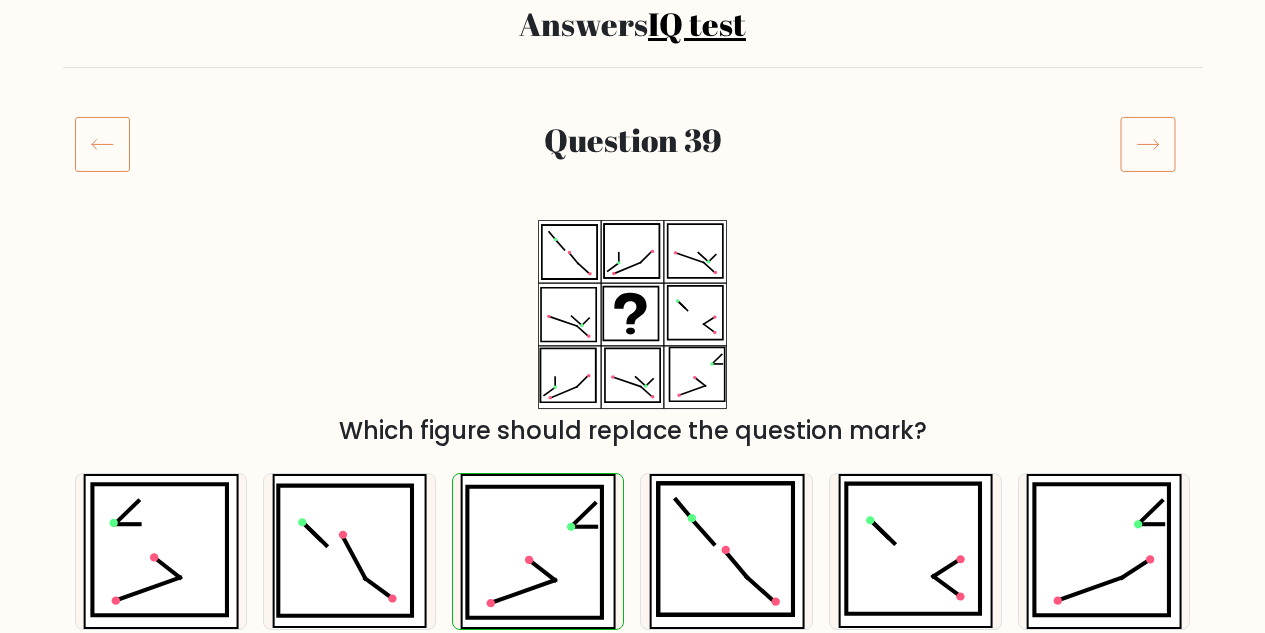 click 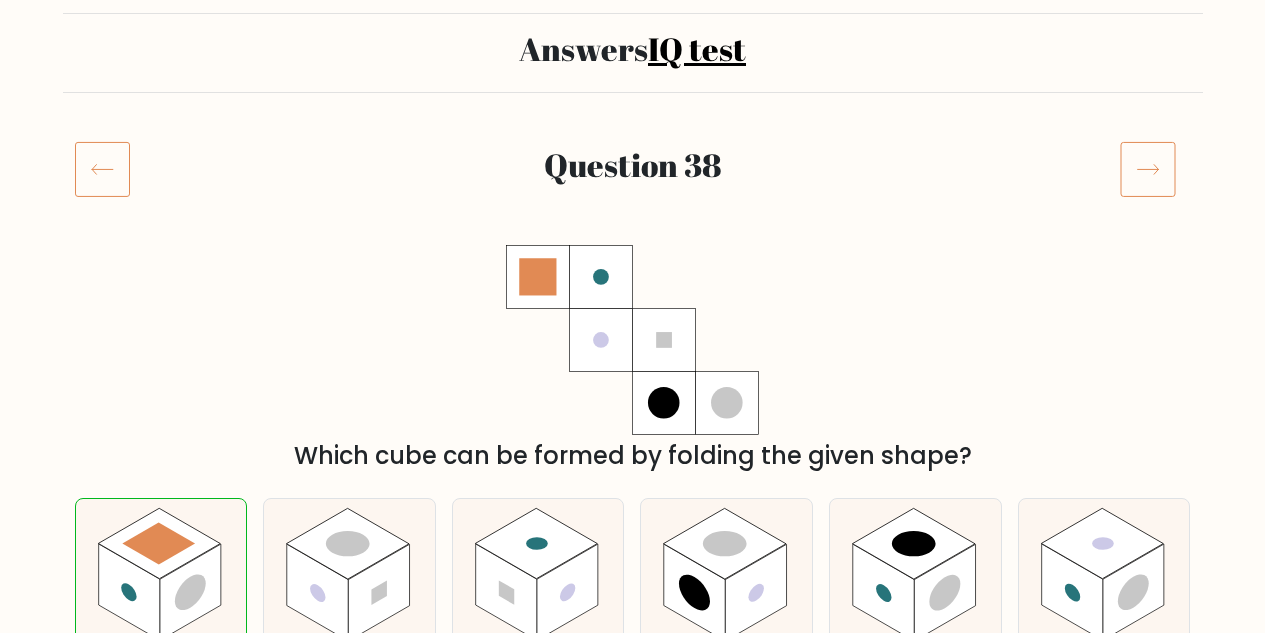 scroll, scrollTop: 0, scrollLeft: 0, axis: both 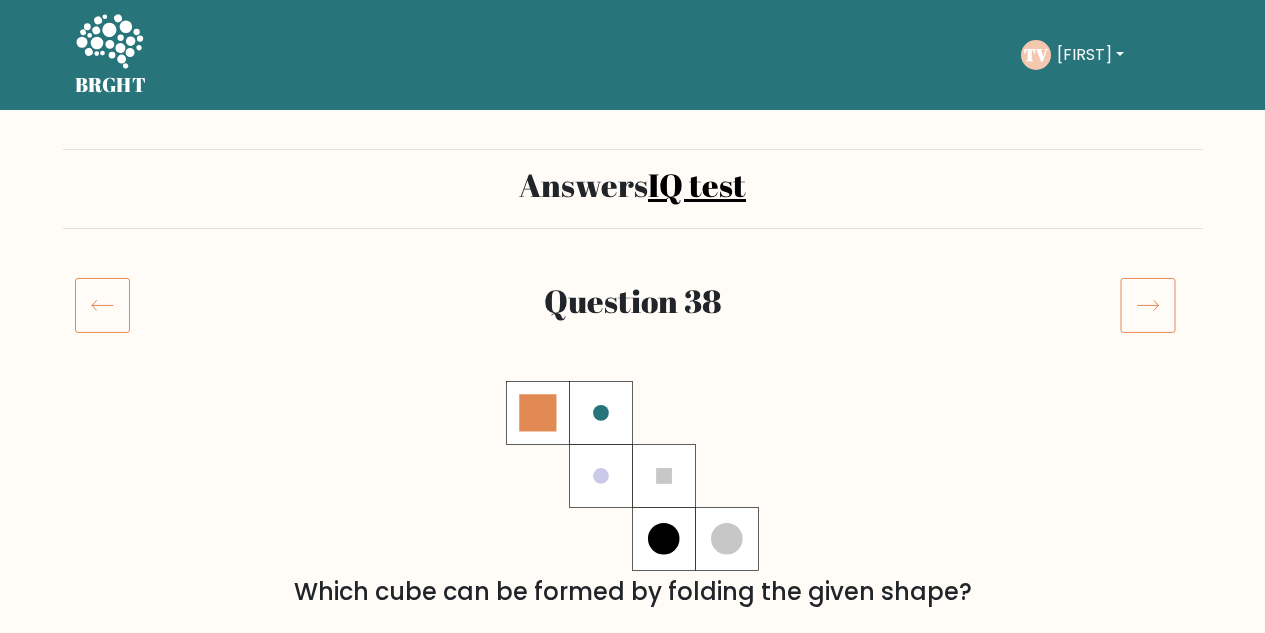 click on "TV
[FIRST]
Dashboard
Profile
Settings
Logout" at bounding box center [1106, 55] 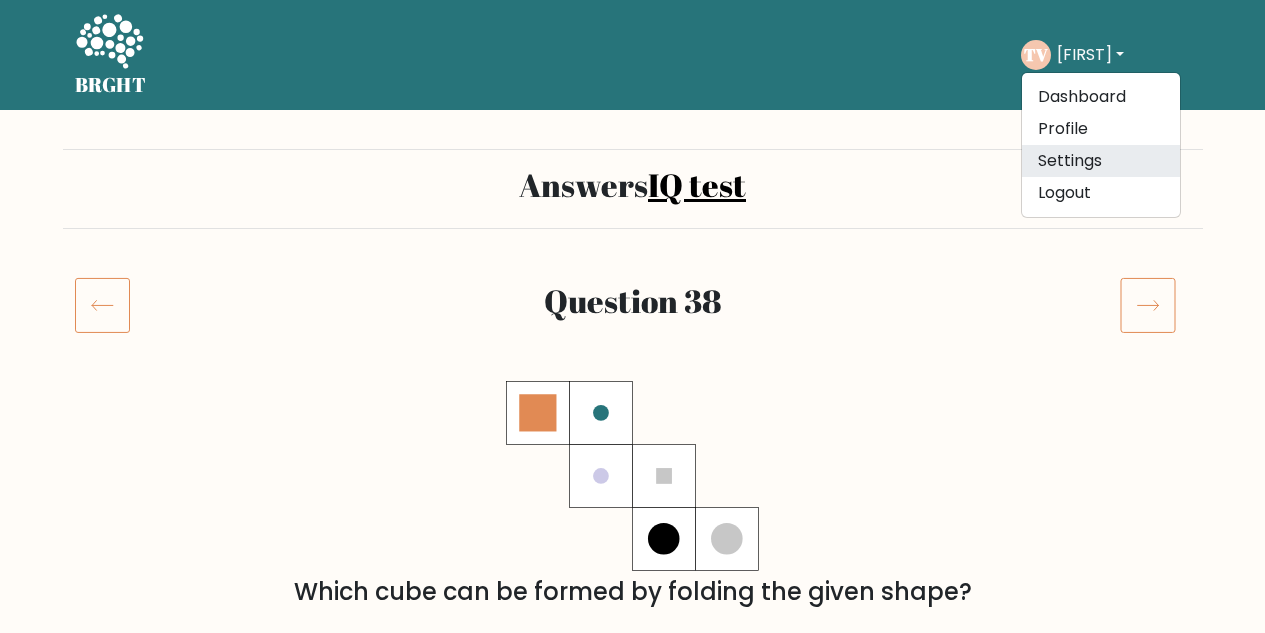 click on "Settings" at bounding box center (1101, 161) 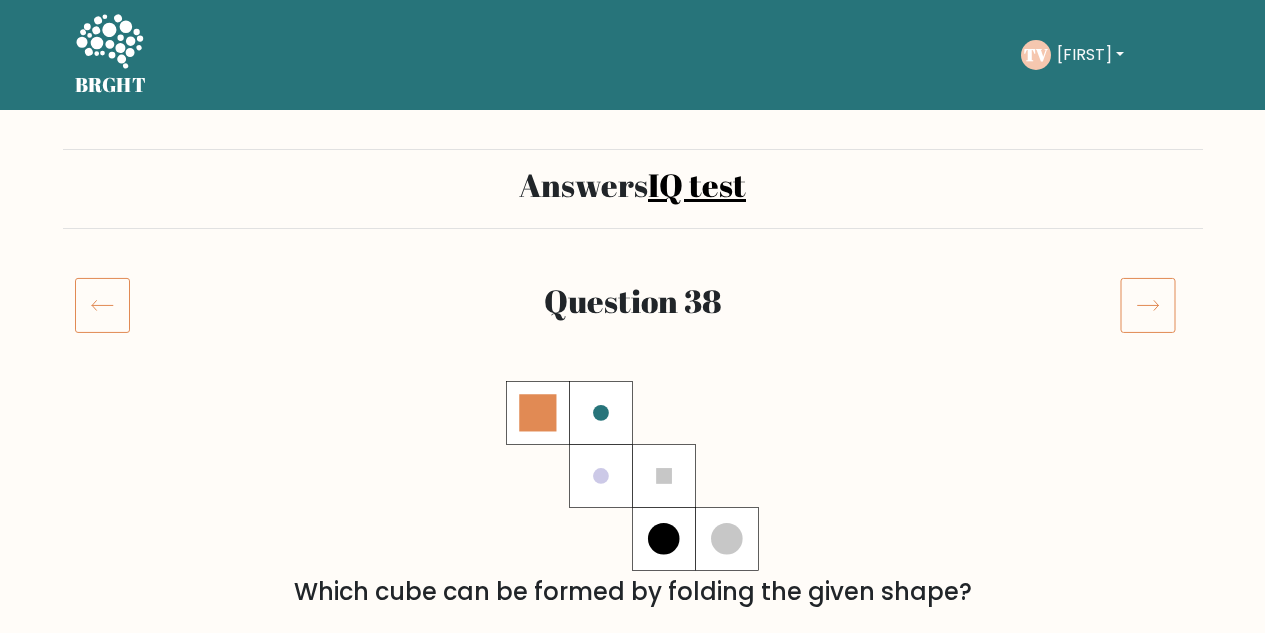 click on "[FIRST]" at bounding box center (1090, 55) 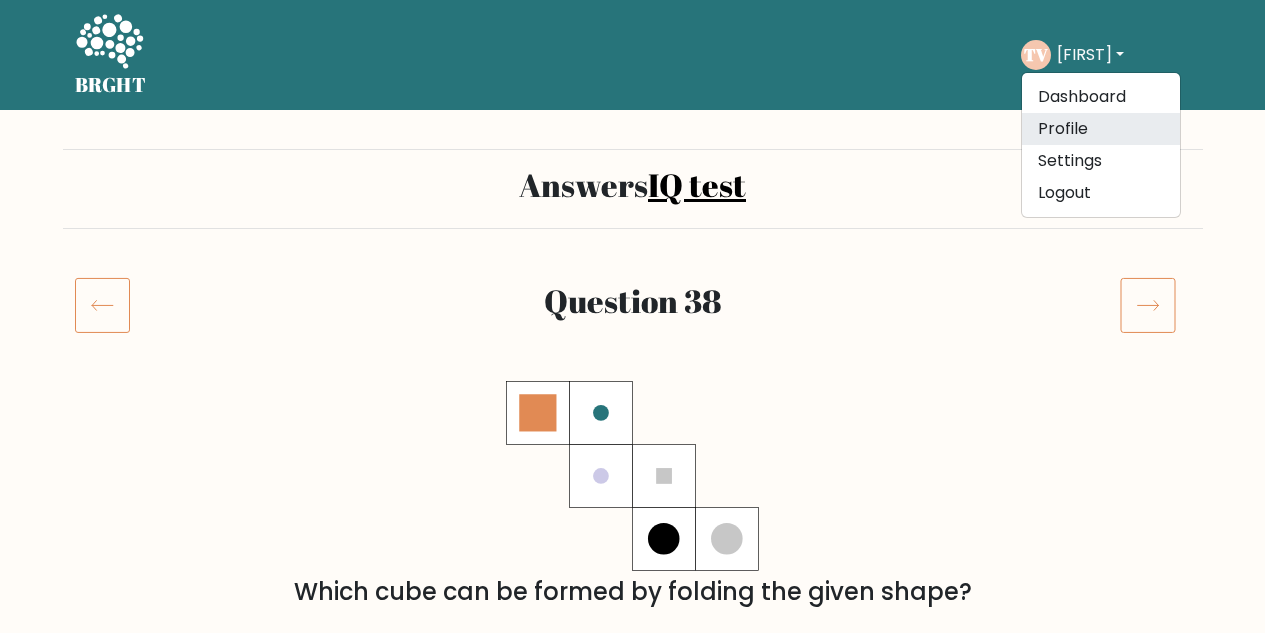 click on "Profile" at bounding box center (1101, 129) 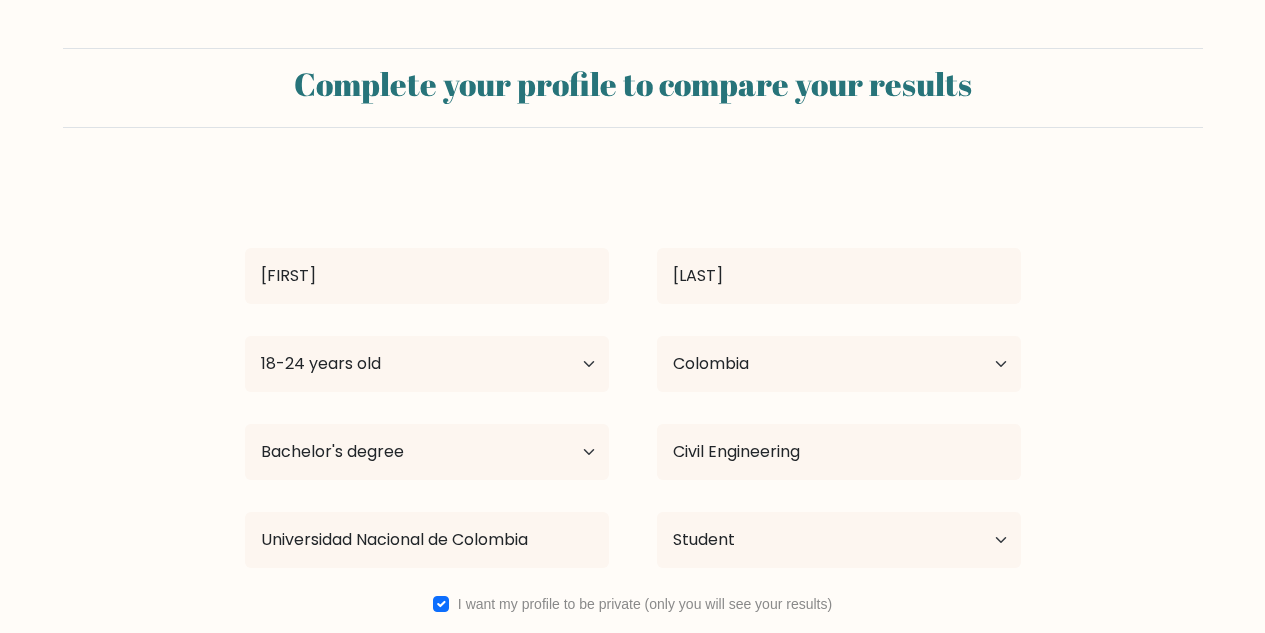 select on "18_24" 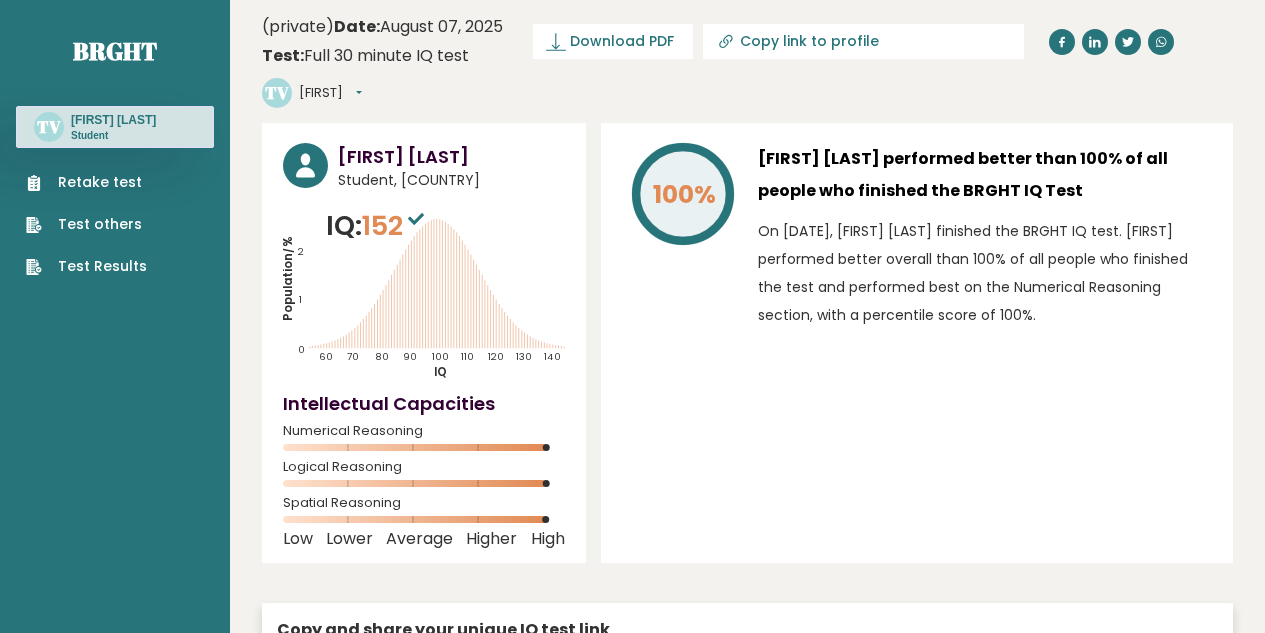 scroll, scrollTop: 0, scrollLeft: 0, axis: both 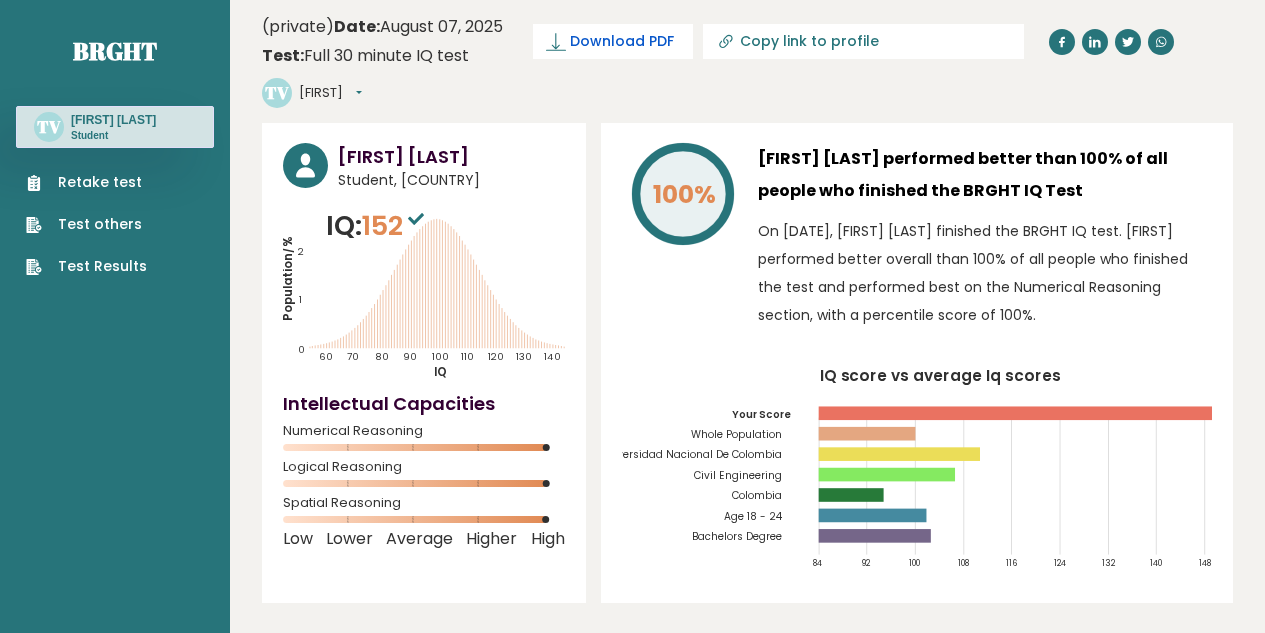 click on "Download PDF" at bounding box center (622, 41) 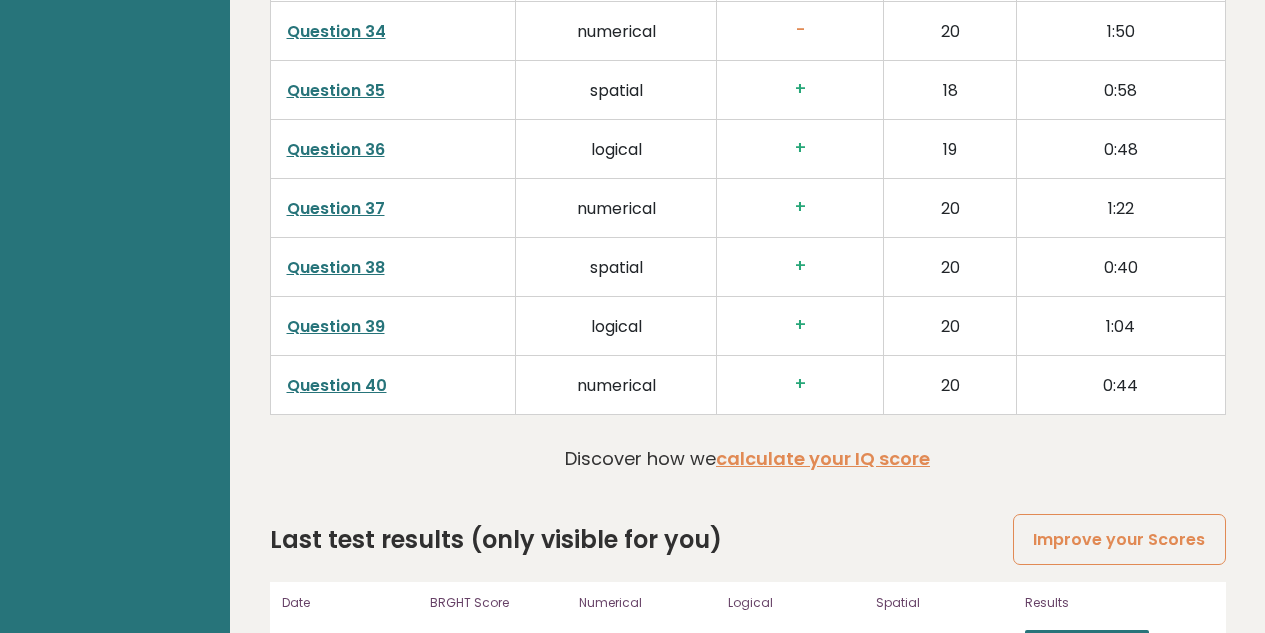 scroll, scrollTop: 5258, scrollLeft: 0, axis: vertical 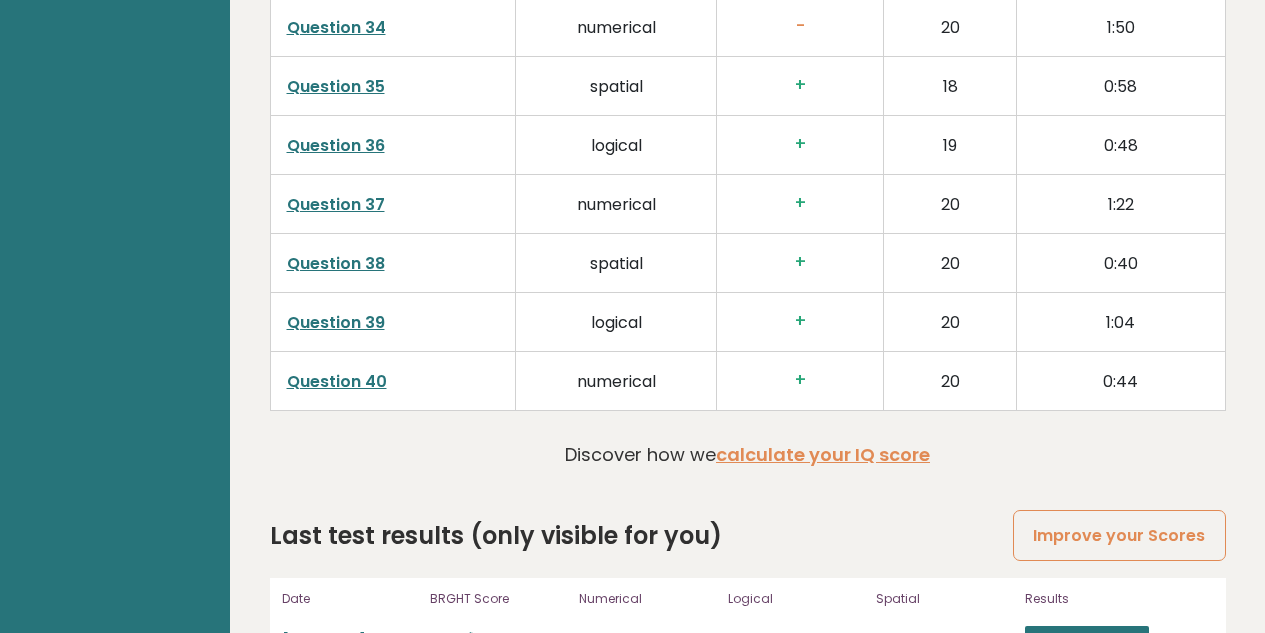 click on "Question
40" at bounding box center (337, 381) 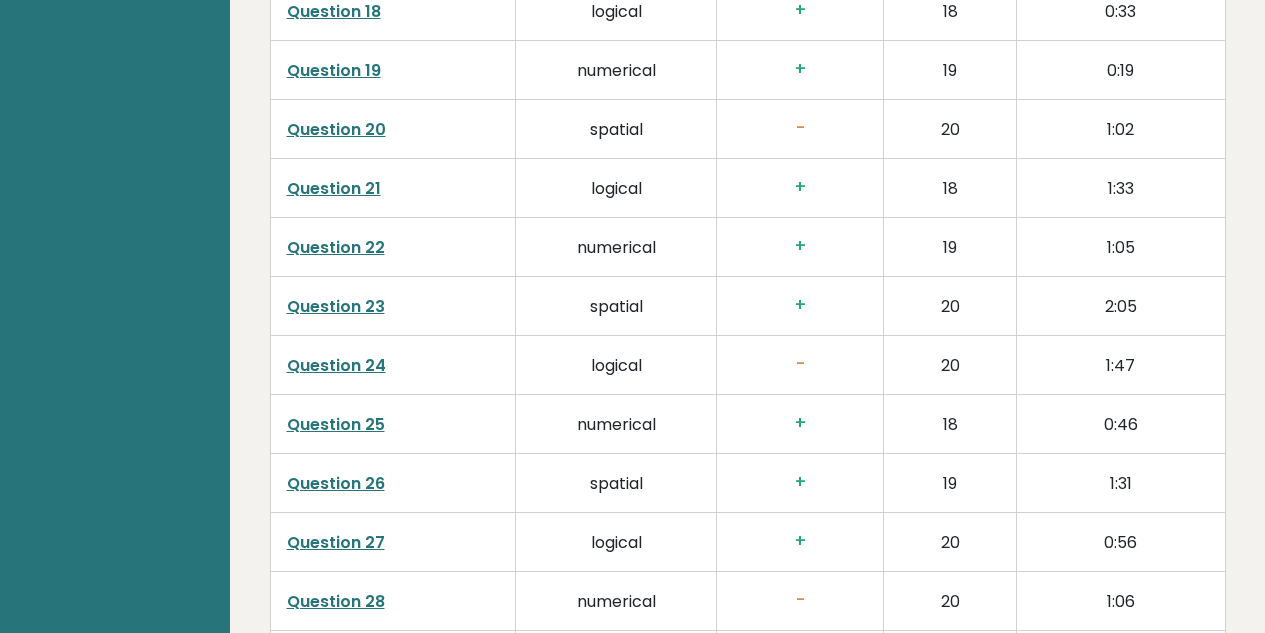scroll, scrollTop: 4526, scrollLeft: 0, axis: vertical 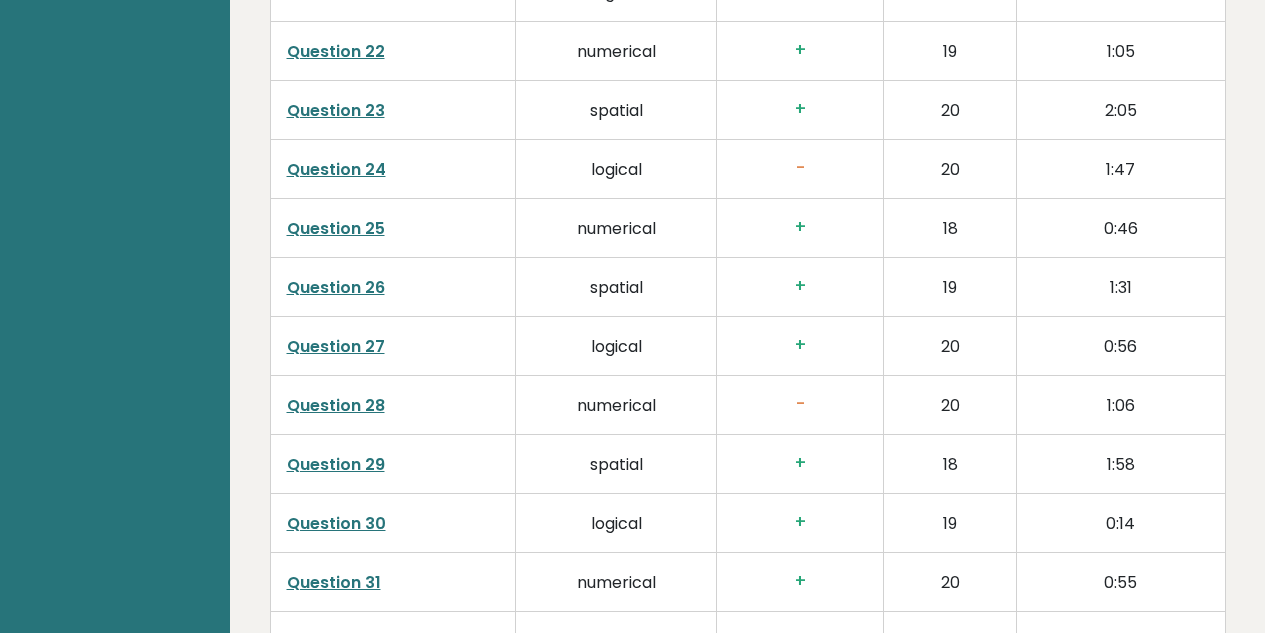 click on "Question
28" at bounding box center (336, 405) 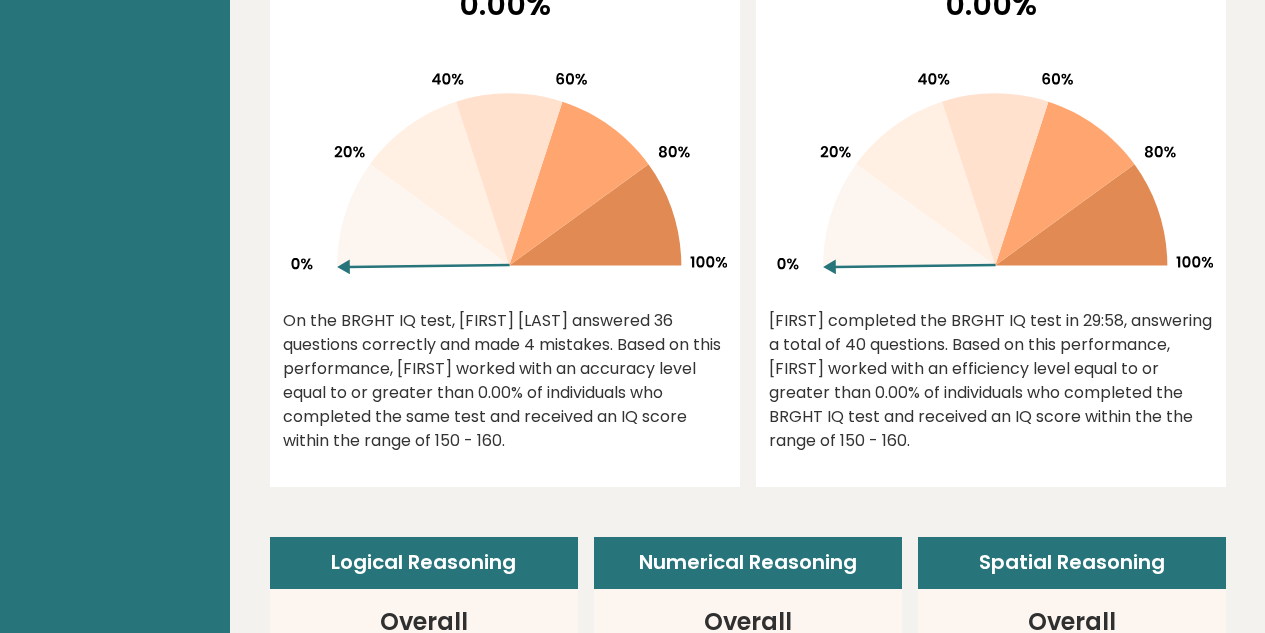 scroll, scrollTop: 0, scrollLeft: 0, axis: both 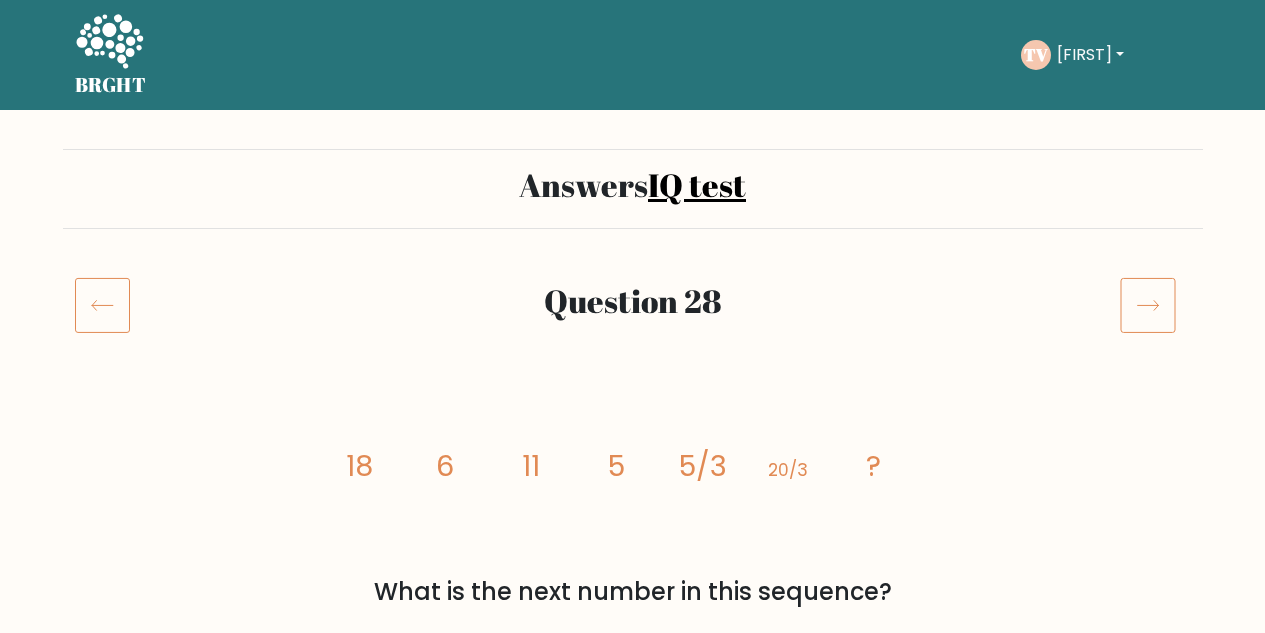 click 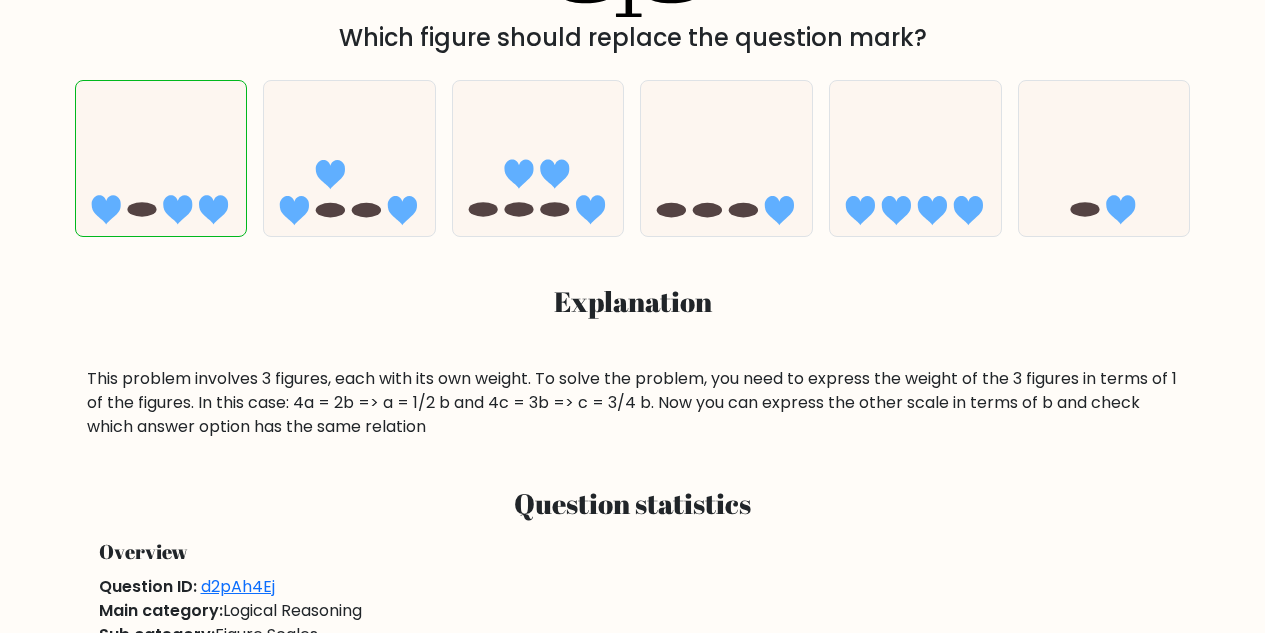 scroll, scrollTop: 0, scrollLeft: 0, axis: both 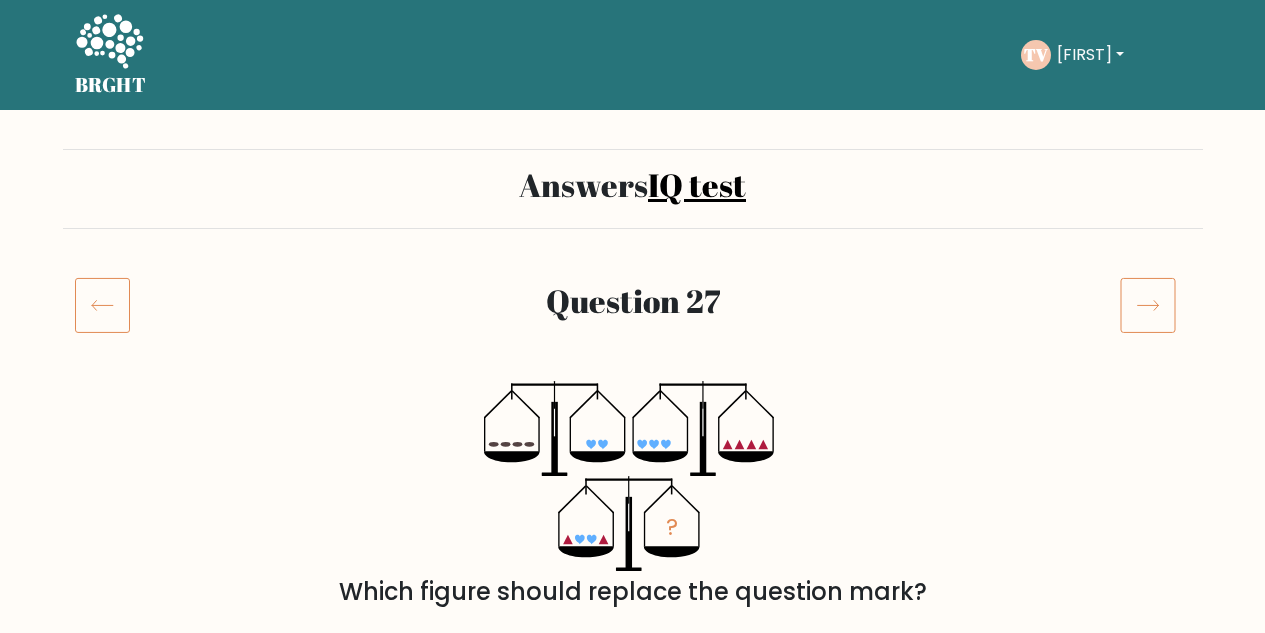 click 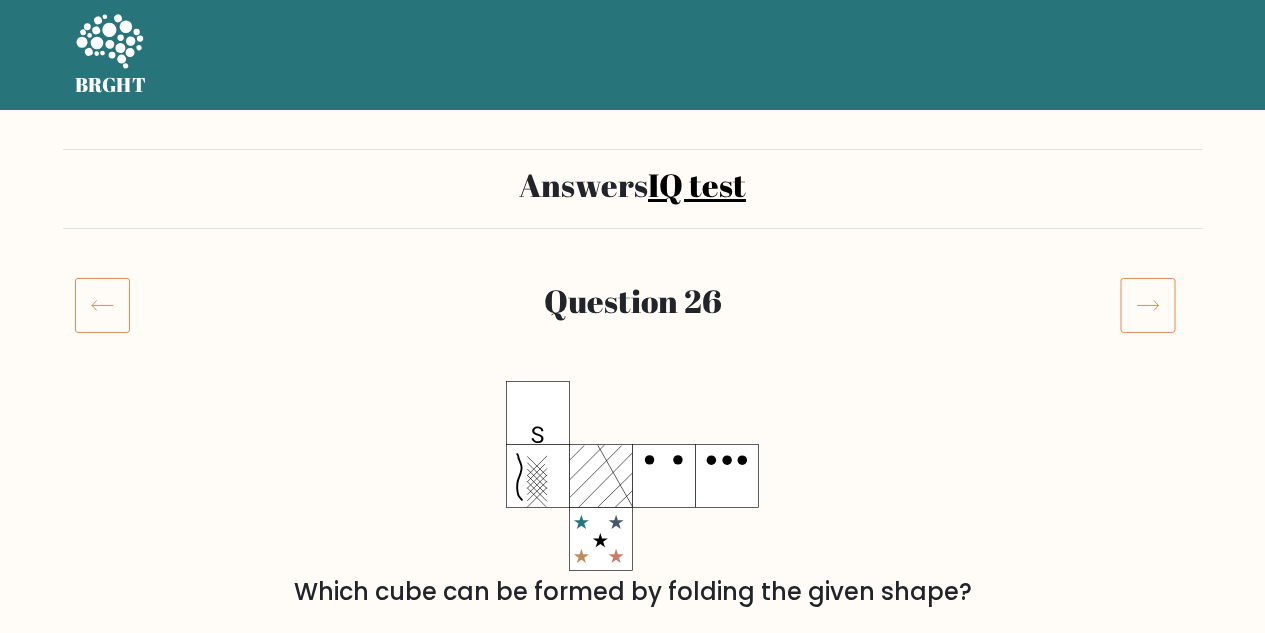 scroll, scrollTop: 0, scrollLeft: 0, axis: both 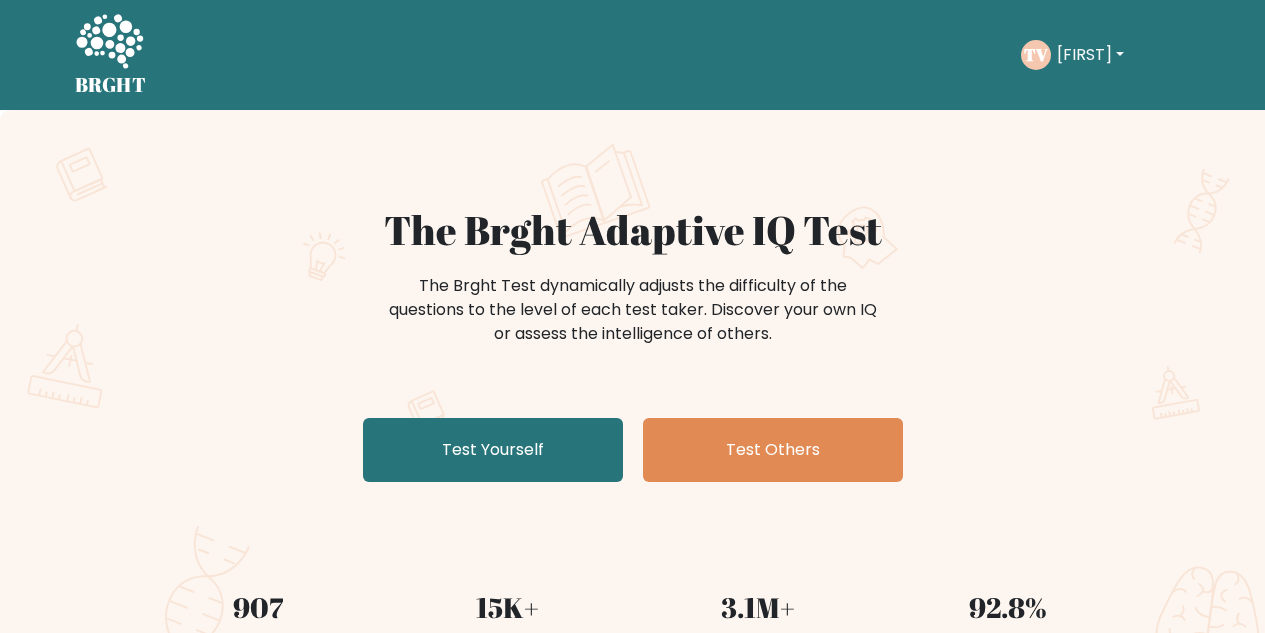 click on "[FIRST]" at bounding box center (1090, 55) 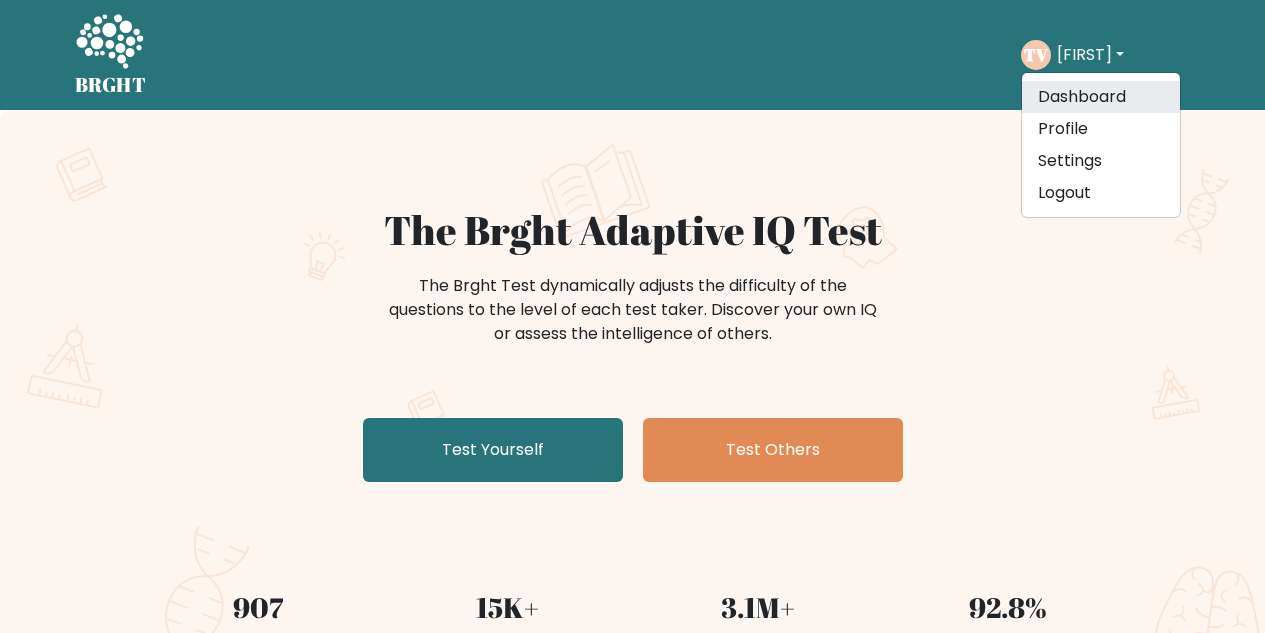 click on "Dashboard" at bounding box center [1101, 97] 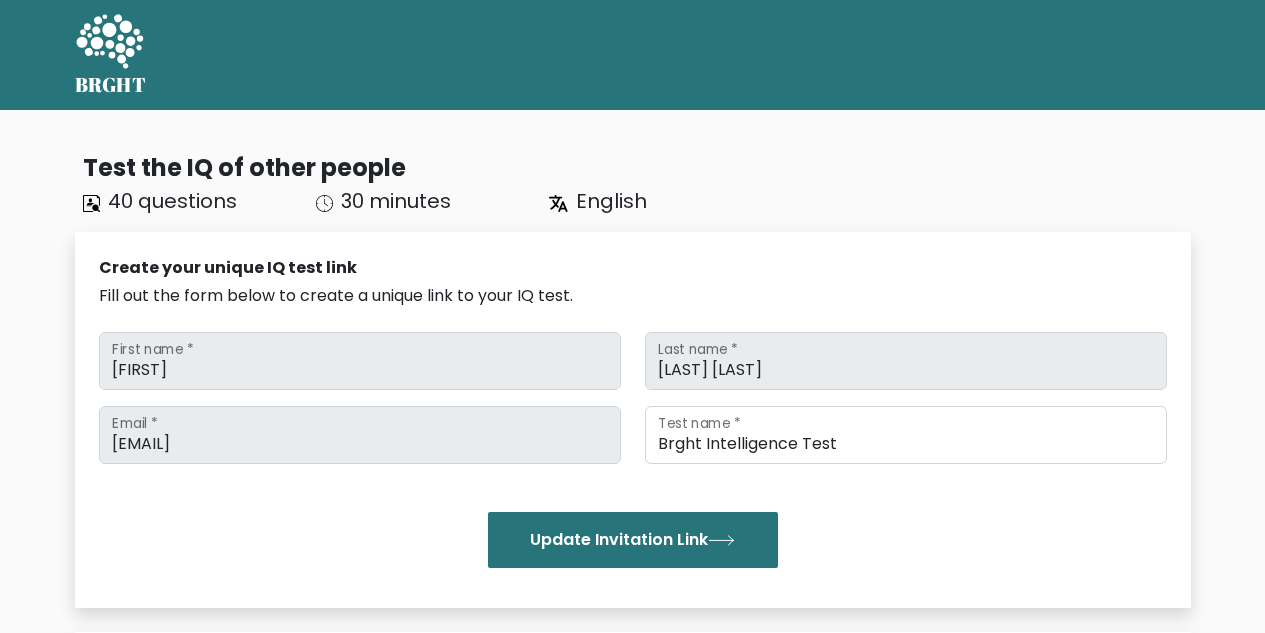 scroll, scrollTop: 0, scrollLeft: 0, axis: both 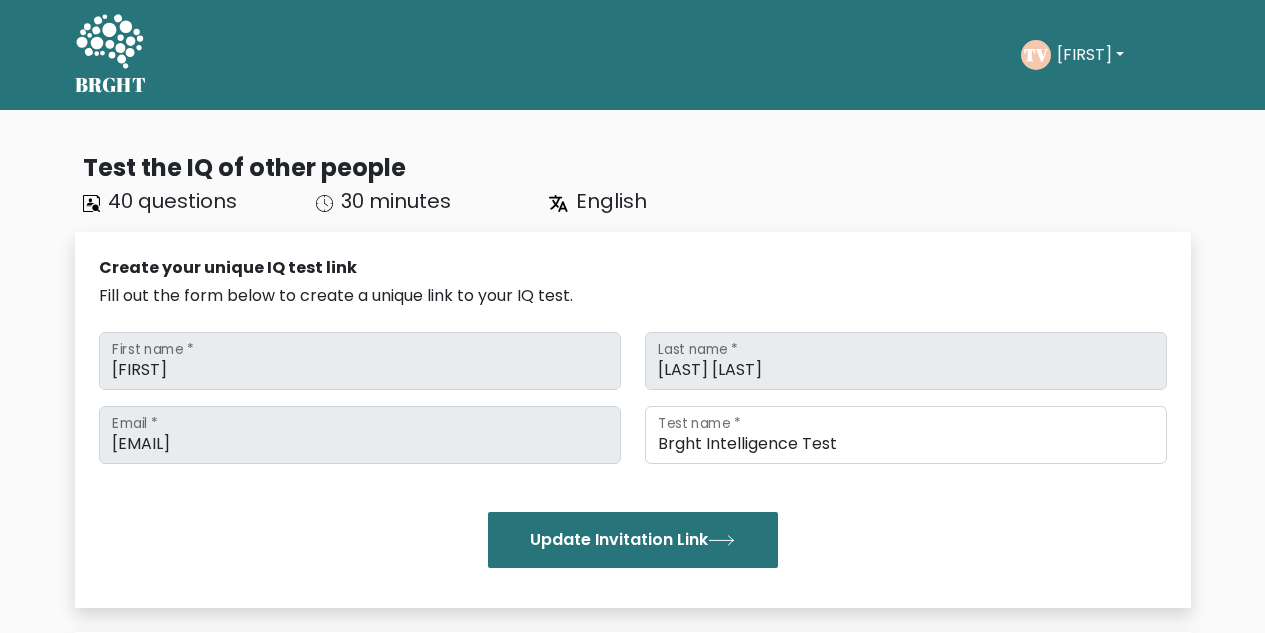 click on "[FIRST]
[FIRST]
[LAST]
[LAST]
[EMAIL]
[EMAIL]
Brght Intelligence Test
Test name *
Update Invitation Link" at bounding box center [633, 450] 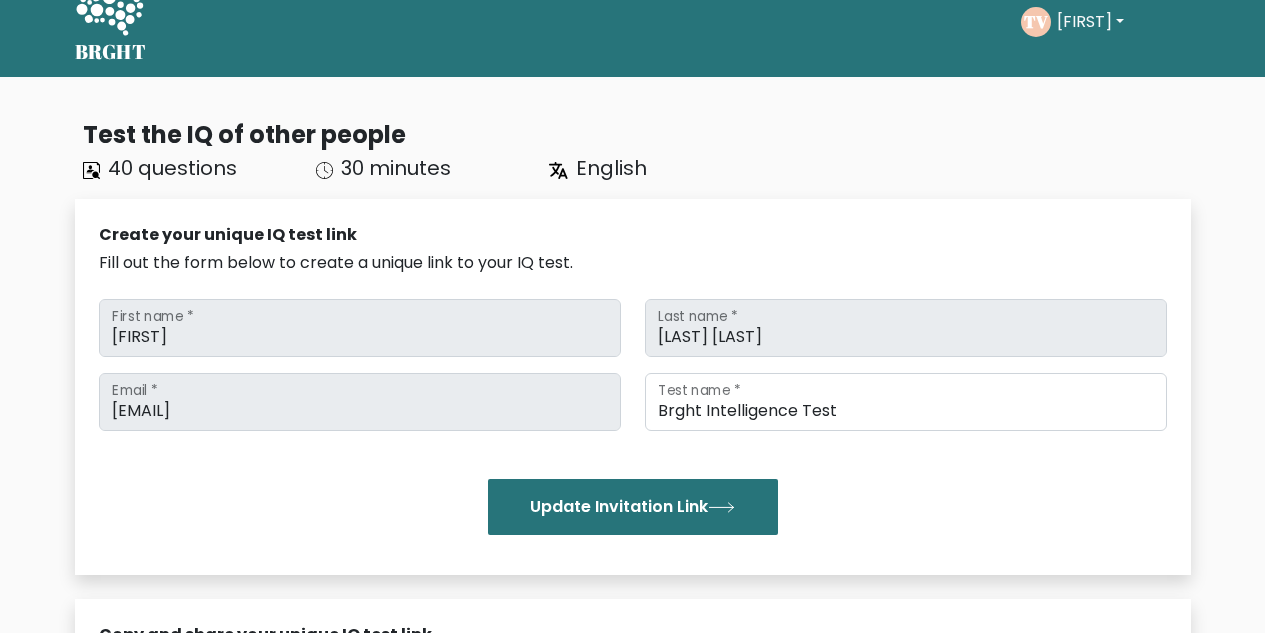 scroll, scrollTop: 0, scrollLeft: 0, axis: both 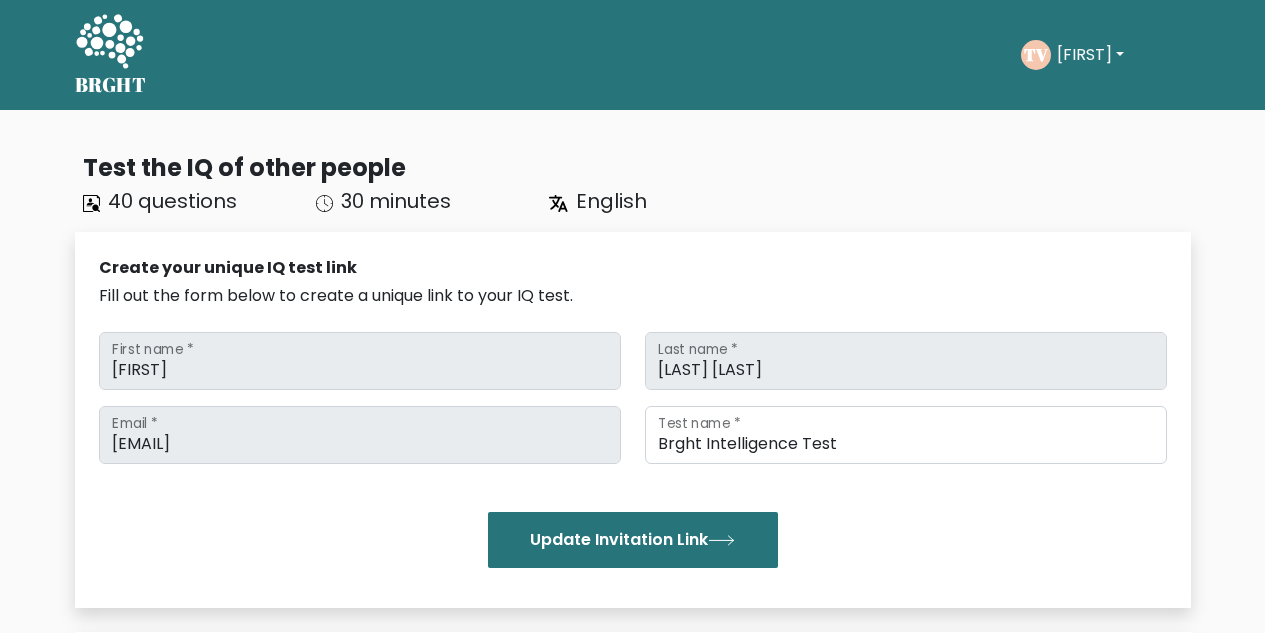 click 